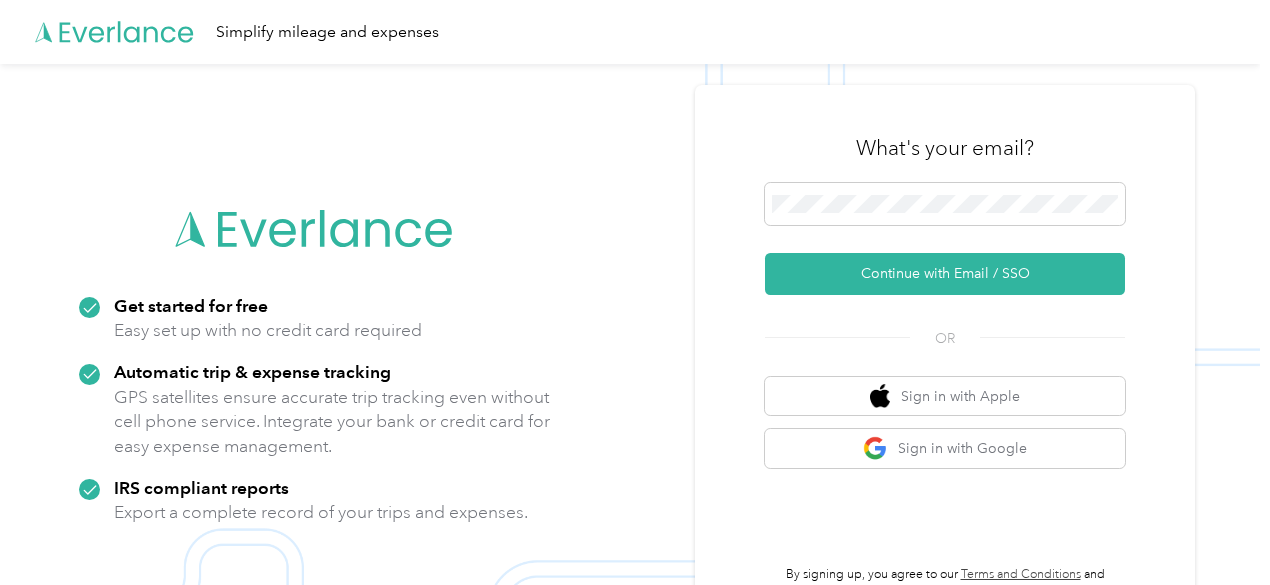 scroll, scrollTop: 0, scrollLeft: 0, axis: both 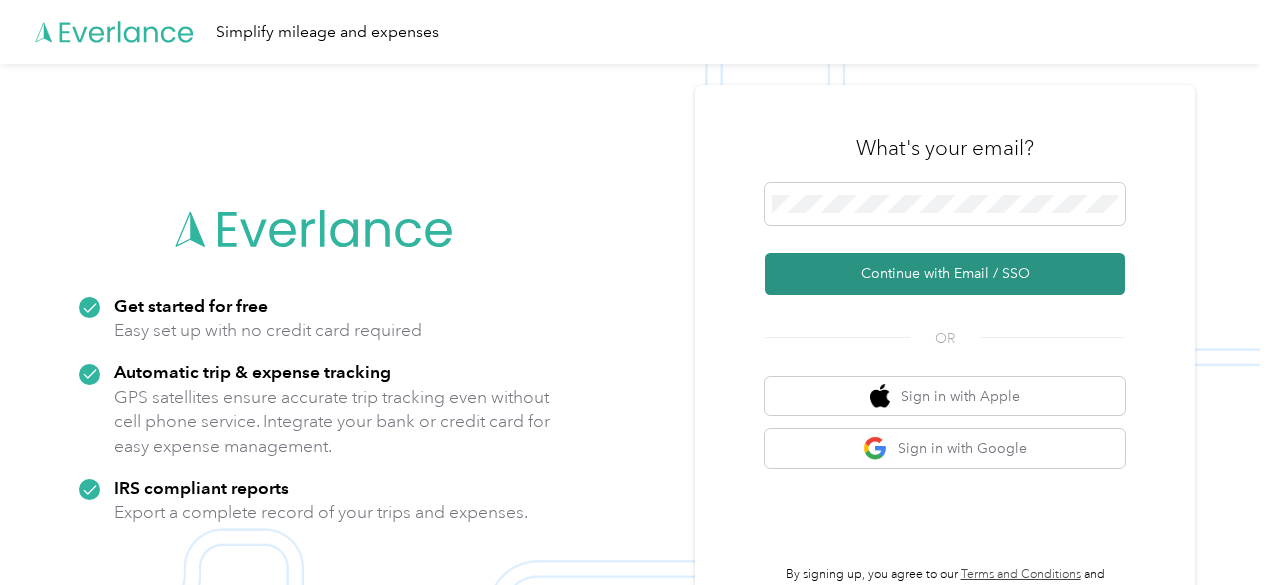 click on "Continue with Email / SSO" at bounding box center [945, 274] 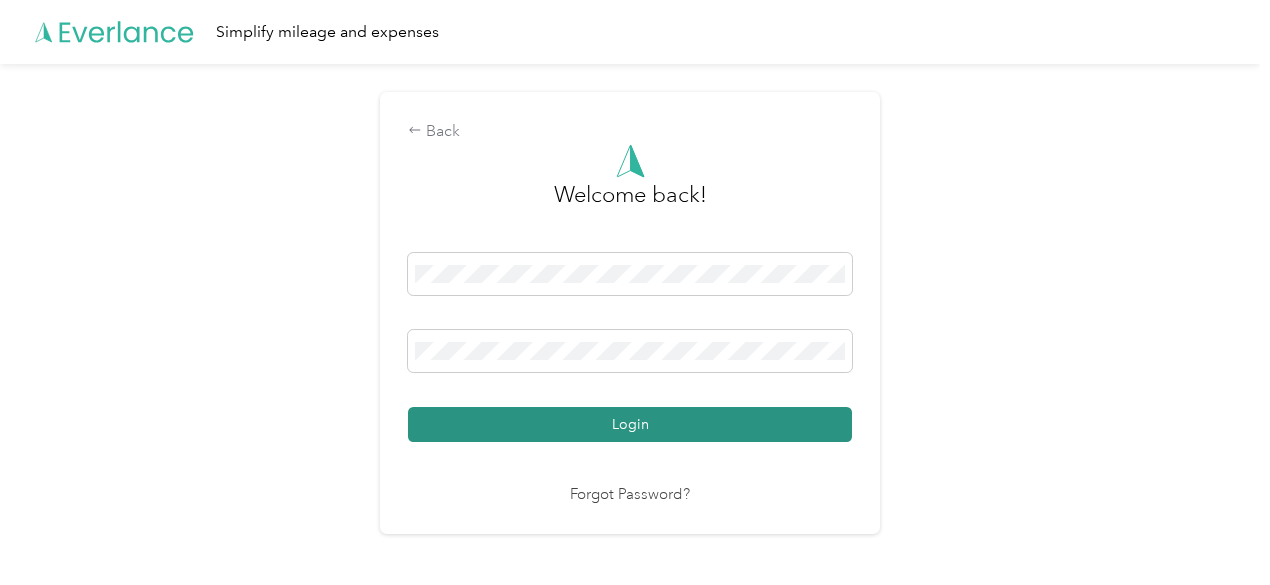click on "Login" at bounding box center [630, 424] 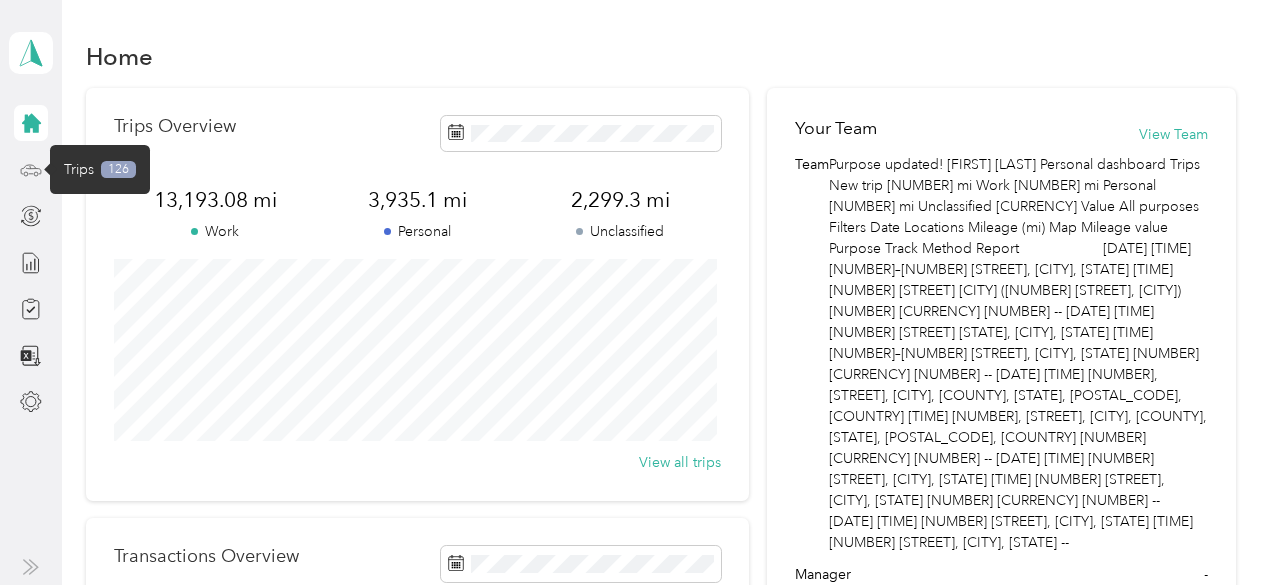 click 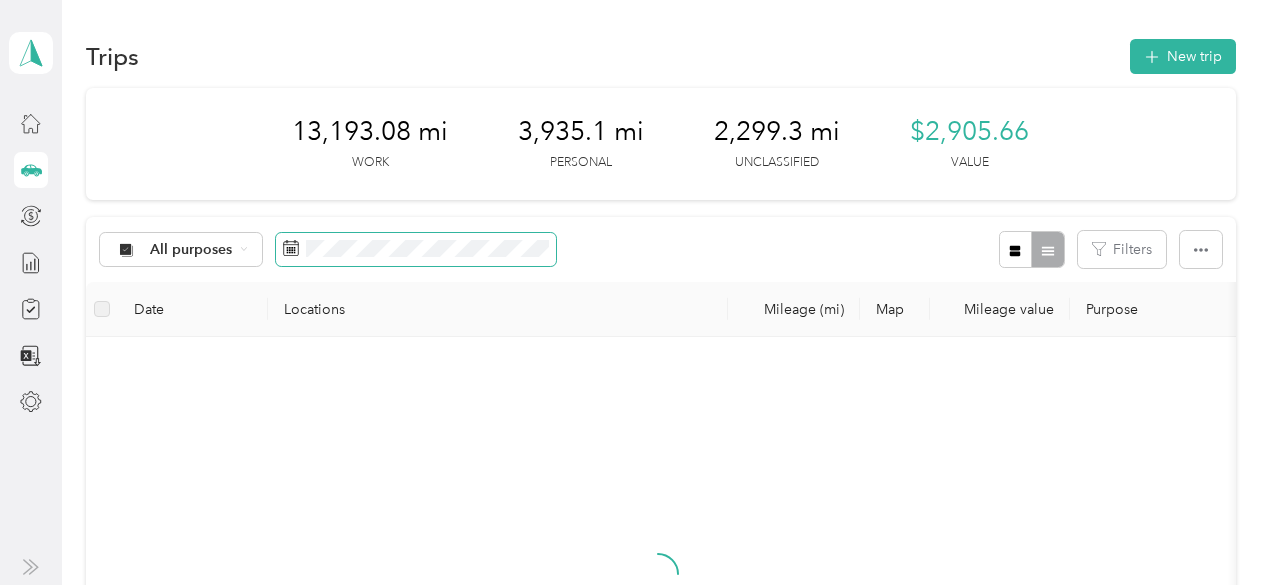 click at bounding box center [416, 250] 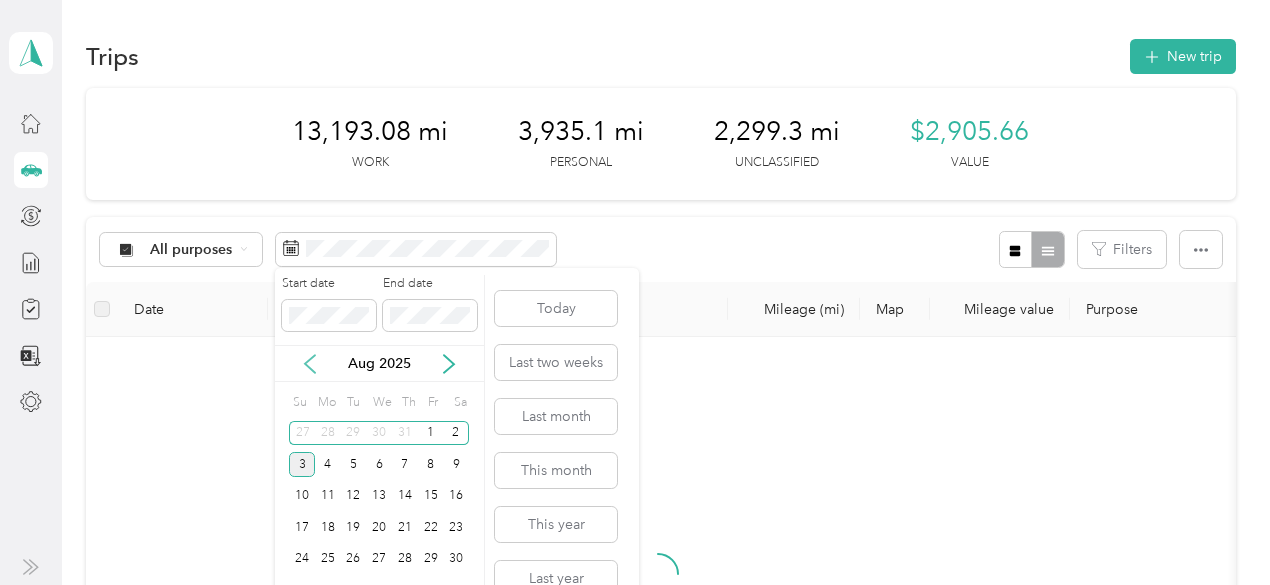 click 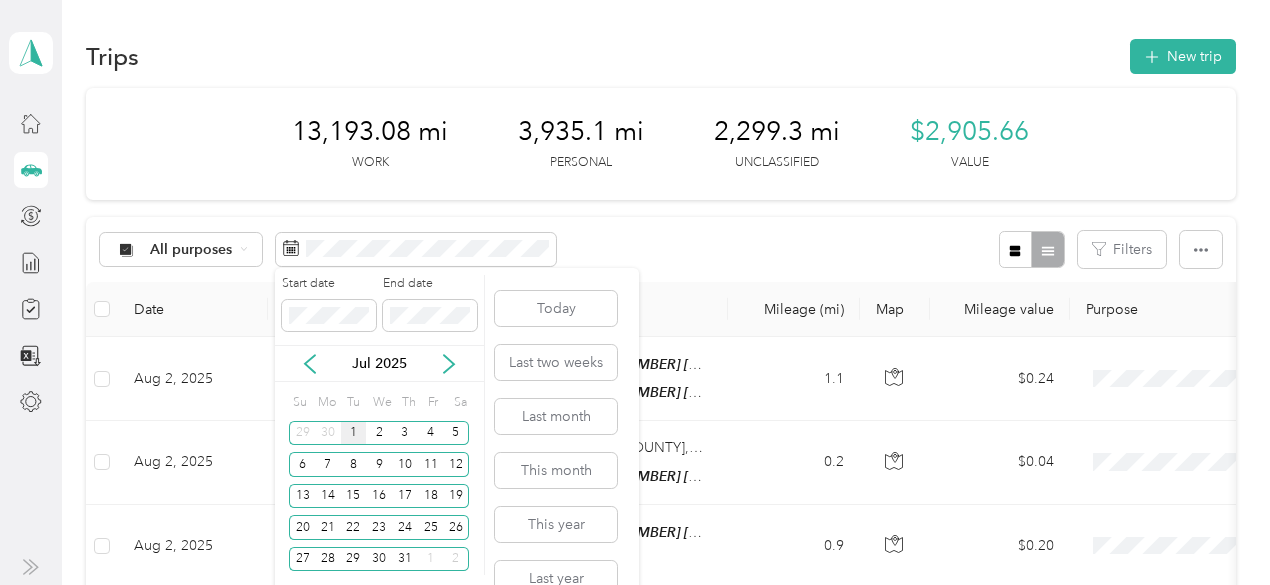 click on "1" at bounding box center (354, 433) 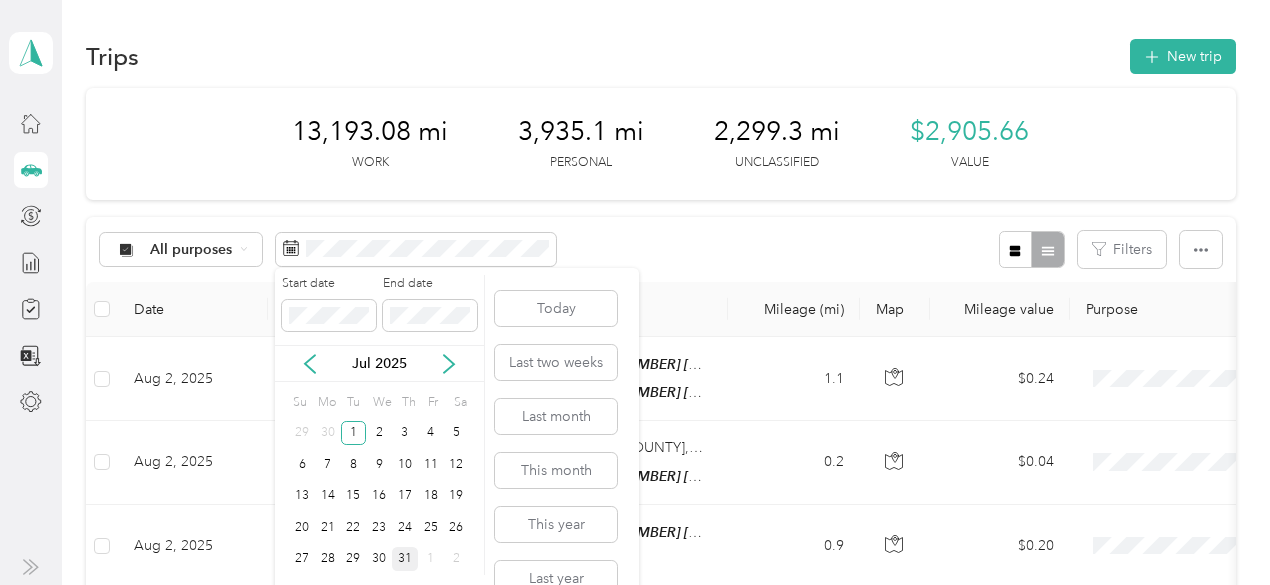 click on "31" at bounding box center [405, 559] 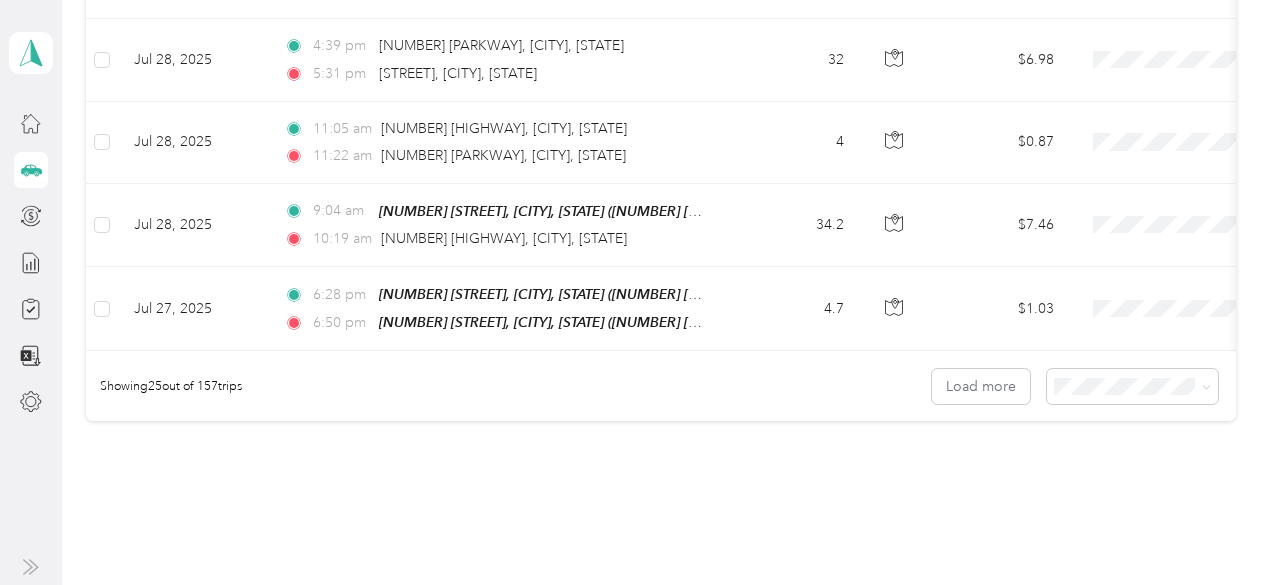 scroll, scrollTop: 2160, scrollLeft: 0, axis: vertical 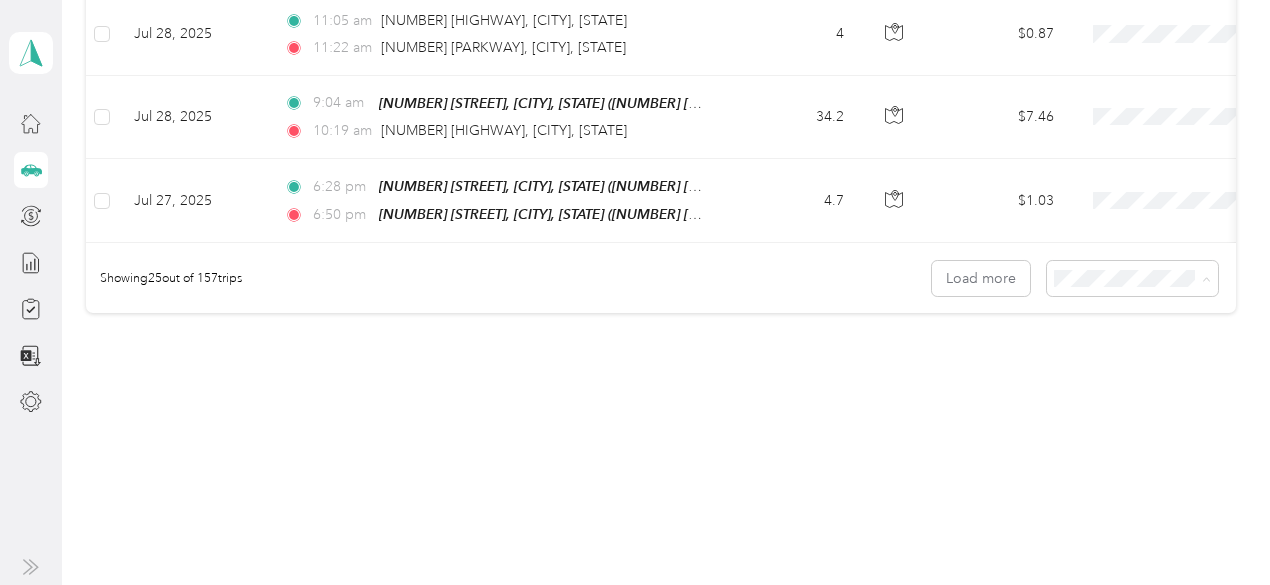 click on "100 per load" at bounding box center (1127, 380) 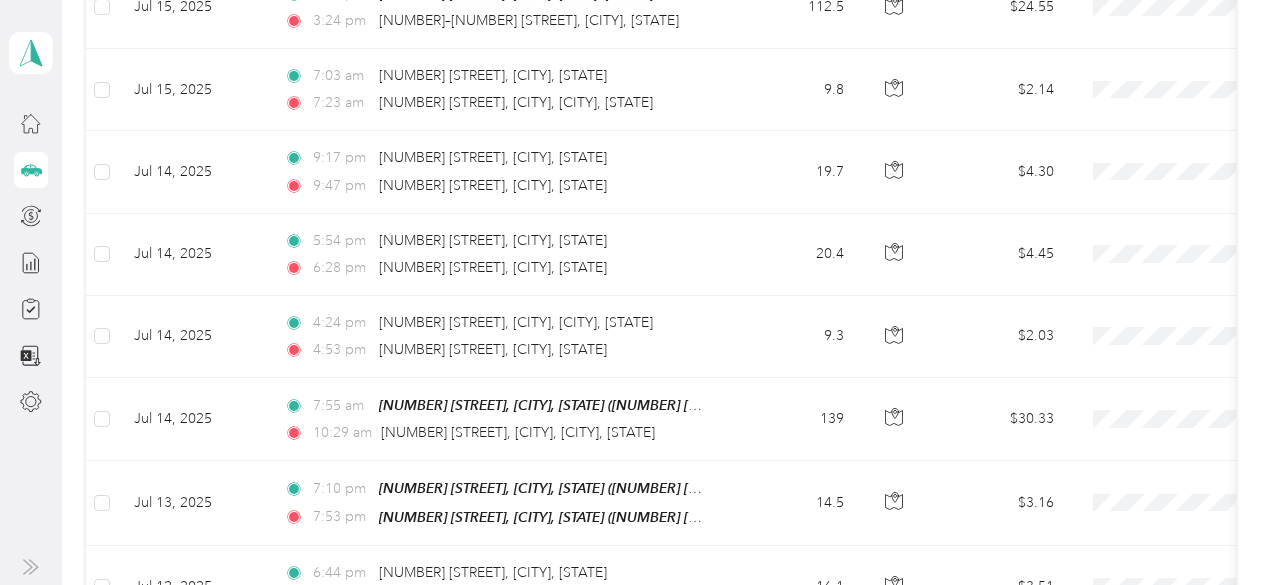 scroll, scrollTop: 8304, scrollLeft: 0, axis: vertical 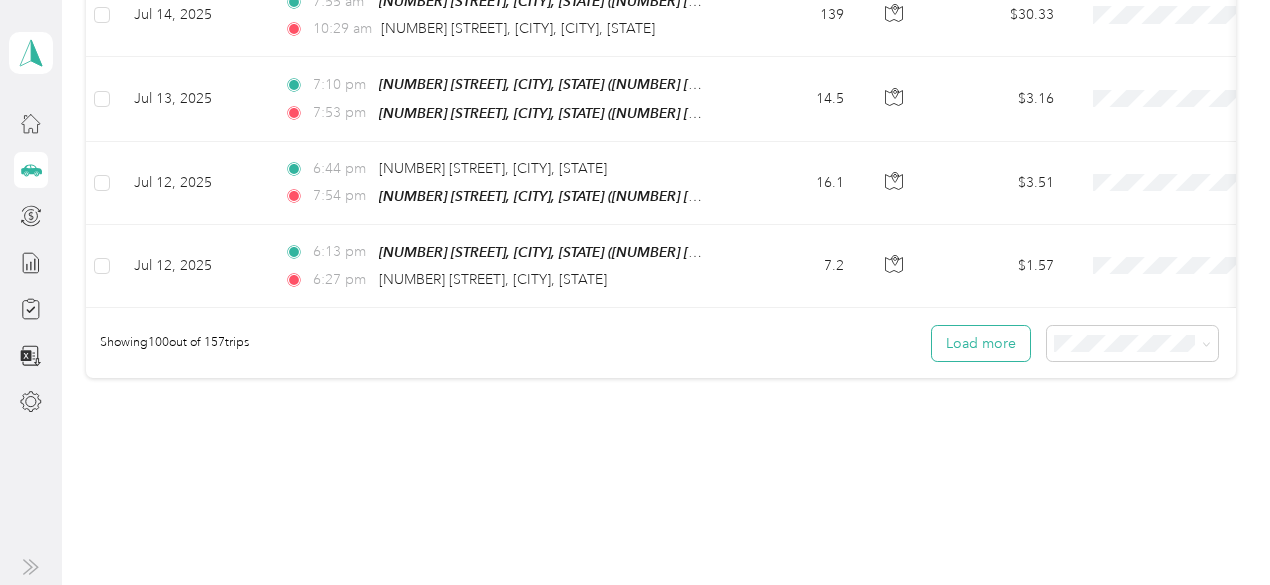 click on "Load more" at bounding box center (981, 343) 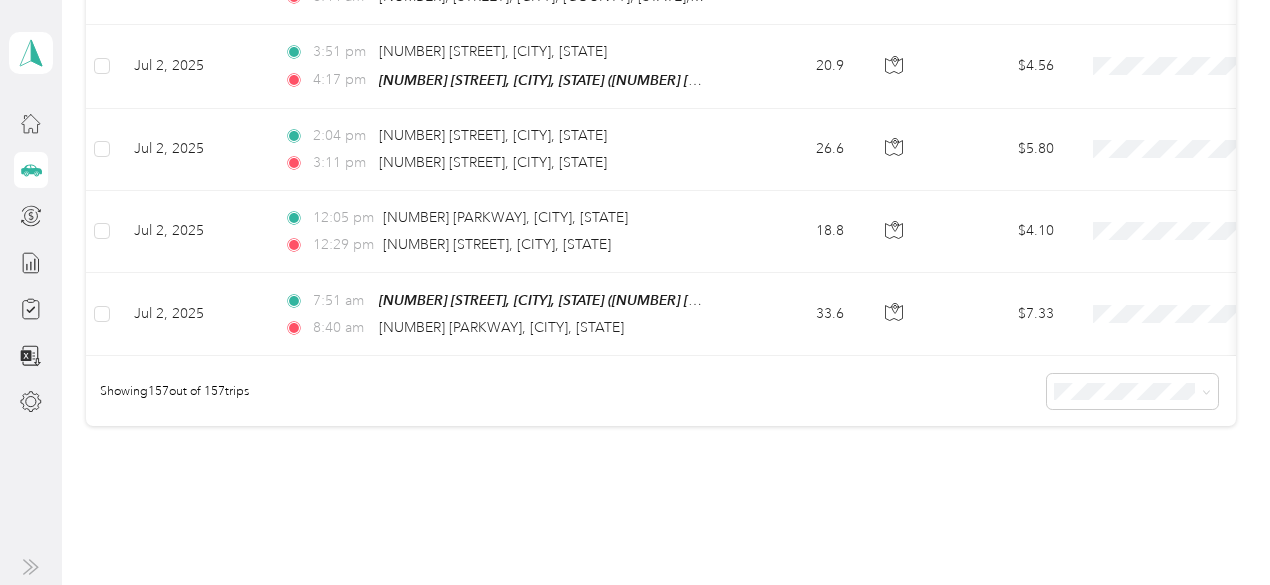 scroll, scrollTop: 12973, scrollLeft: 0, axis: vertical 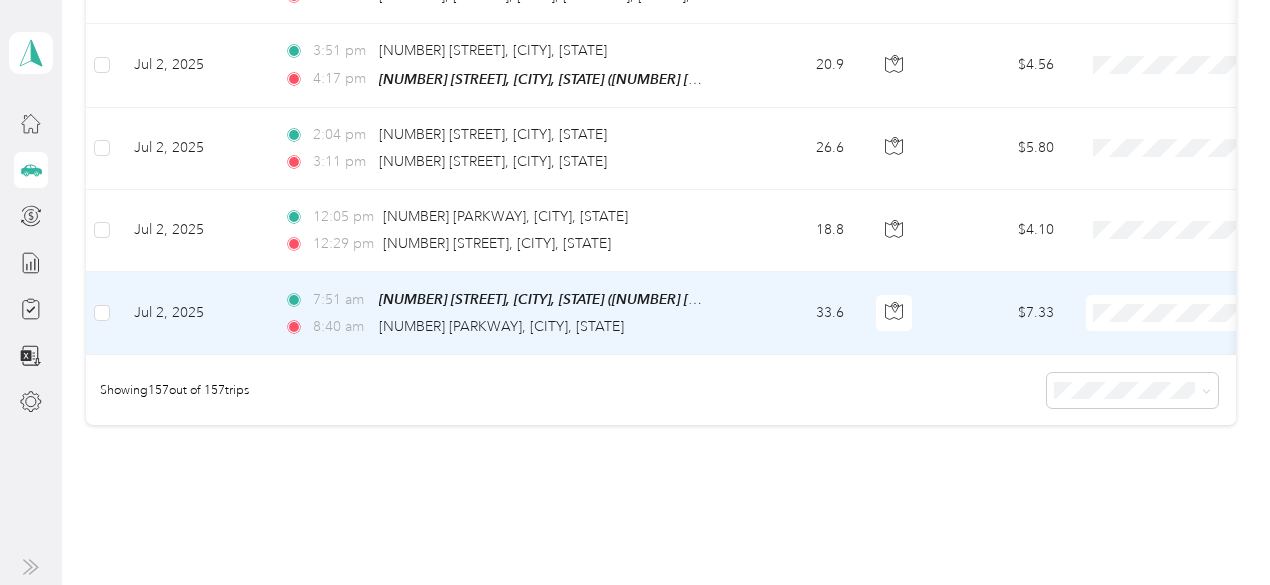 click on "Sales Call" at bounding box center [1146, 209] 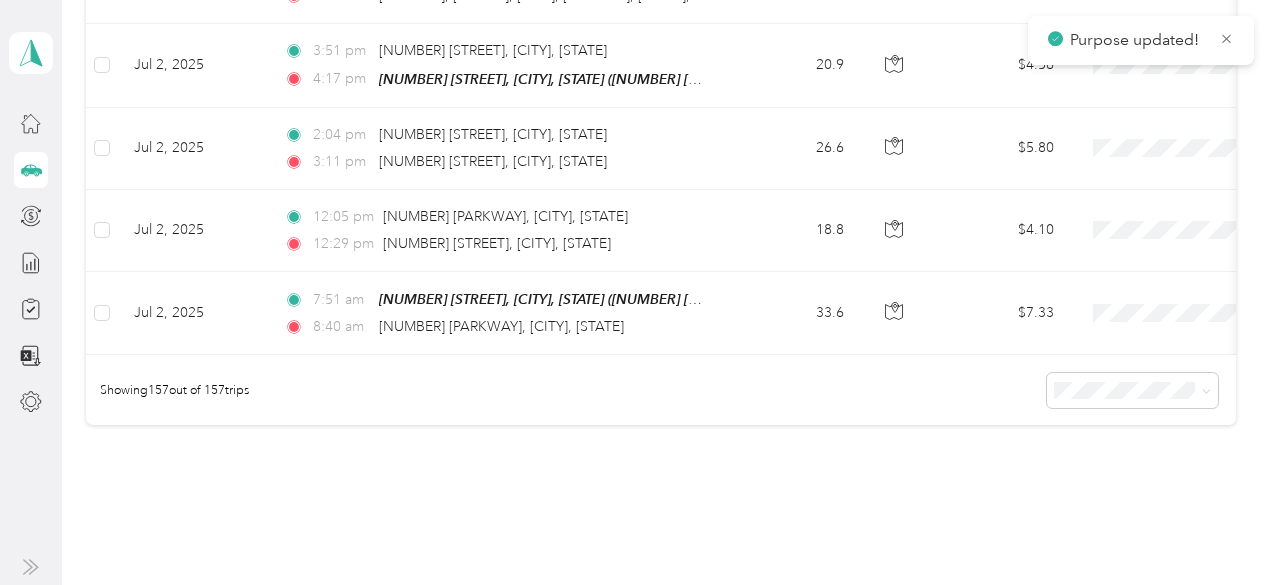 scroll, scrollTop: 12873, scrollLeft: 0, axis: vertical 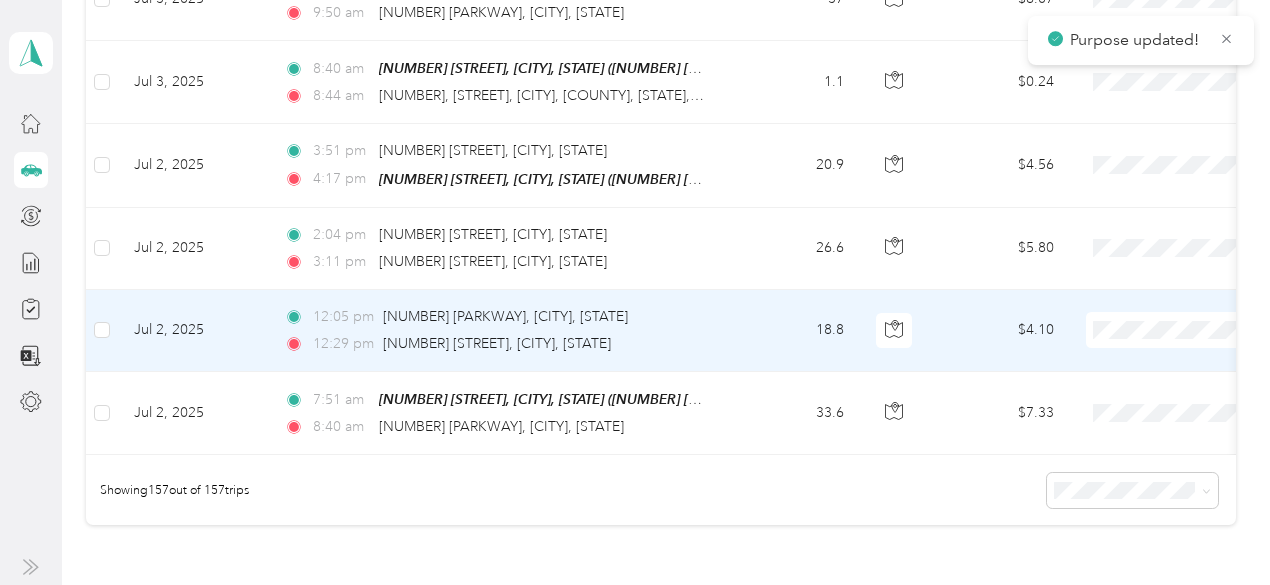 click on "Sales Call" at bounding box center (1164, 237) 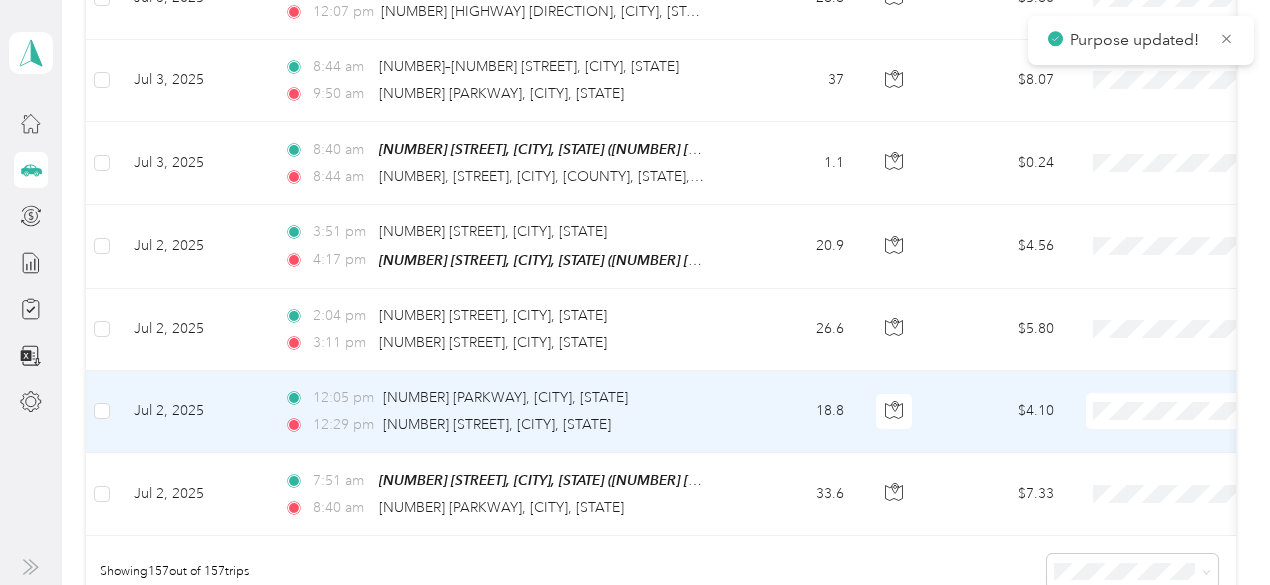 scroll, scrollTop: 12773, scrollLeft: 0, axis: vertical 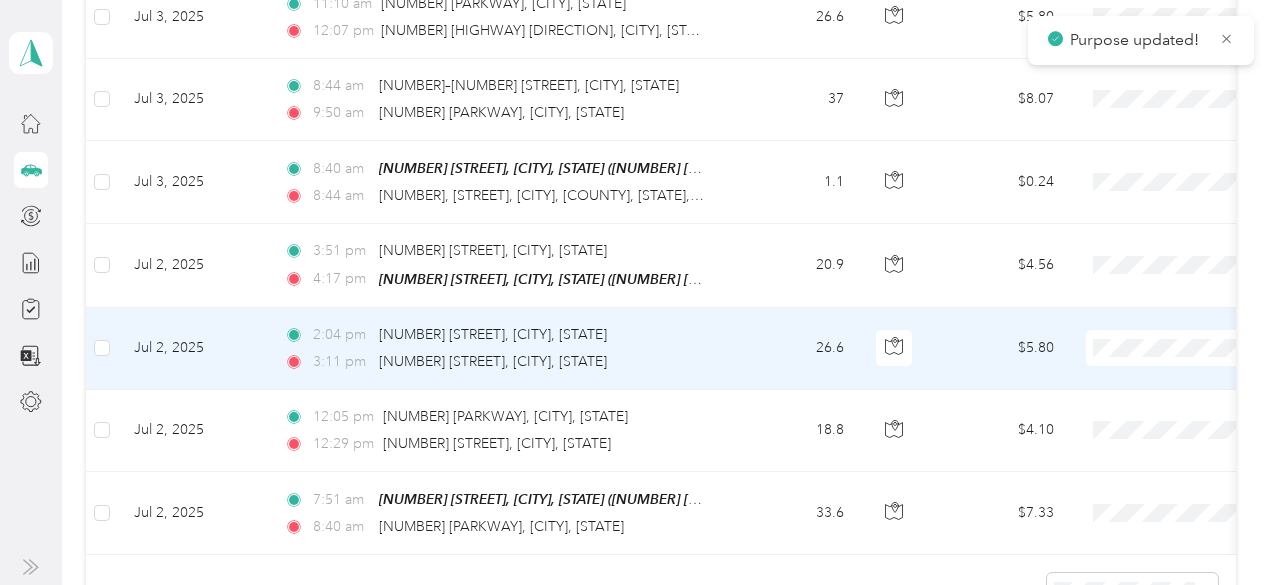 click on "Sales Call Personal" at bounding box center [1146, 272] 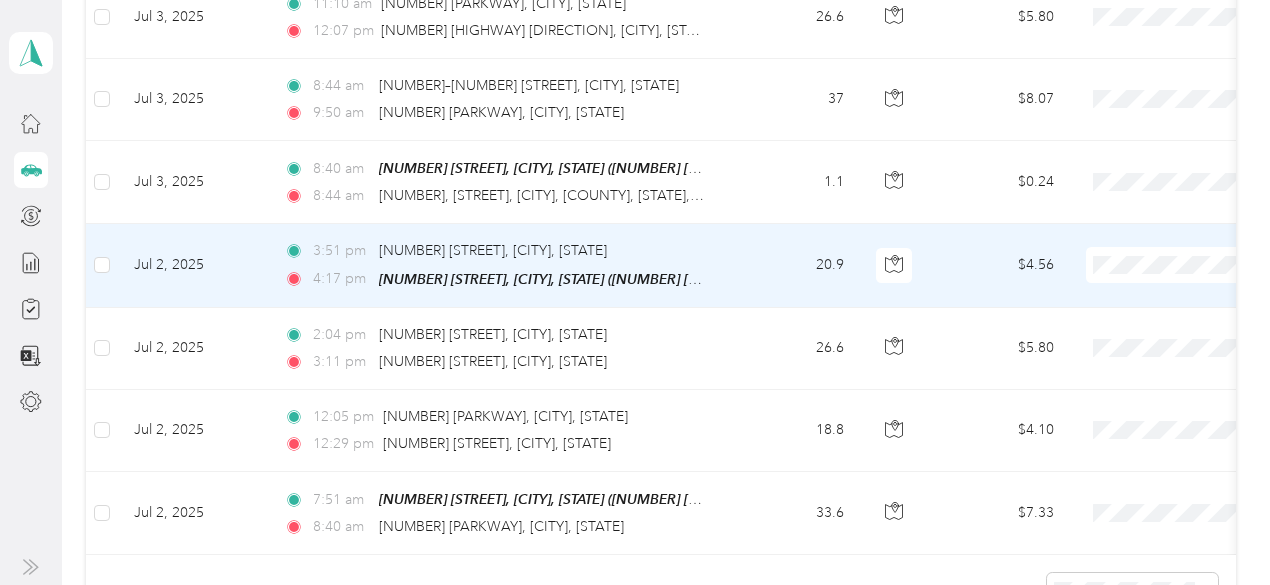 click on "Sales Call" at bounding box center [1146, 163] 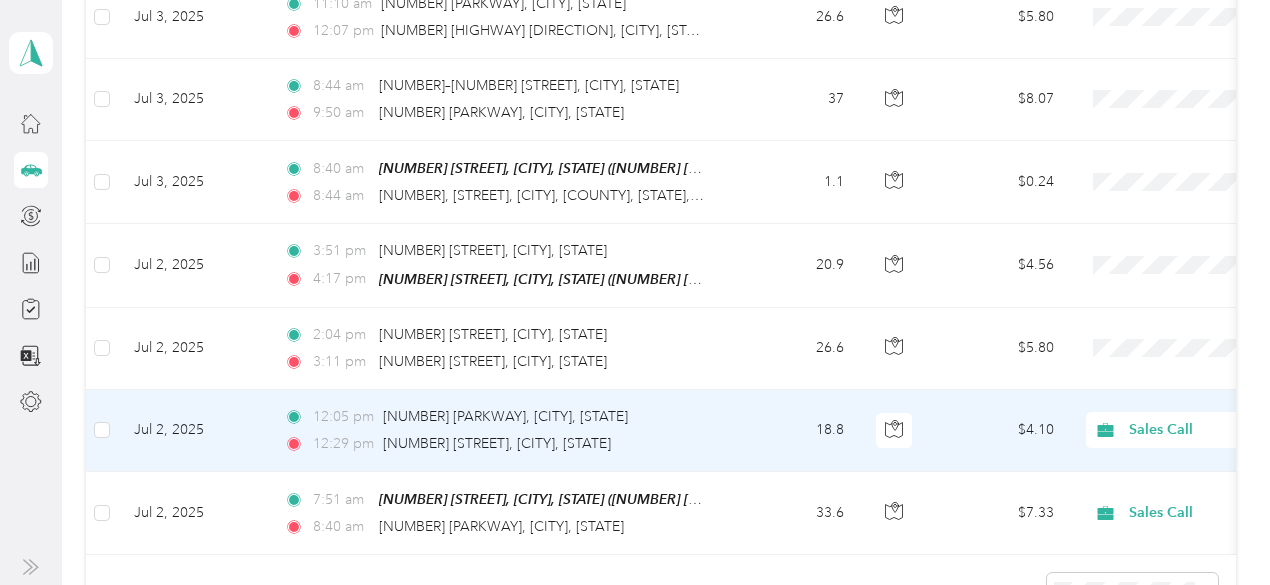 scroll, scrollTop: 12673, scrollLeft: 0, axis: vertical 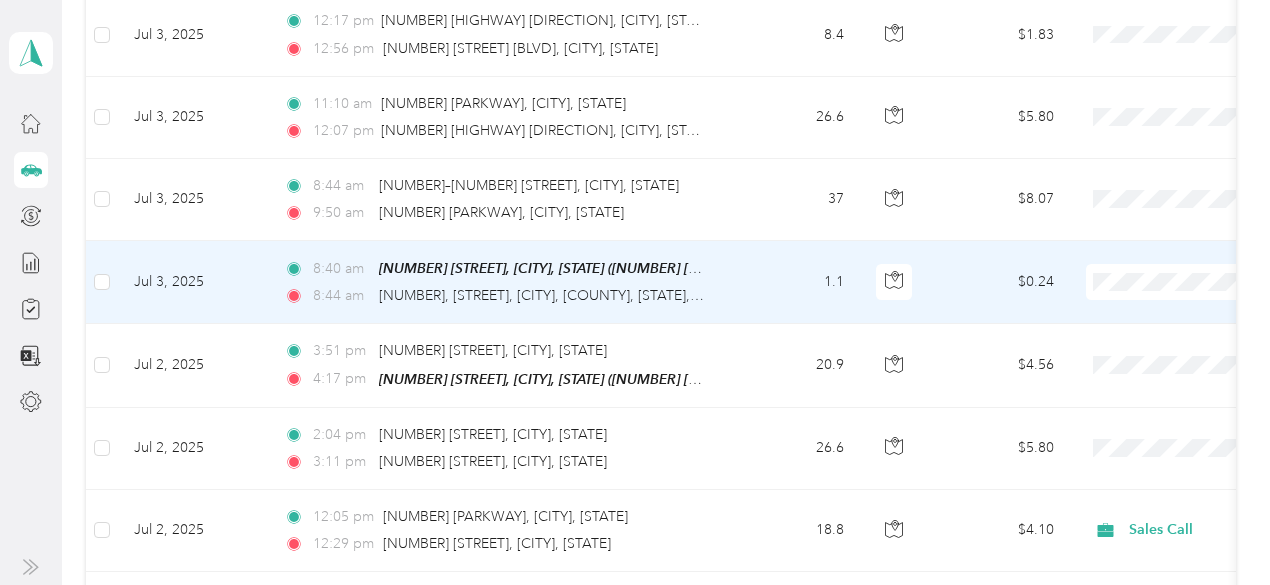 click on "Sales Call Personal" at bounding box center [1146, 210] 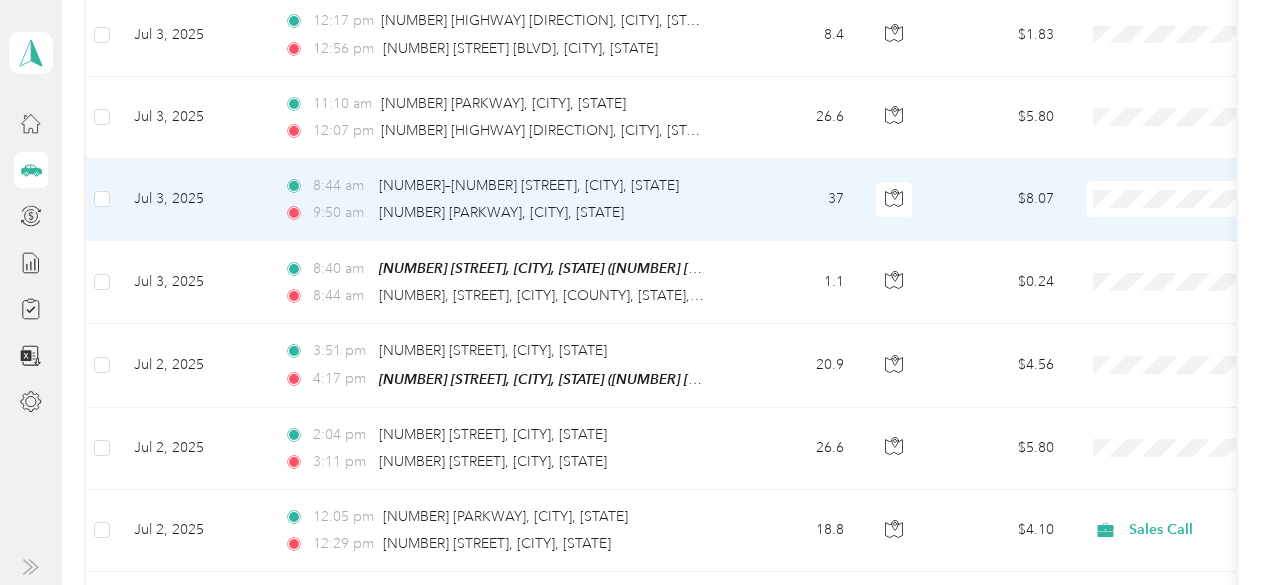 click on "Sales Call Personal" at bounding box center [1146, 128] 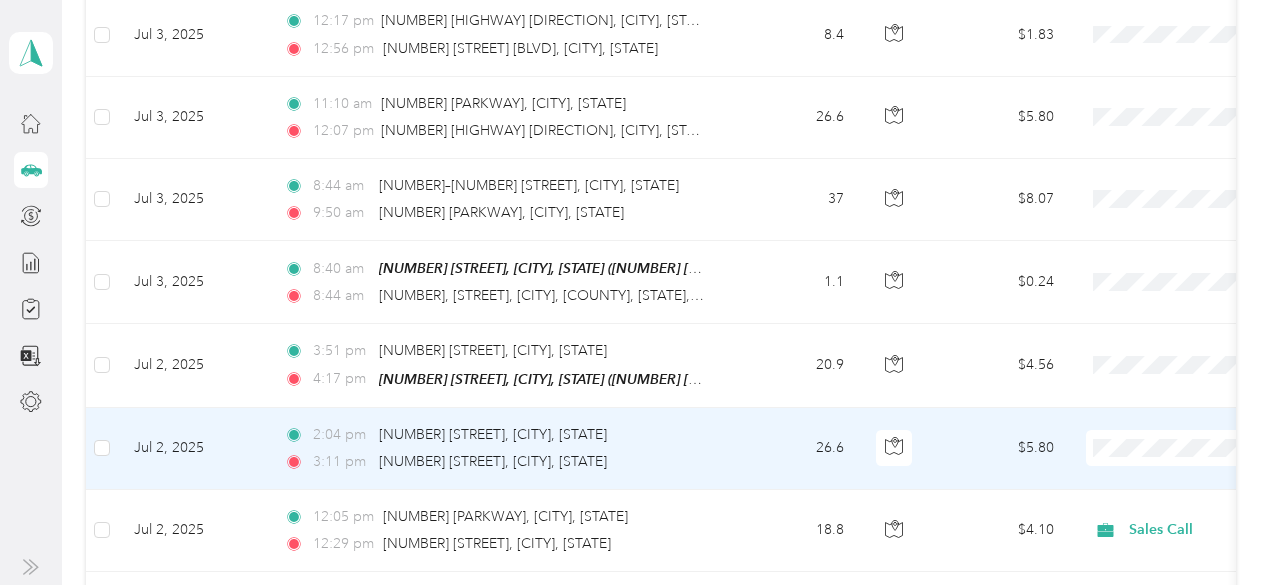 click on "Sales Call" at bounding box center (1164, 347) 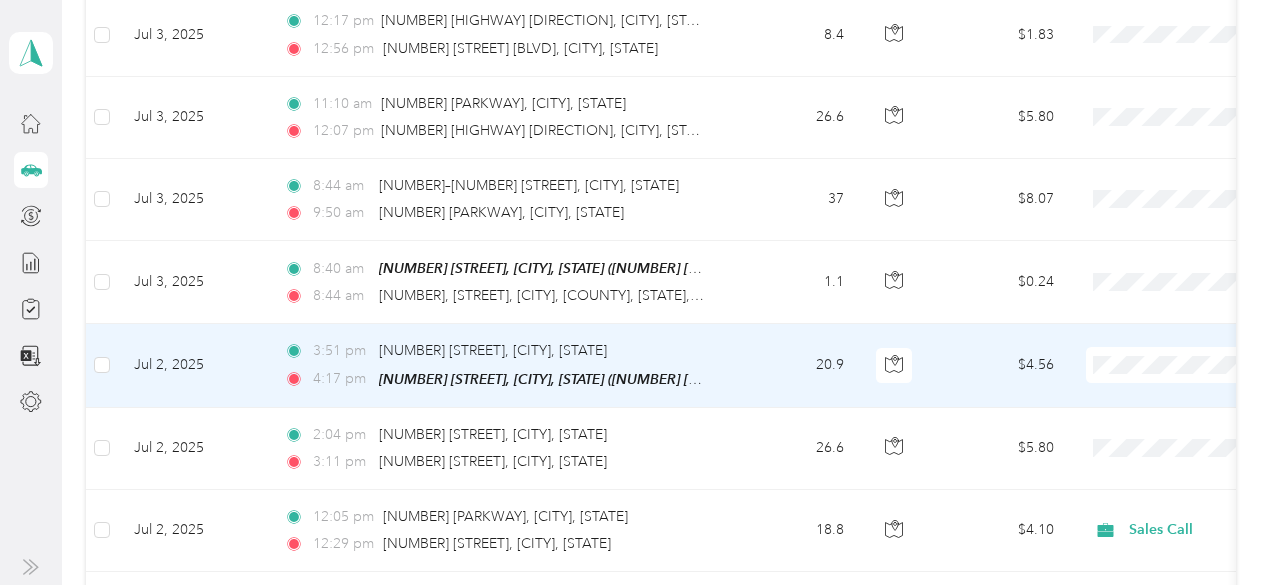 click on "Sales Call" at bounding box center [1146, 264] 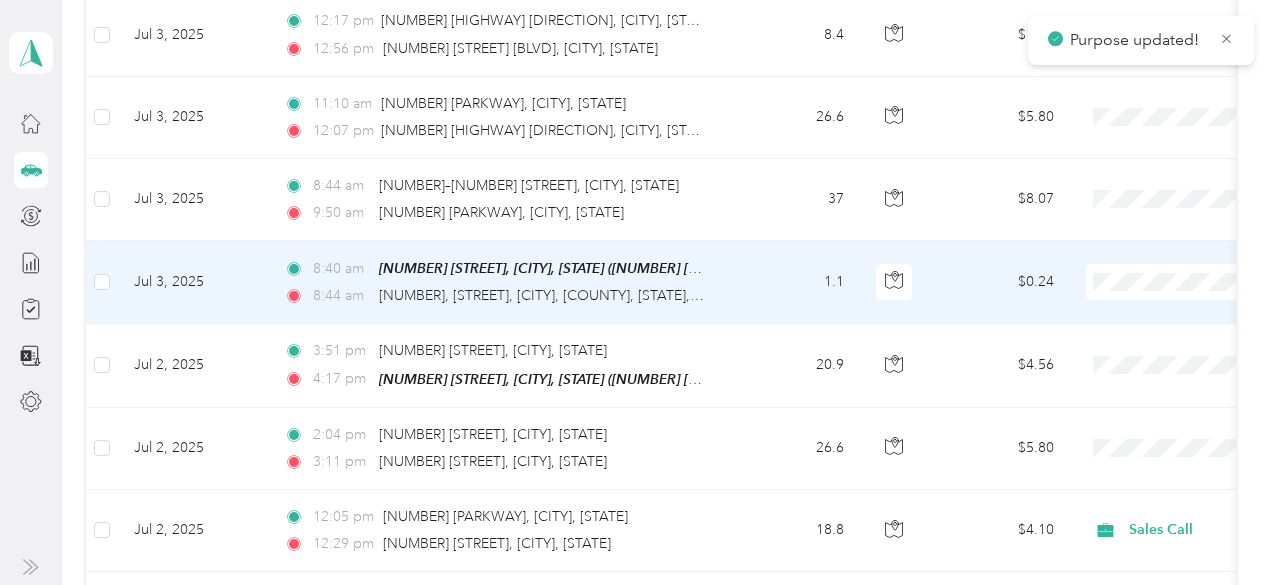 click on "Sales Call" at bounding box center (1164, 187) 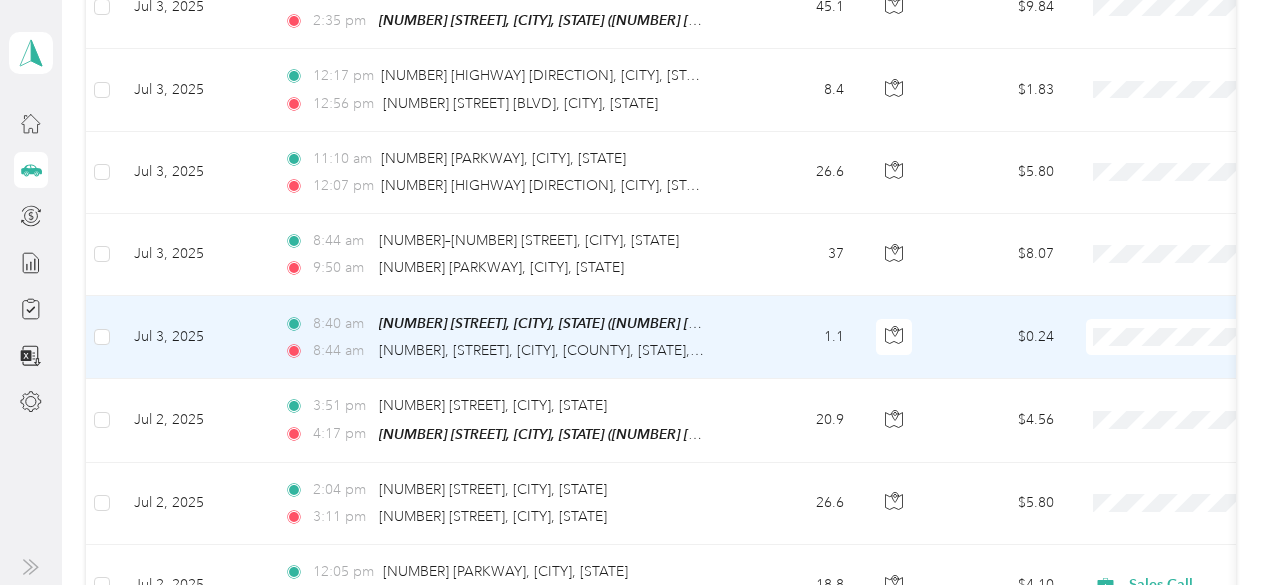scroll, scrollTop: 12573, scrollLeft: 0, axis: vertical 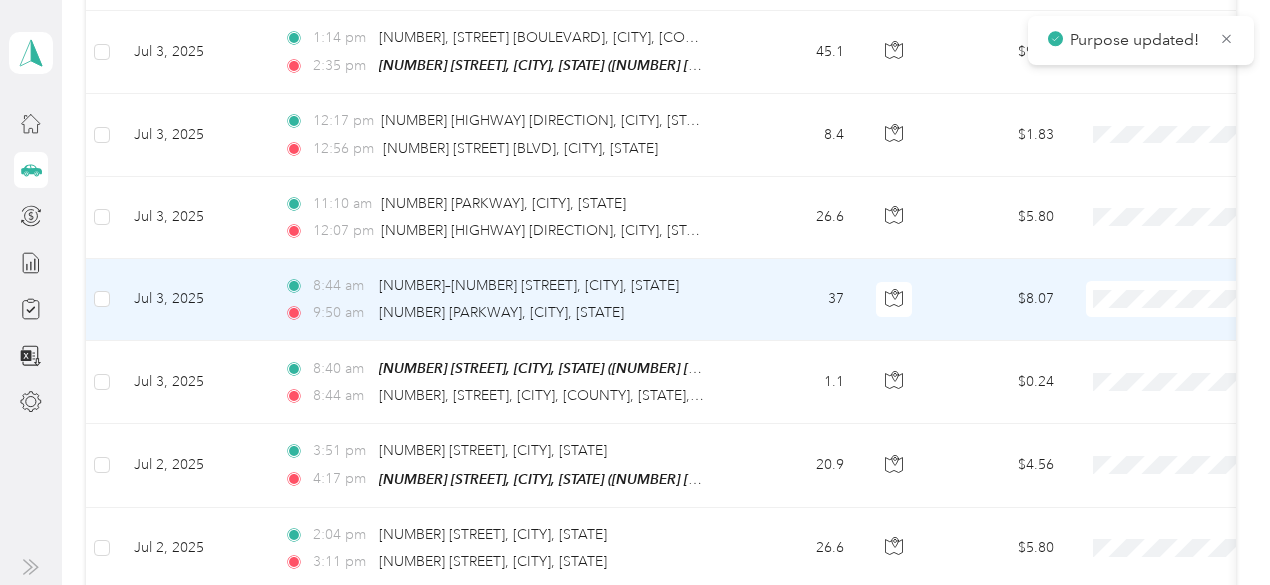 click on "Sales Call" at bounding box center [1164, 201] 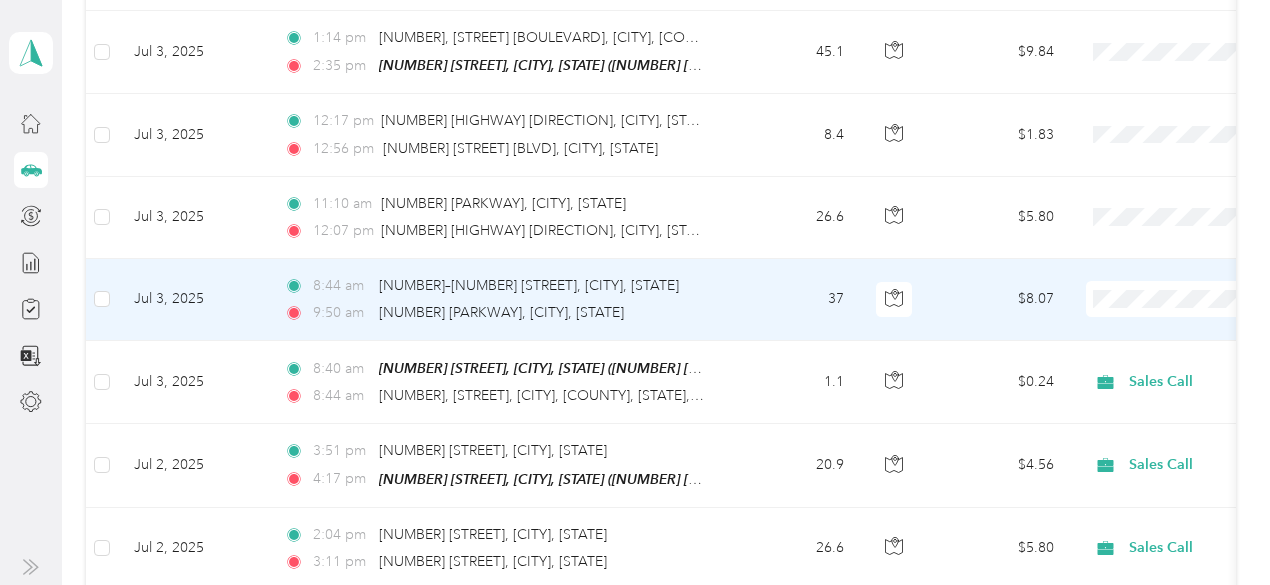 scroll, scrollTop: 12473, scrollLeft: 0, axis: vertical 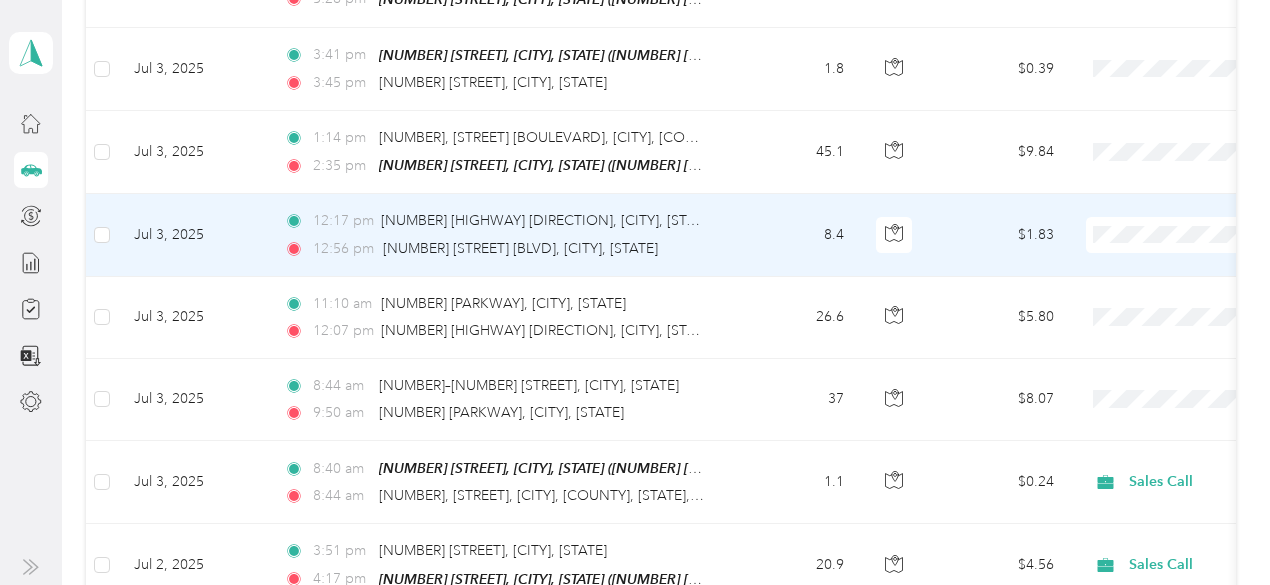 click on "Sales Call" at bounding box center (1146, 145) 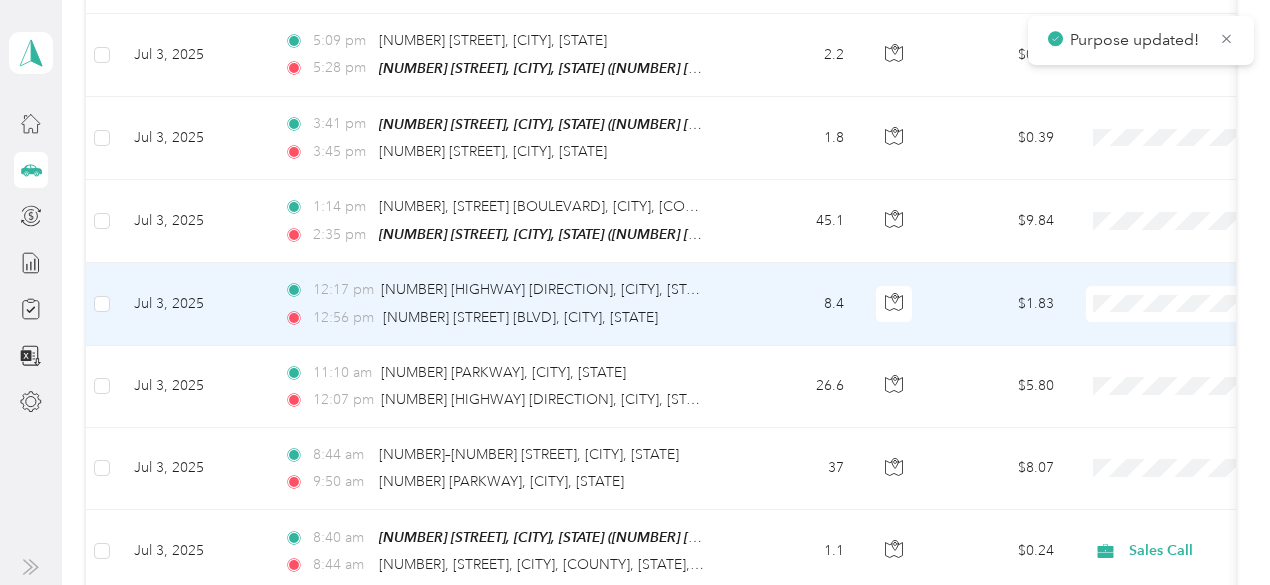 scroll, scrollTop: 12373, scrollLeft: 0, axis: vertical 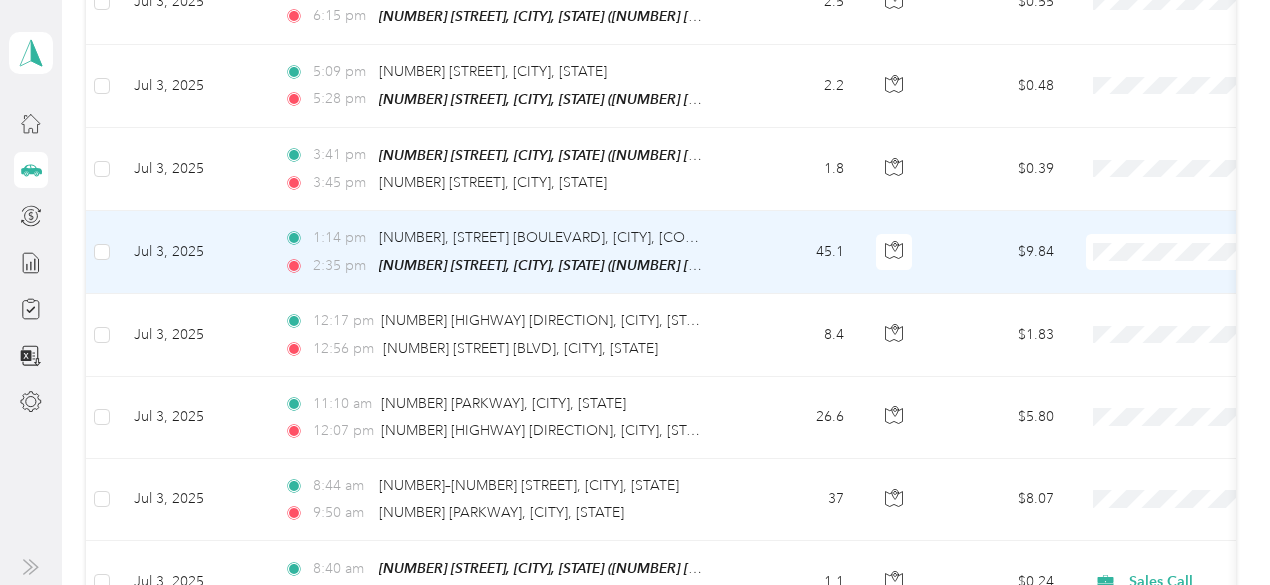 click on "Sales Call" at bounding box center [1164, 153] 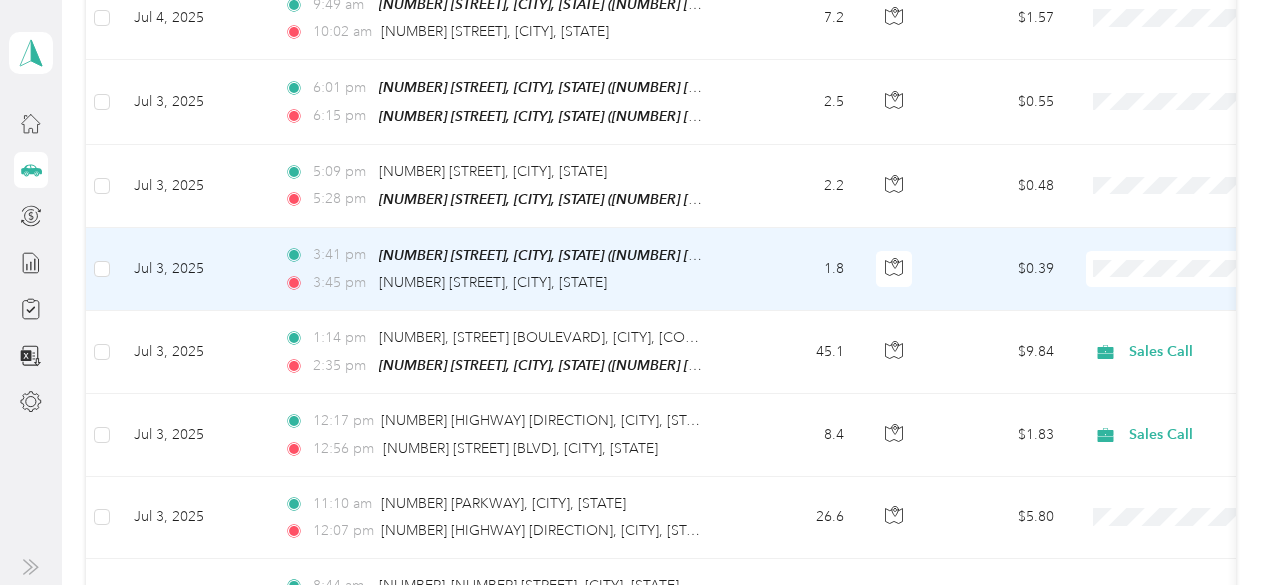 click on "Sales Call" at bounding box center (1146, 172) 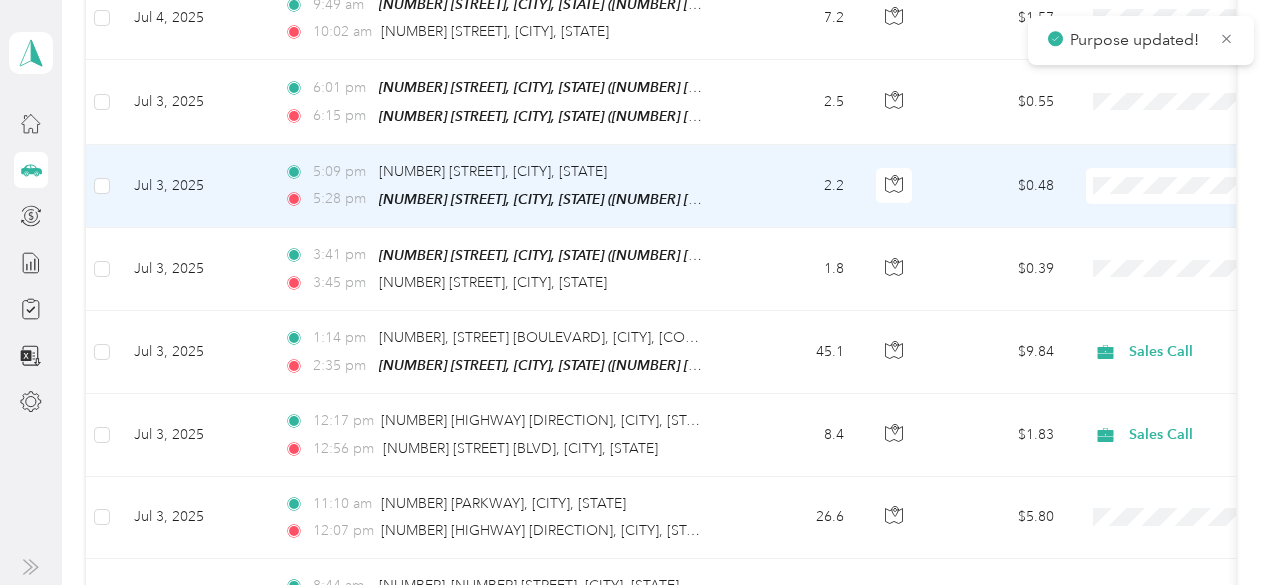 click on "Sales Call" at bounding box center [1164, 89] 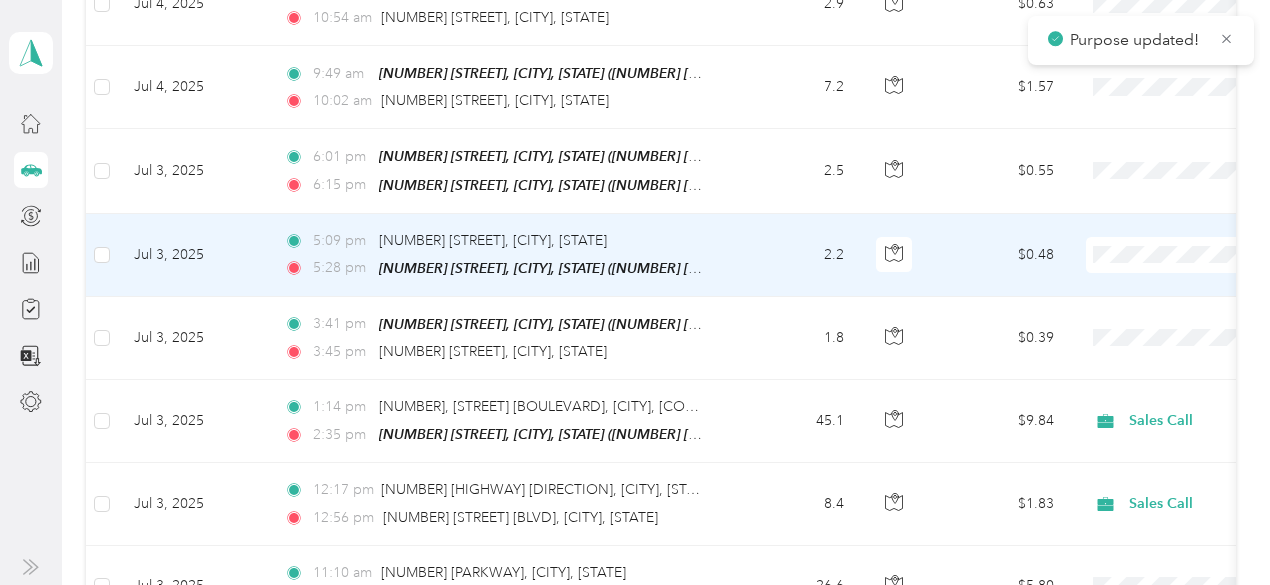scroll, scrollTop: 12173, scrollLeft: 0, axis: vertical 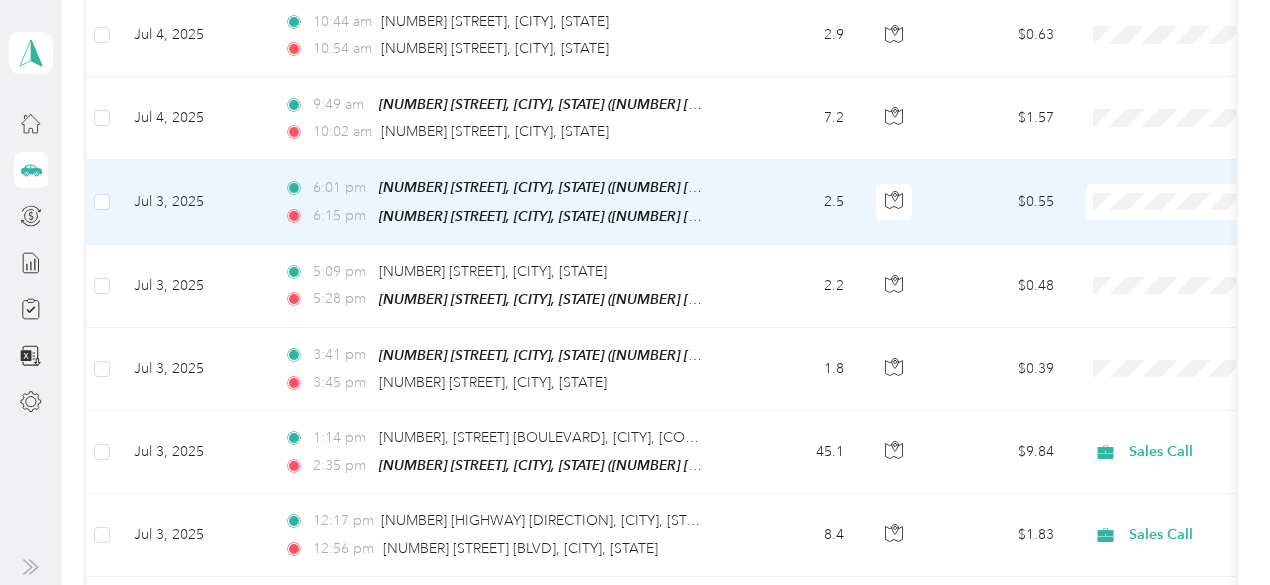 click on "Personal" at bounding box center (1146, 142) 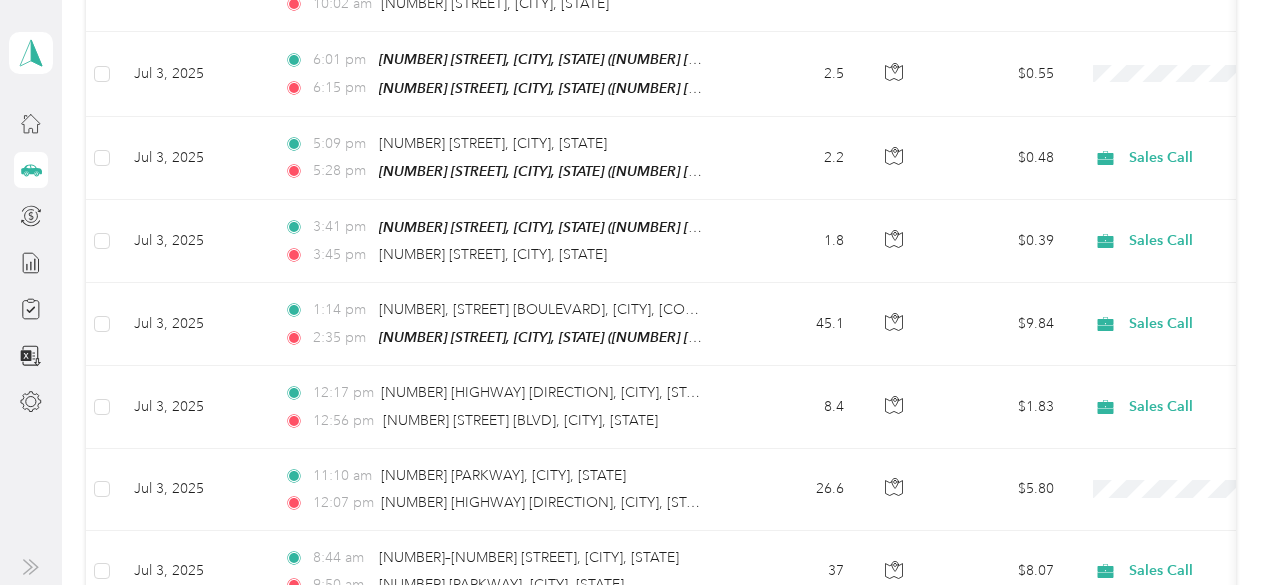 scroll, scrollTop: 12273, scrollLeft: 0, axis: vertical 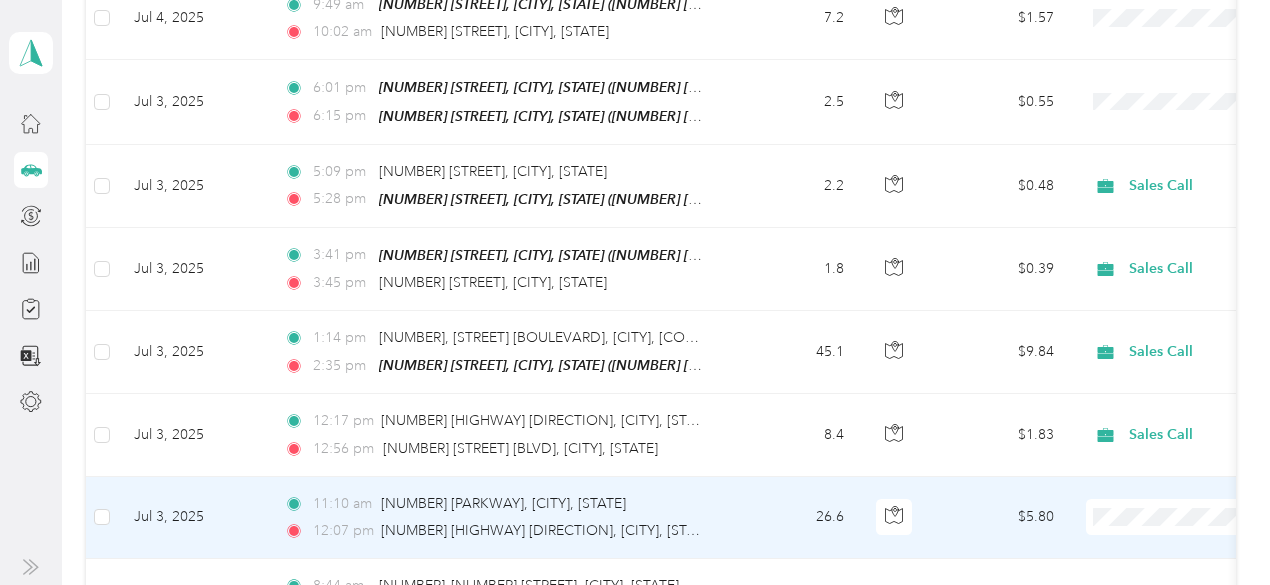 click on "Sales Call" at bounding box center [1164, 423] 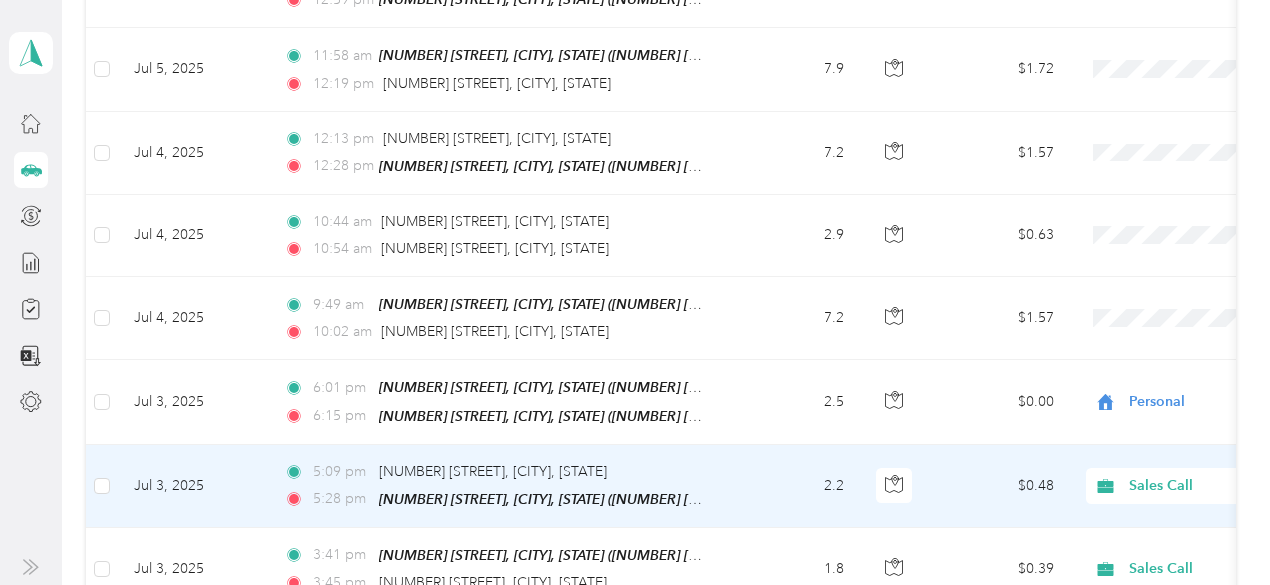 scroll, scrollTop: 11873, scrollLeft: 0, axis: vertical 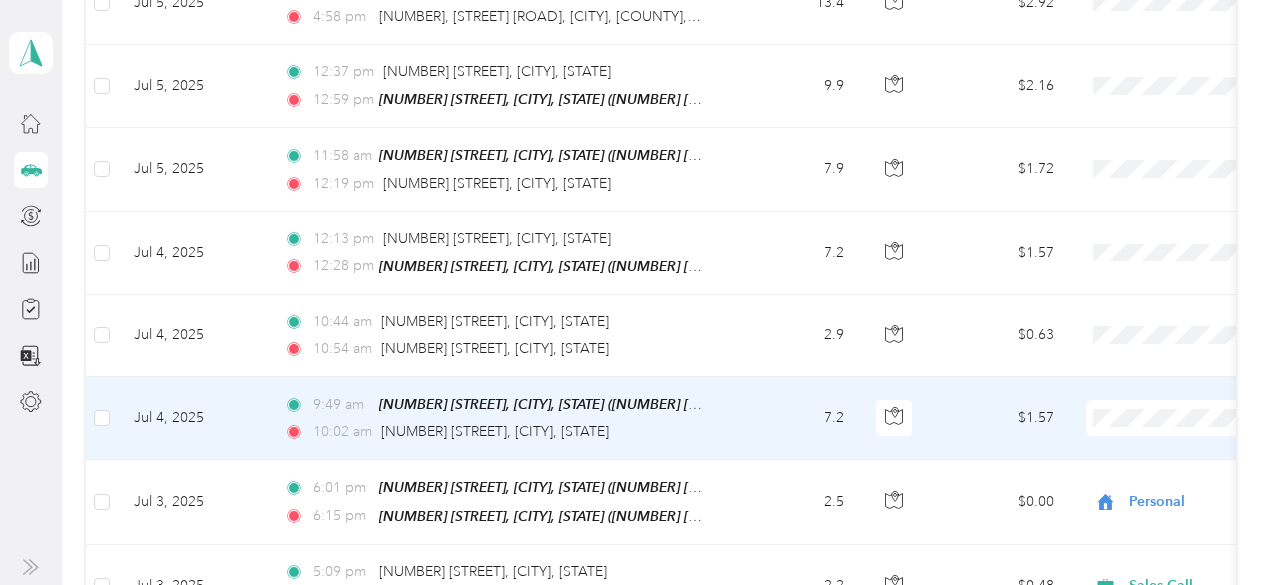 click on "Personal" at bounding box center (1164, 370) 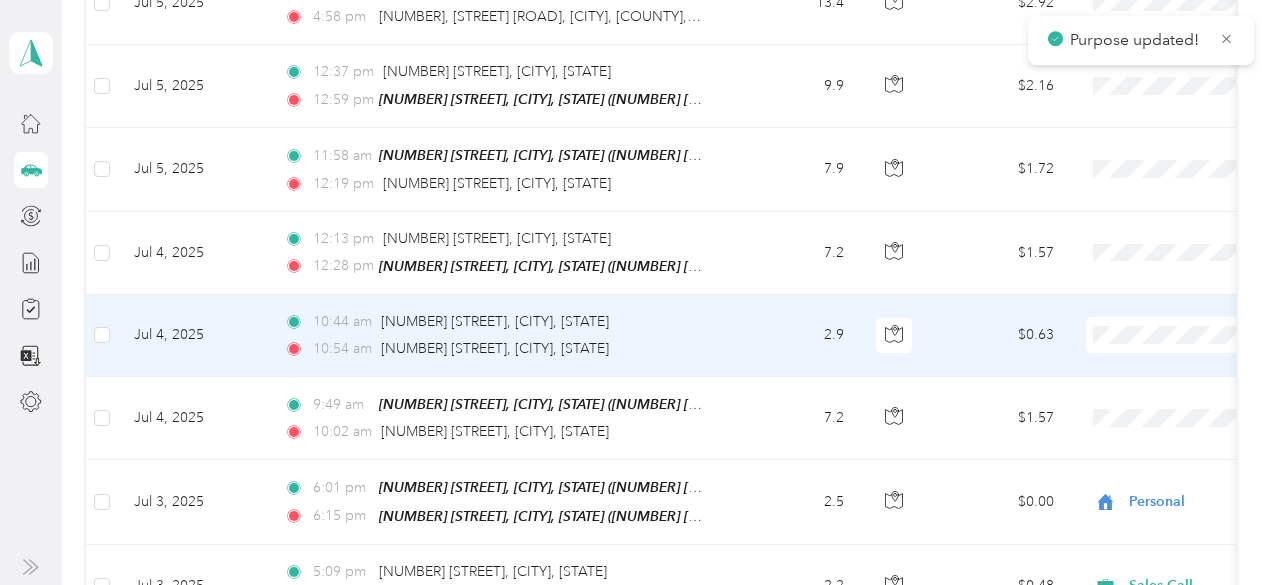 click on "Personal" at bounding box center (1146, 281) 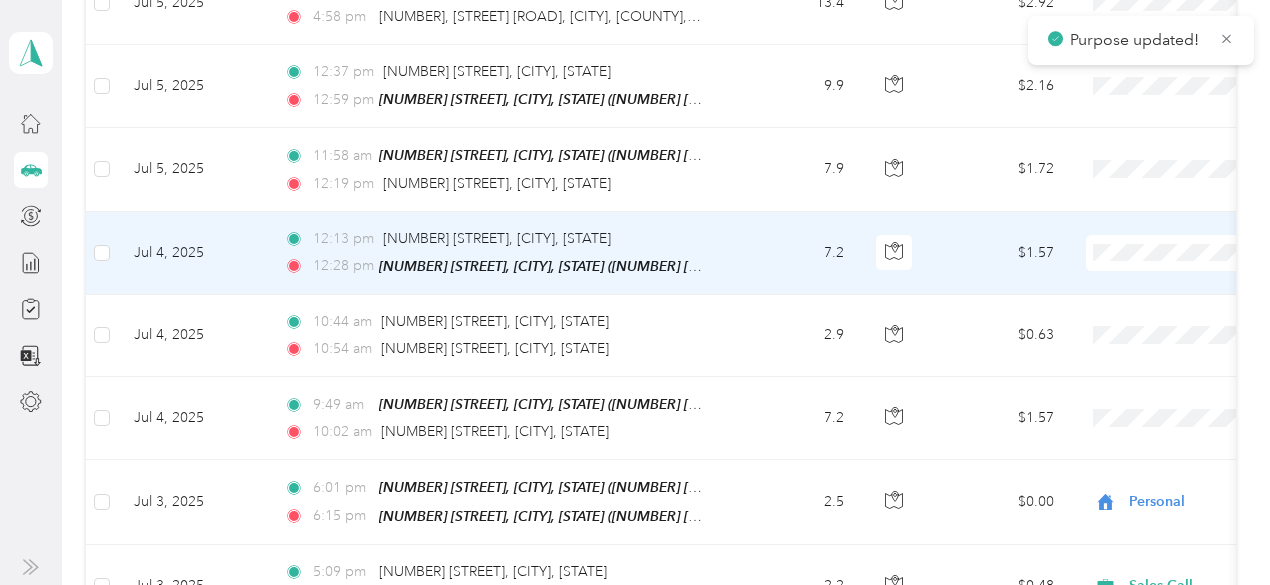 click on "Personal" at bounding box center (1146, 203) 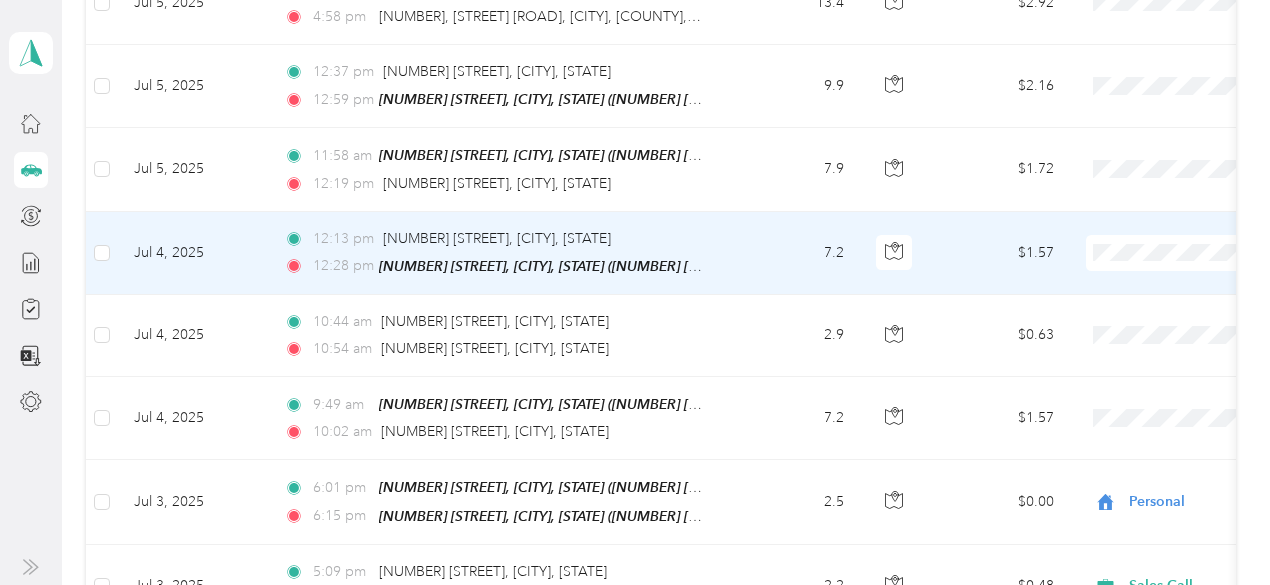 click on "Personal" at bounding box center [1164, 207] 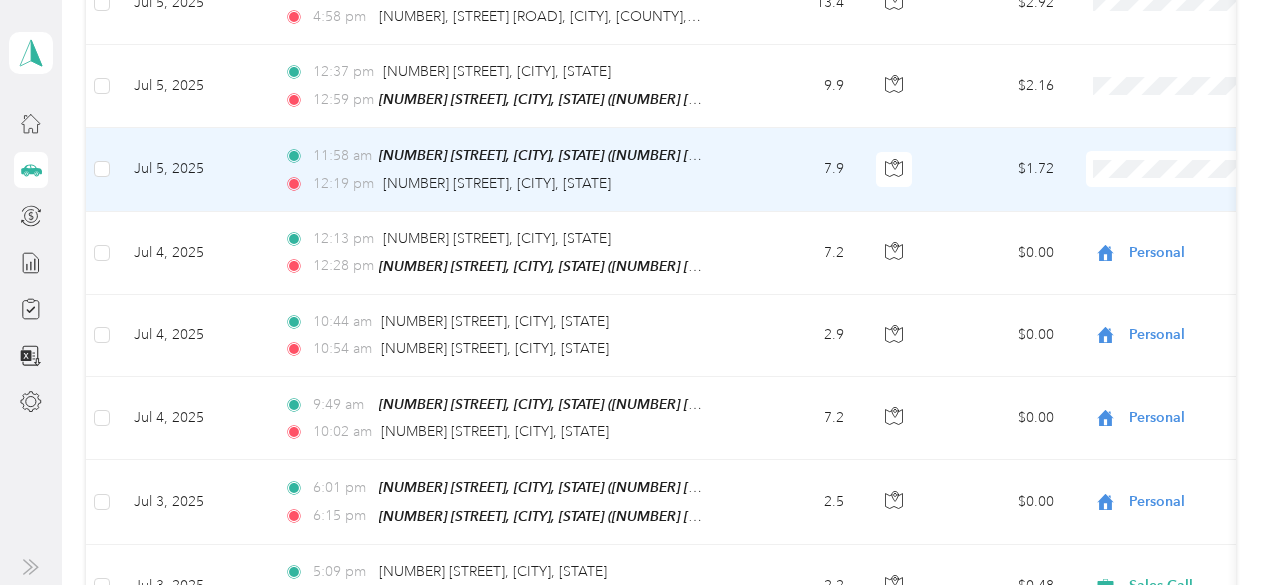 click on "Personal" at bounding box center (1164, 121) 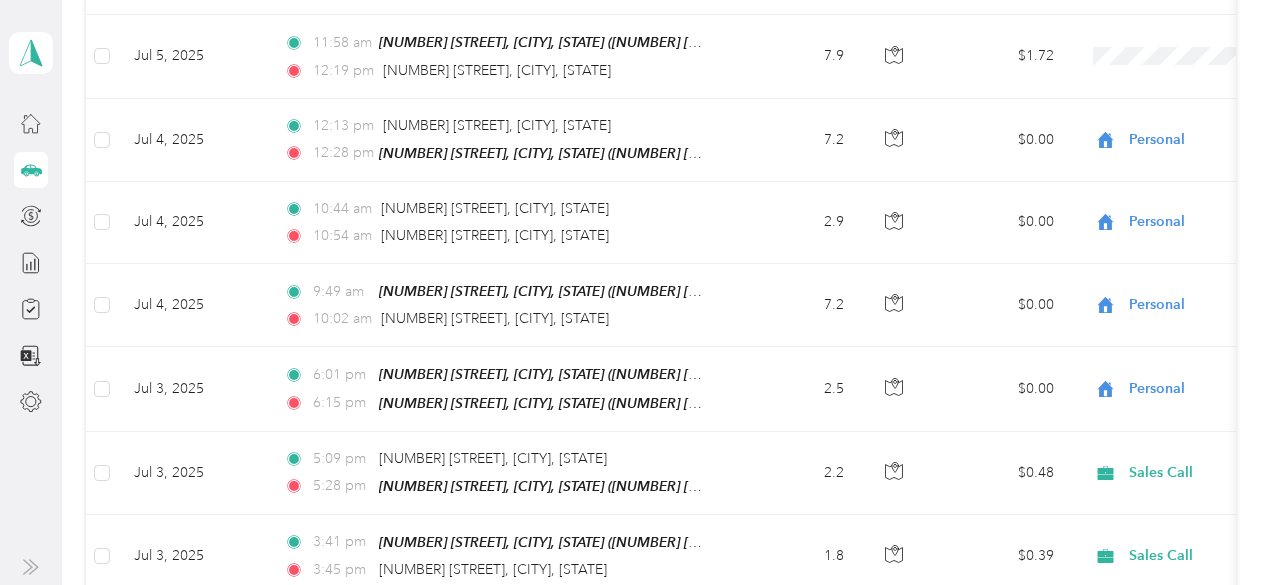 scroll, scrollTop: 11973, scrollLeft: 0, axis: vertical 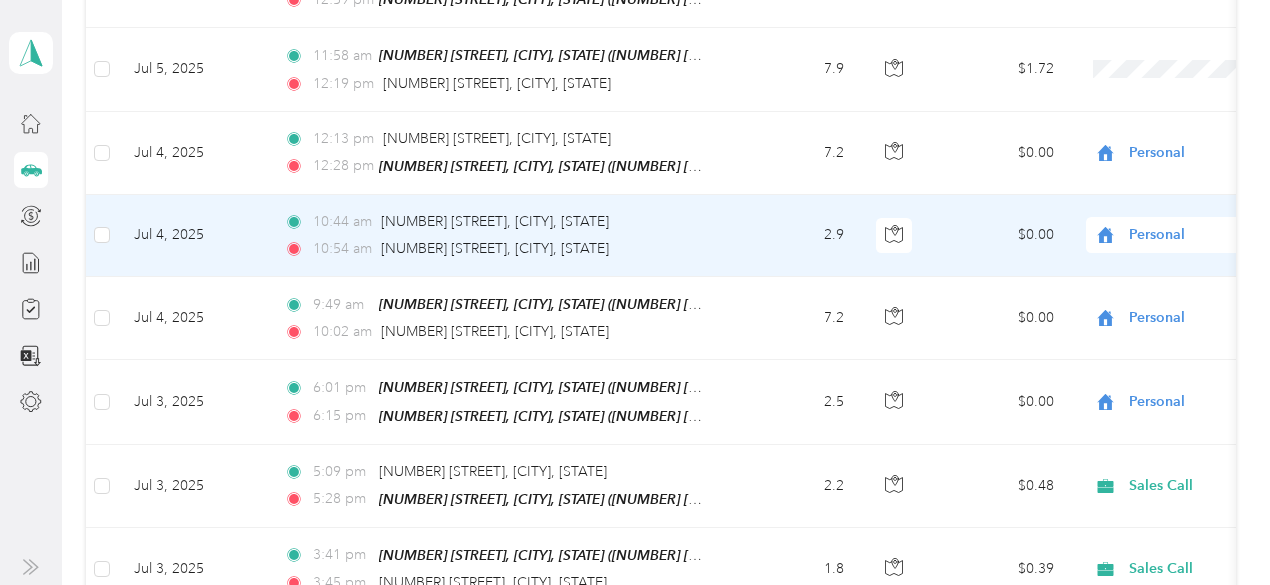 click on "[TIME] [NUMBER] [STREET], [CITY], [STATE] [TIME] [NUMBER] [STREET], [CITY], [STATE]" at bounding box center (498, 236) 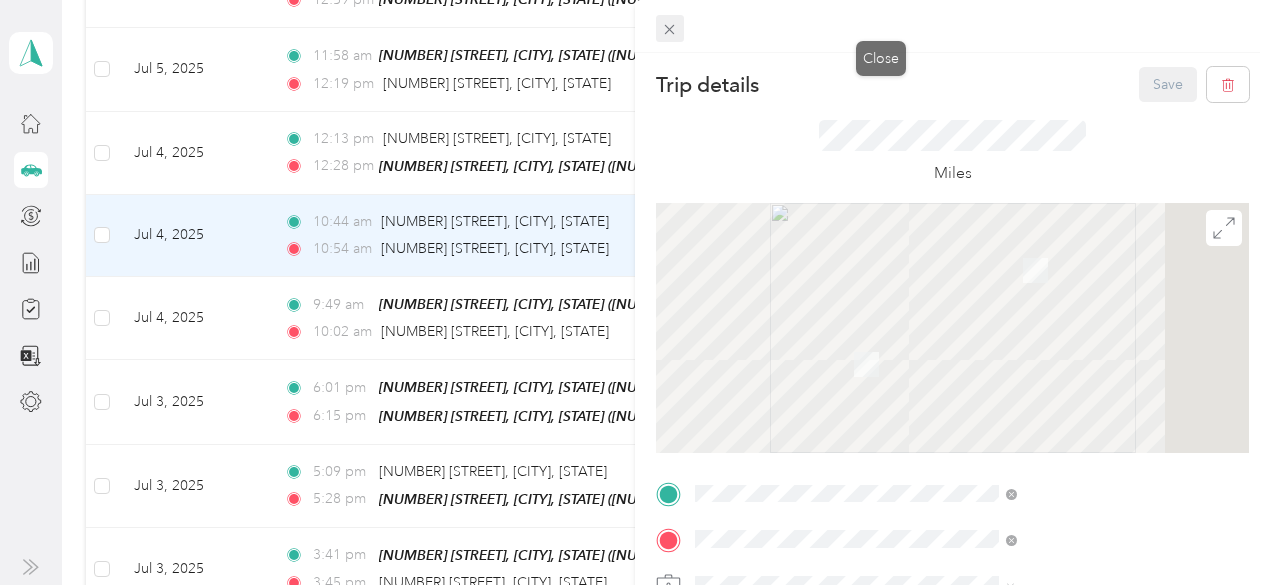 click 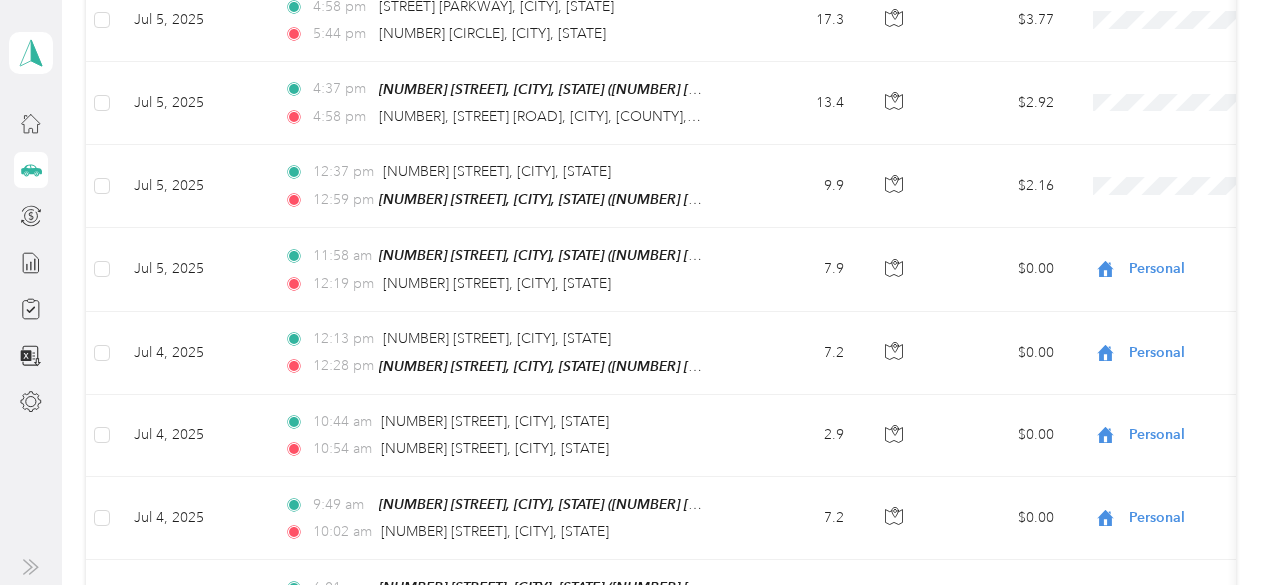 scroll, scrollTop: 11573, scrollLeft: 0, axis: vertical 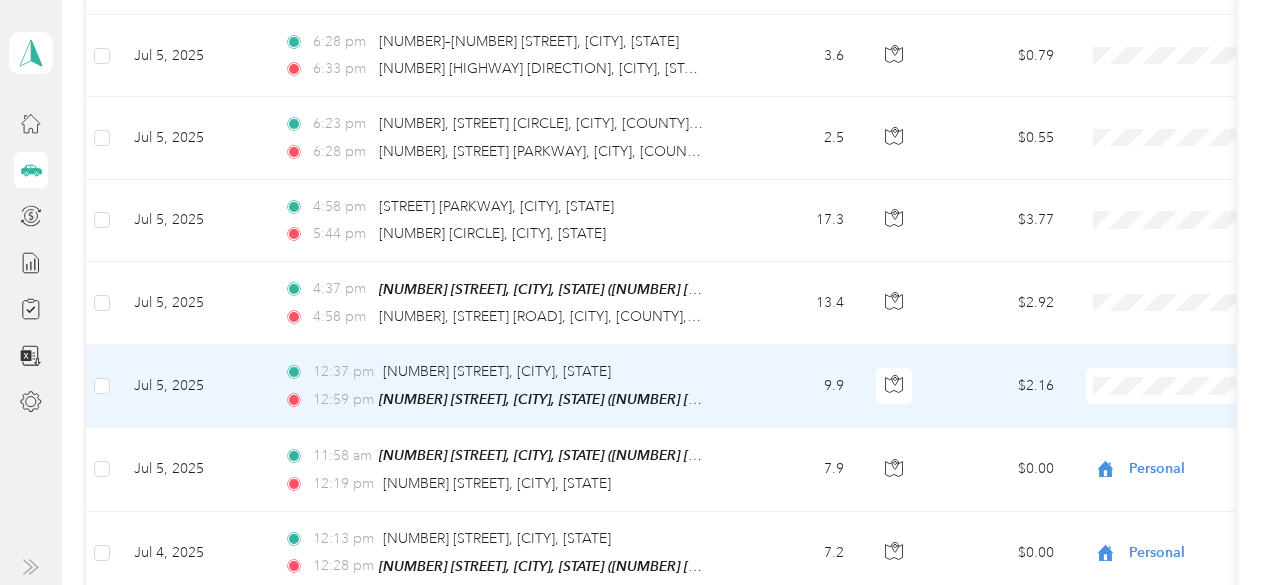 click on "Personal" at bounding box center (1164, 336) 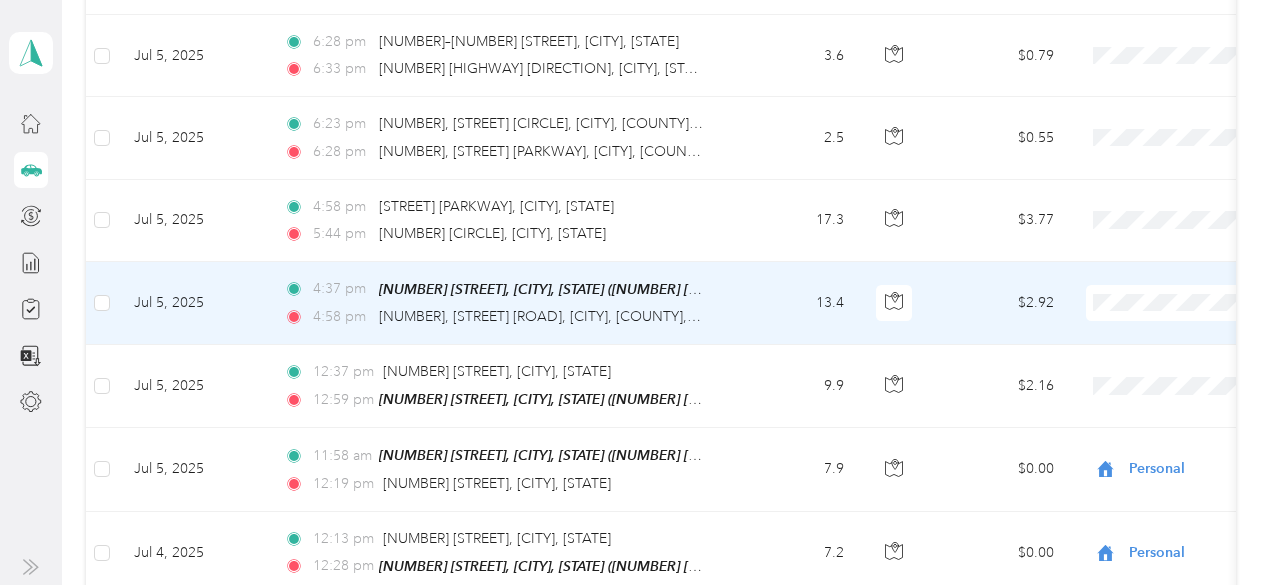 click on "Personal" at bounding box center (1146, 257) 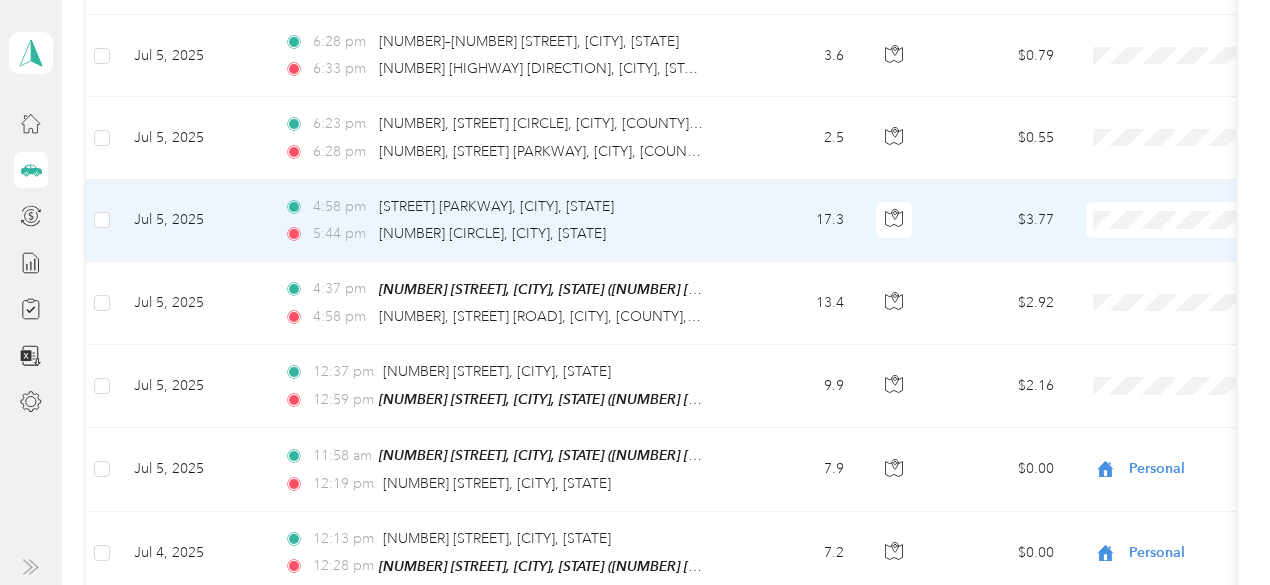 click on "Personal" at bounding box center [1146, 179] 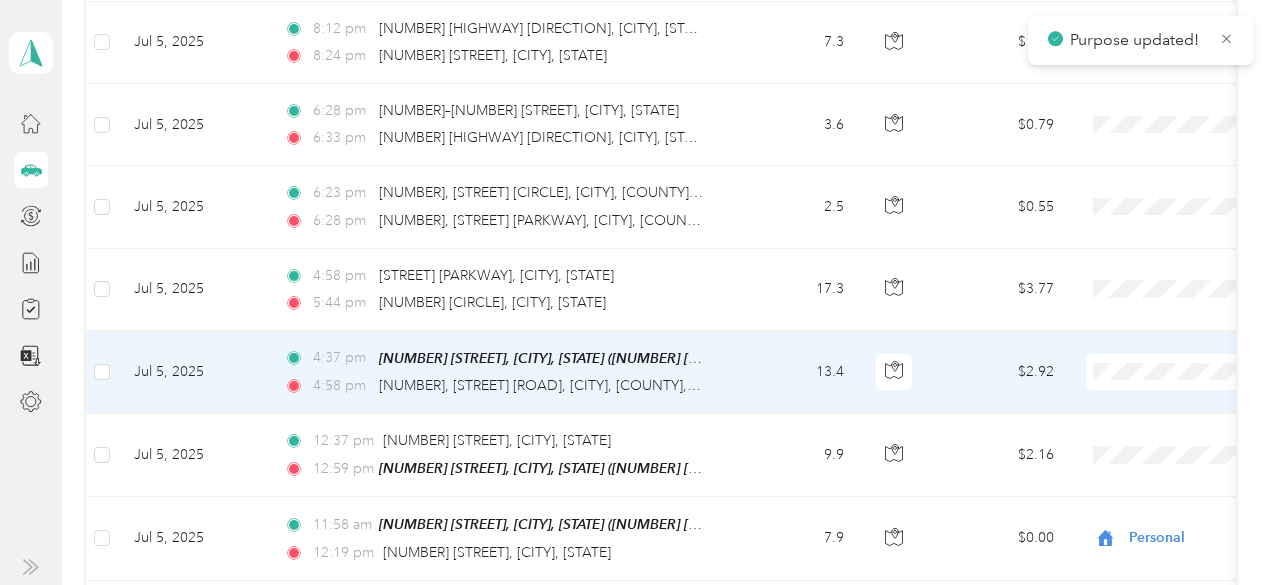 scroll, scrollTop: 11473, scrollLeft: 0, axis: vertical 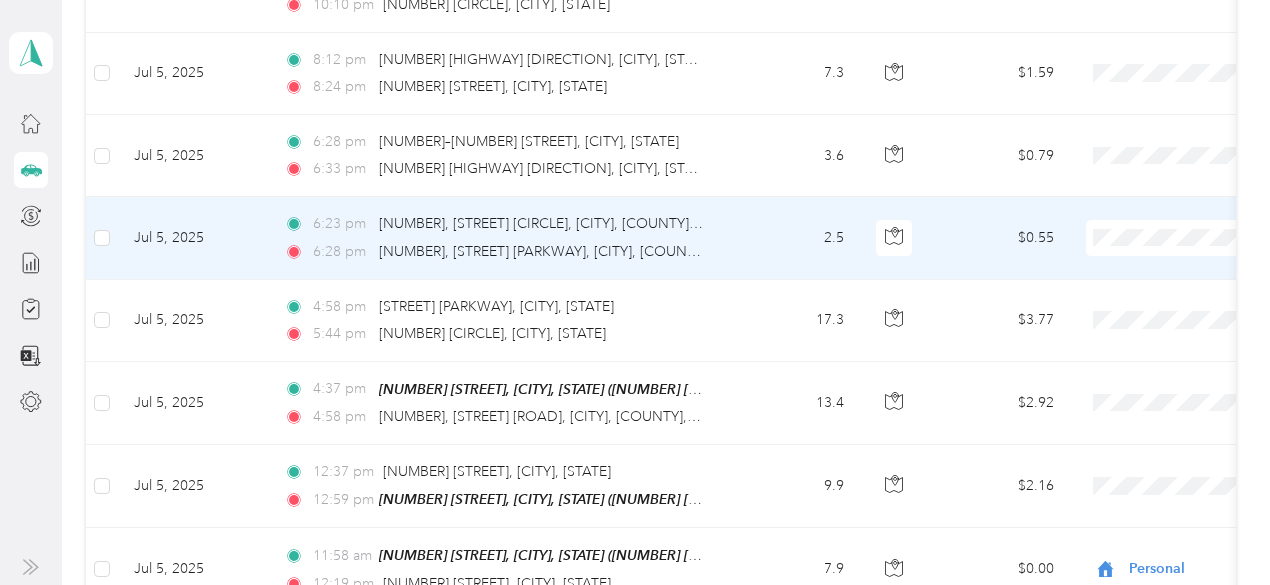 click on "Personal" at bounding box center (1146, 187) 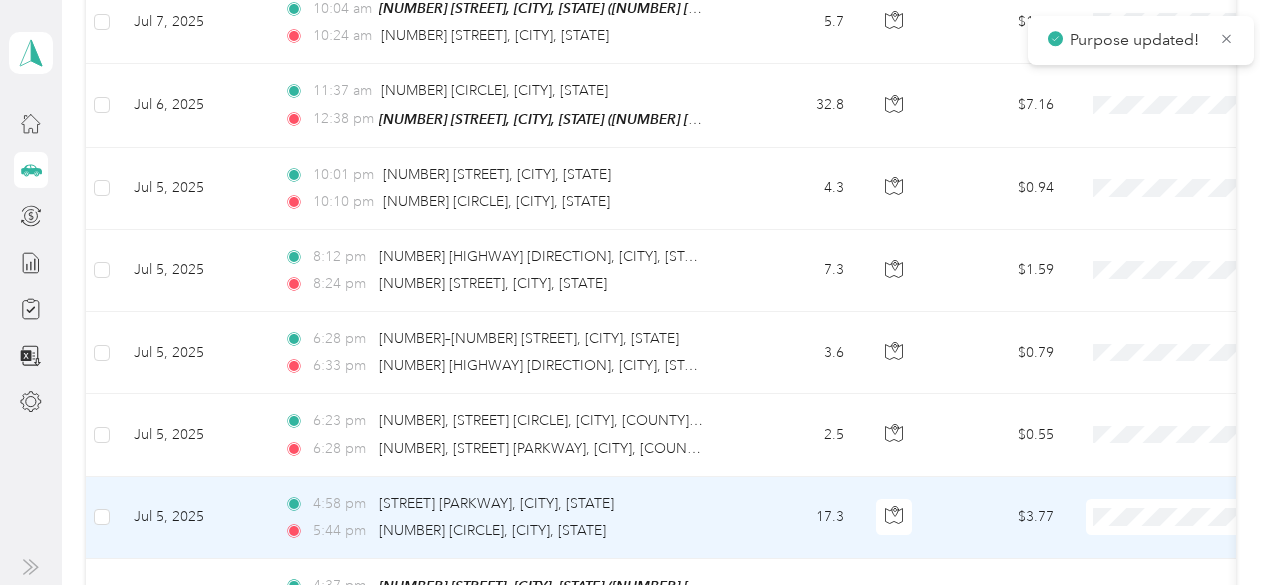 scroll, scrollTop: 11273, scrollLeft: 0, axis: vertical 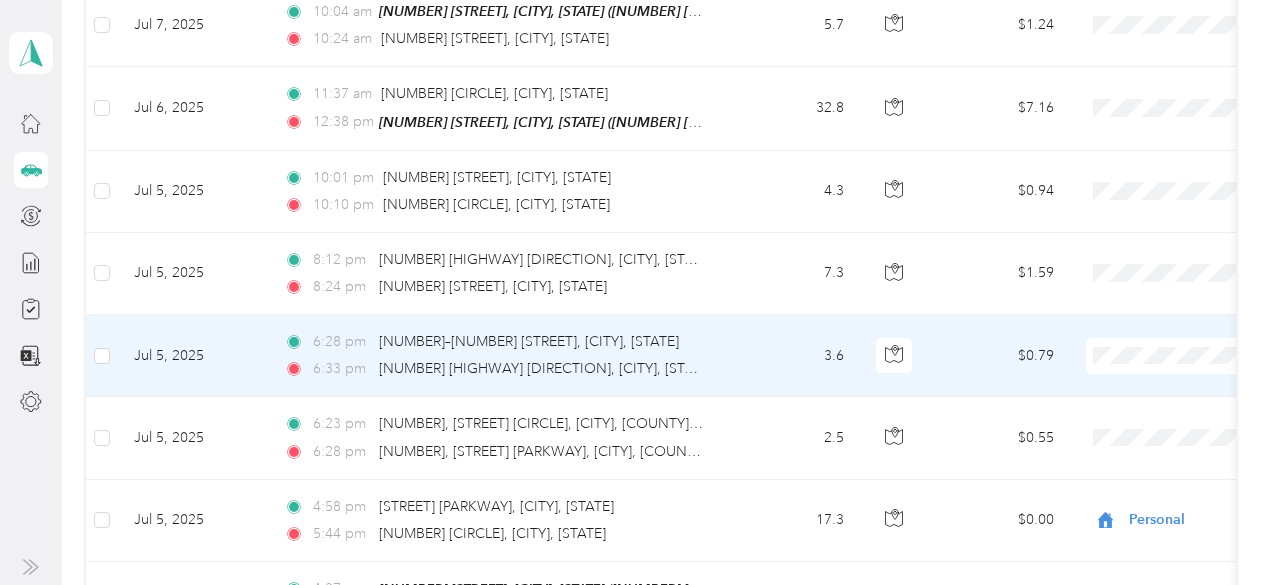 click on "Personal" at bounding box center [1146, 315] 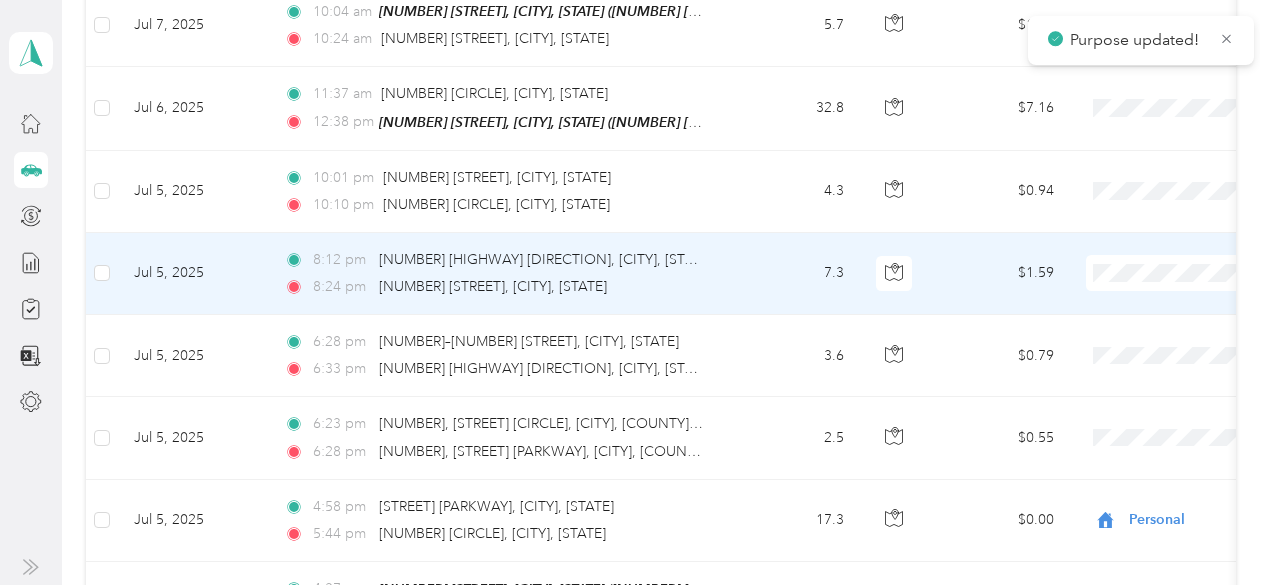click on "Purpose updated! [FIRST] [LAST]	 Personal dashboard Trips New trip [NUMBER]   mi Work [NUMBER]   mi Personal [NUMBER]   mi Unclassified [CURRENCY] Value All purposes Filters Date Locations Mileage (mi) Map Mileage value Purpose Track Method Report                     [DATE] [TIME] [NUMBER]–[NUMBER] [STREET], [CITY], [STATE] [TIME] [NUMBER] [STREET] [CITY] ([NUMBER] [STREET], [CITY]) [NUMBER] [CURRENCY] [NUMBER] -- [DATE] [TIME] [NUMBER] [STREET] [STATE], [CITY], [STATE] [TIME] [NUMBER]–[NUMBER] [STREET], [CITY], [STATE] [NUMBER] [CURRENCY] [NUMBER] -- [DATE] [TIME] [NUMBER], [STREET], [CITY], [COUNTY], [STATE], [POSTAL_CODE], [COUNTRY] [TIME] [NUMBER], [STREET], [CITY], [COUNTY], [STATE], [POSTAL_CODE], [COUNTRY] [NUMBER] [CURRENCY] [NUMBER] -- [DATE] [TIME] [NUMBER] [STREET], [CITY], [STATE] [TIME] [NUMBER] [STREET], [CITY], [STATE] [NUMBER] [CURRENCY] [NUMBER] -- [DATE] [TIME] [NUMBER] [STREET], [CITY], [STATE] [TIME] [NUMBER] [STREET], [CITY], [STATE] --" at bounding box center [630, 292] 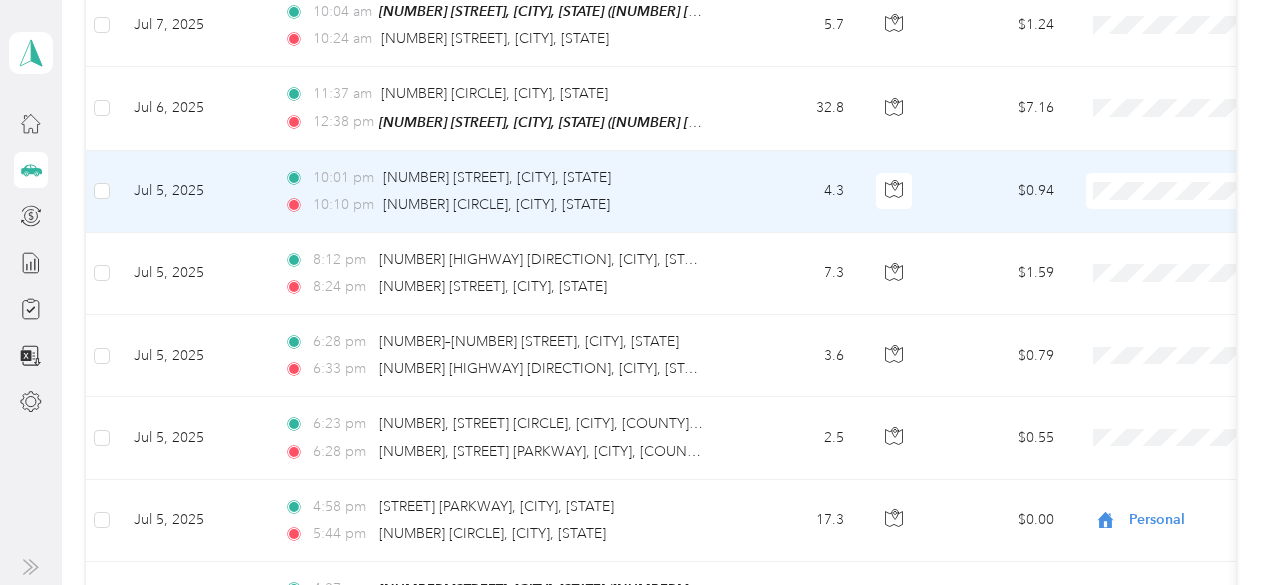 click on "Personal" at bounding box center [1146, 151] 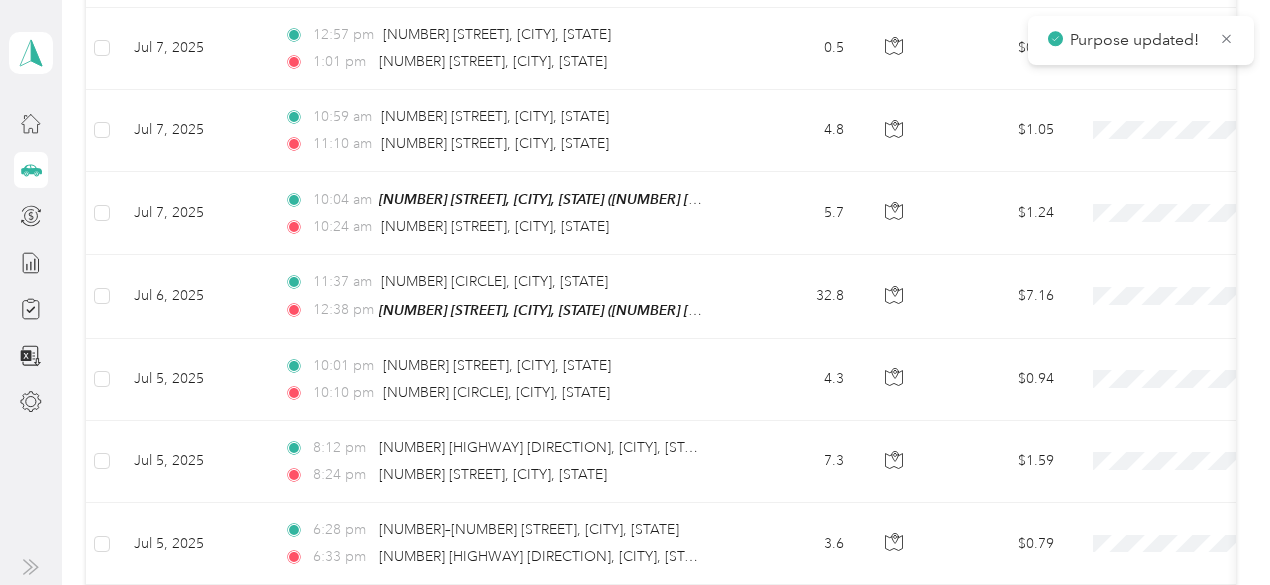scroll, scrollTop: 11073, scrollLeft: 0, axis: vertical 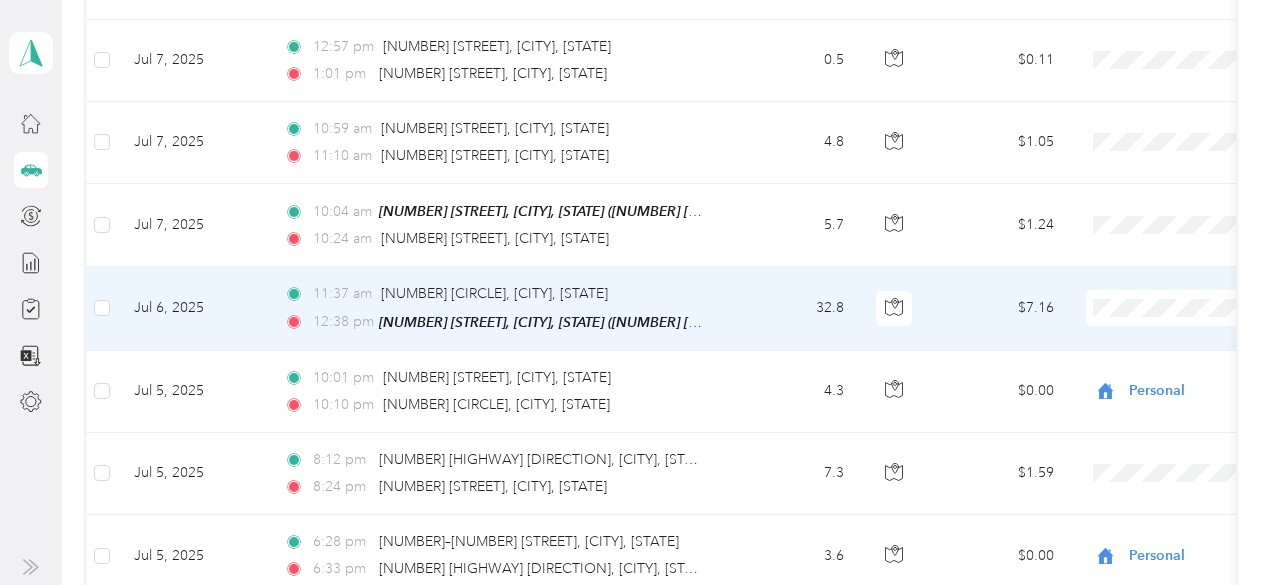 click on "Personal" at bounding box center [1164, 264] 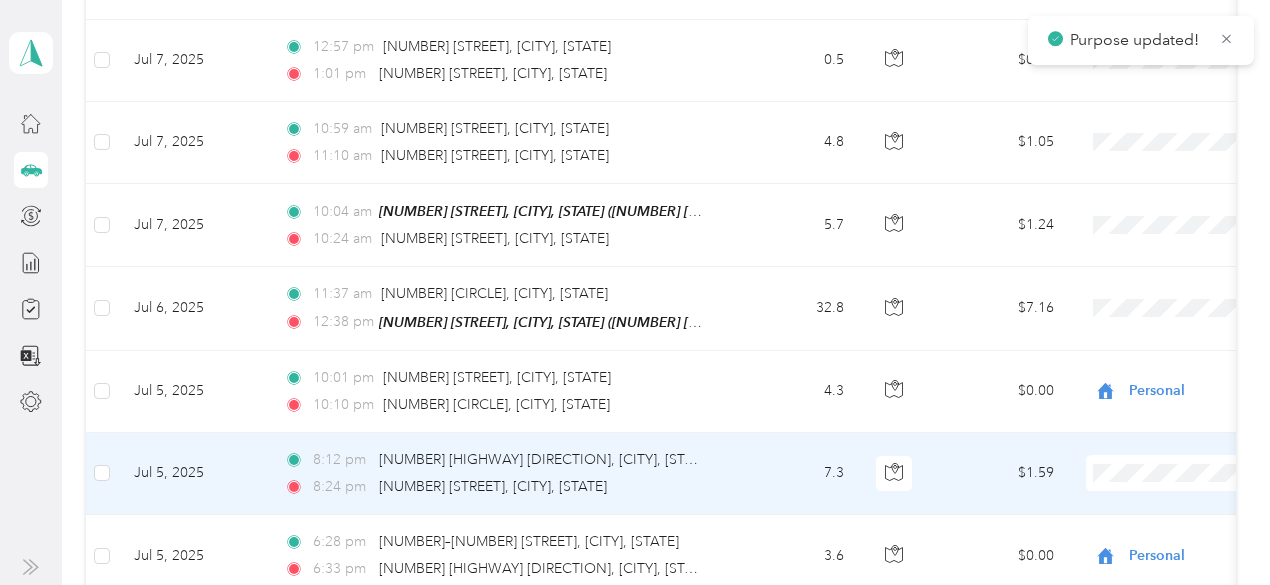 click on "Personal" at bounding box center [1146, 433] 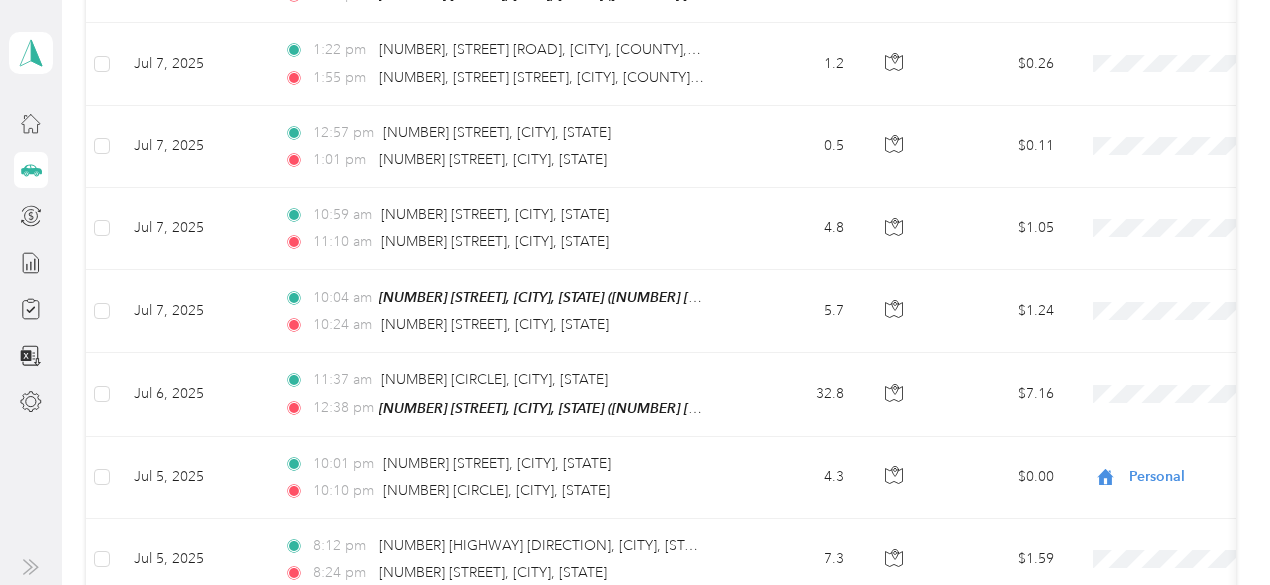 scroll, scrollTop: 10973, scrollLeft: 0, axis: vertical 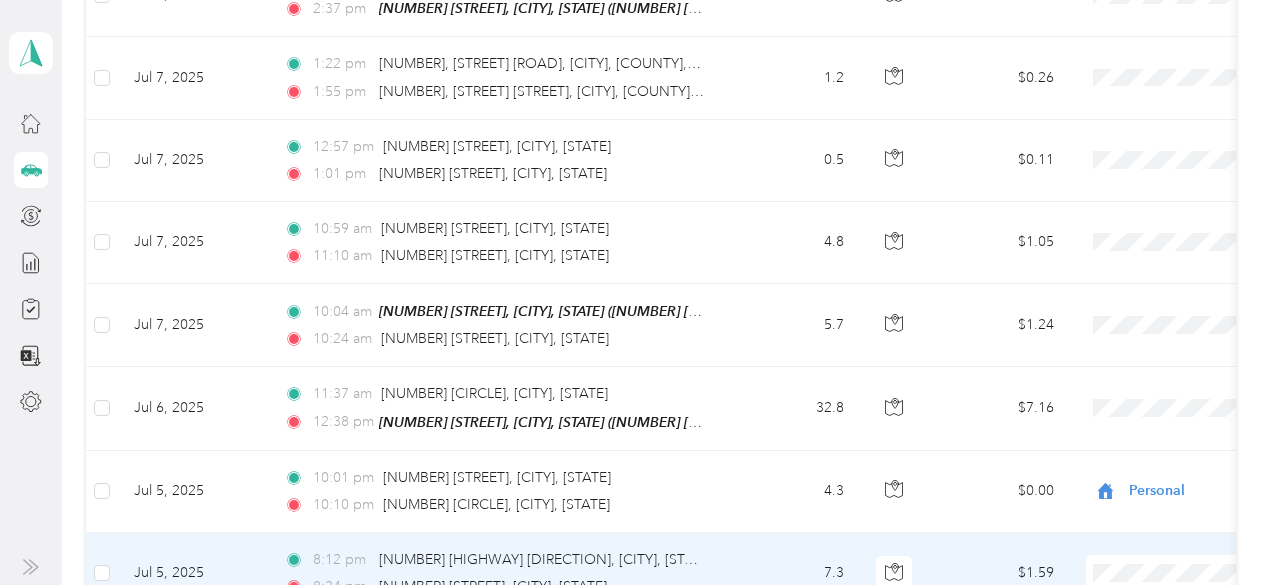 click on "Personal" at bounding box center (1164, 523) 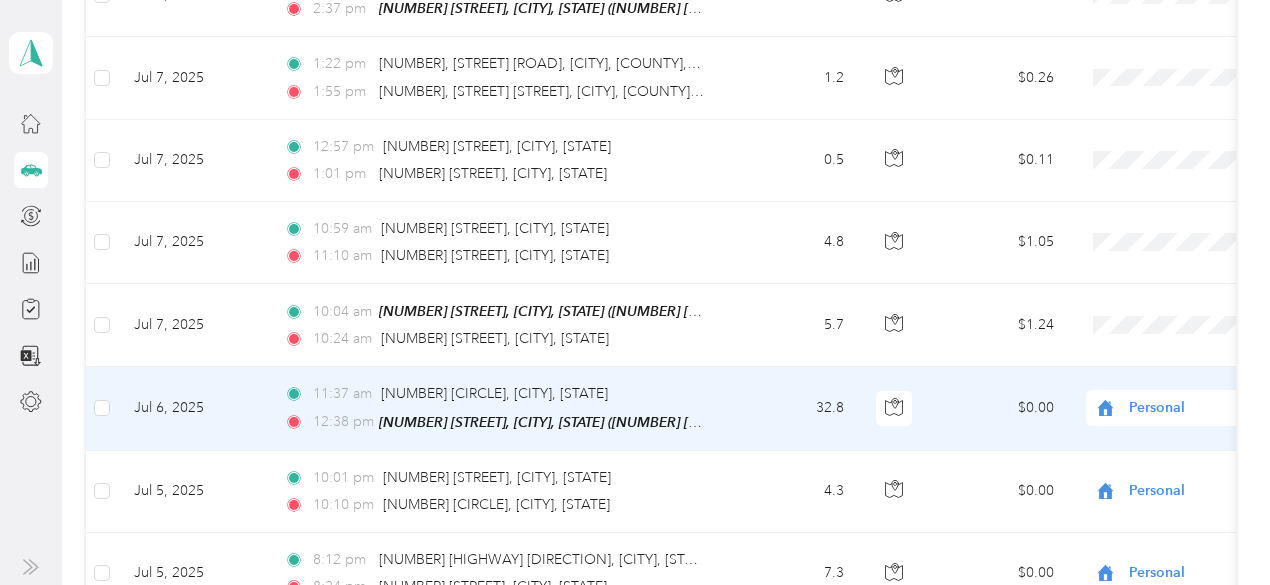 click on "Personal" at bounding box center (1220, 408) 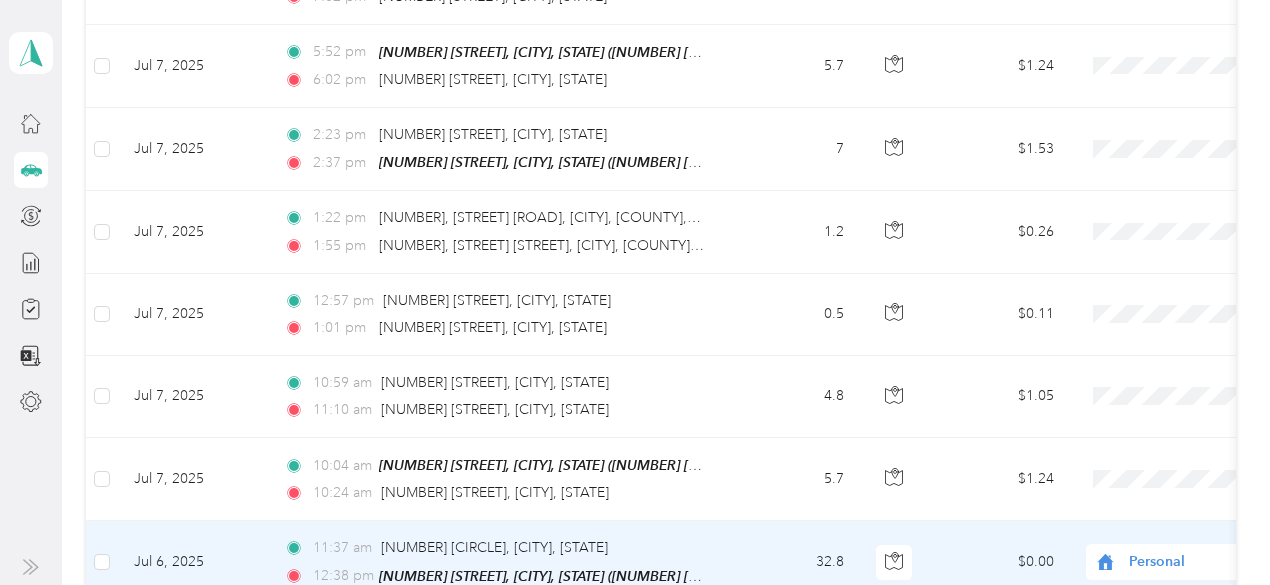 scroll, scrollTop: 10773, scrollLeft: 0, axis: vertical 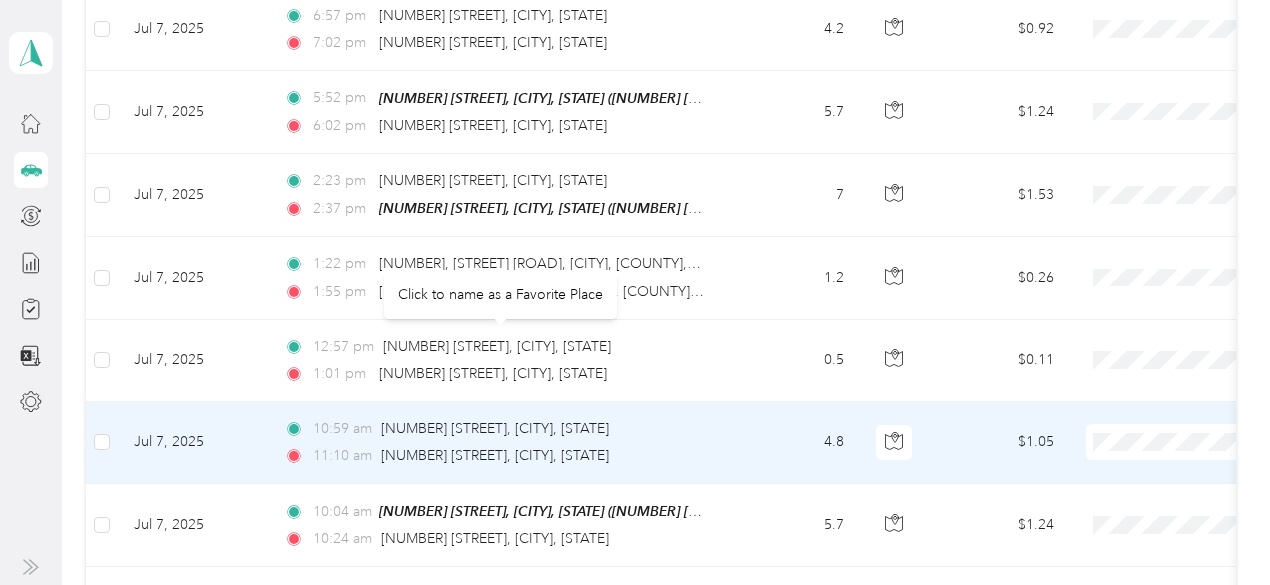 click on "[NUMBER] [STREET], [CITY], [STATE]" at bounding box center (495, 456) 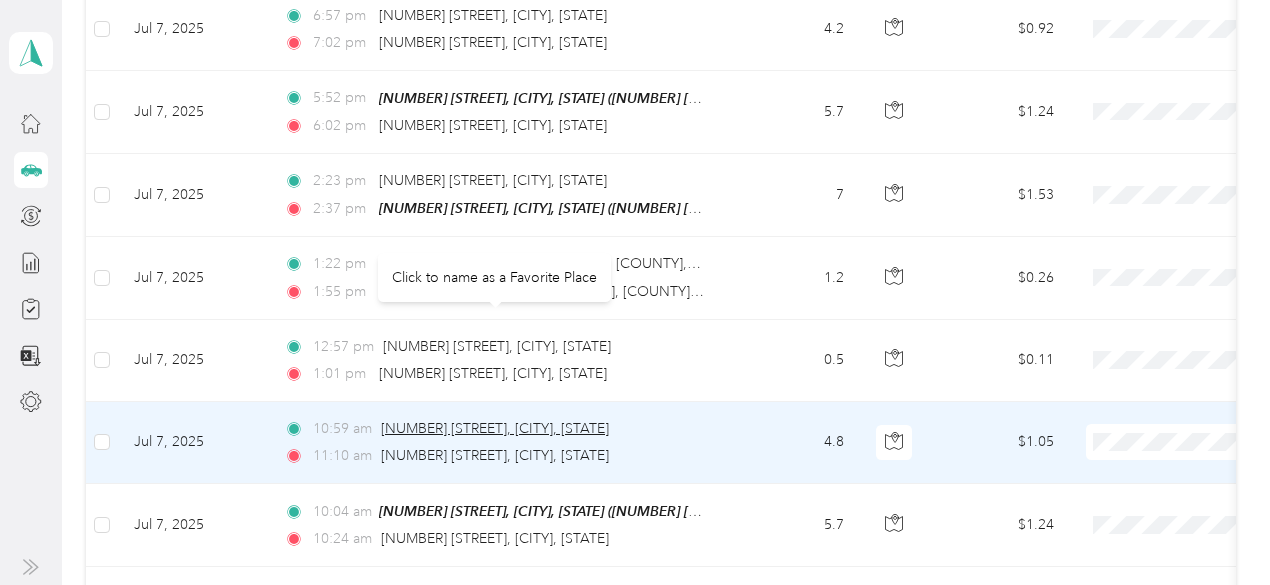 click on "[NUMBER] [STREET], [CITY], [STATE]" at bounding box center (495, 428) 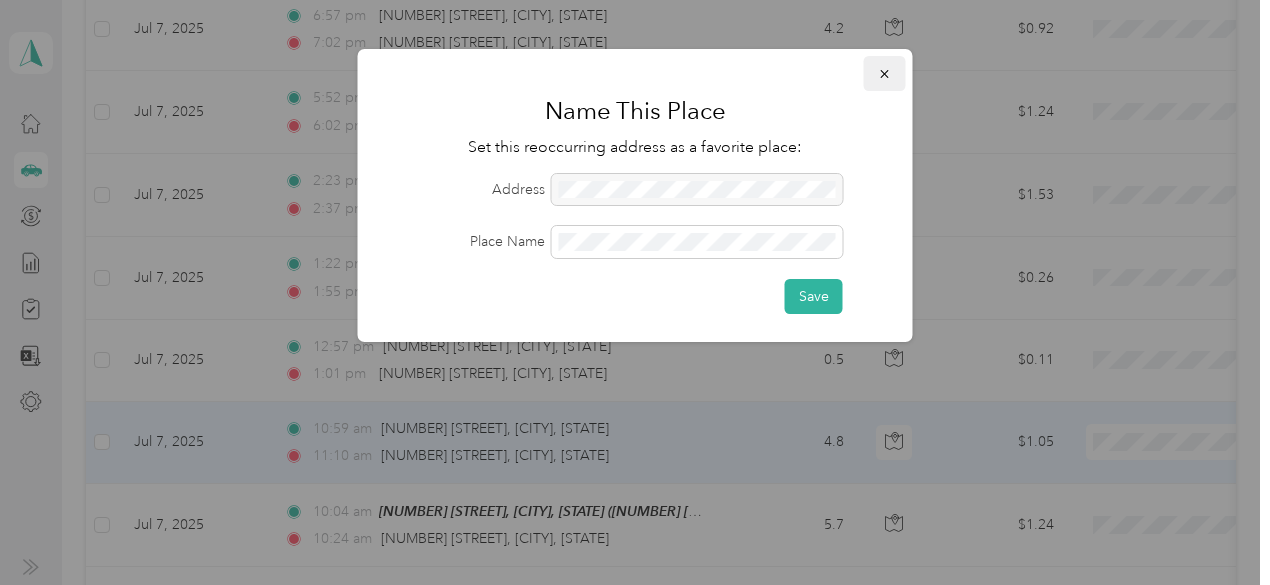 click 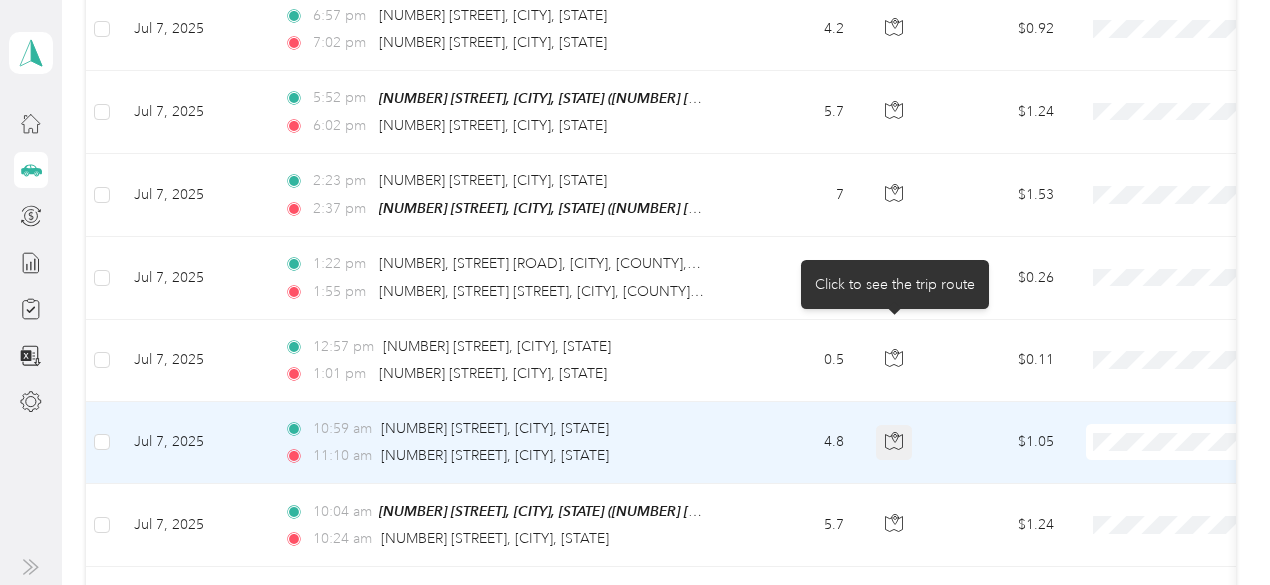 click at bounding box center (894, 443) 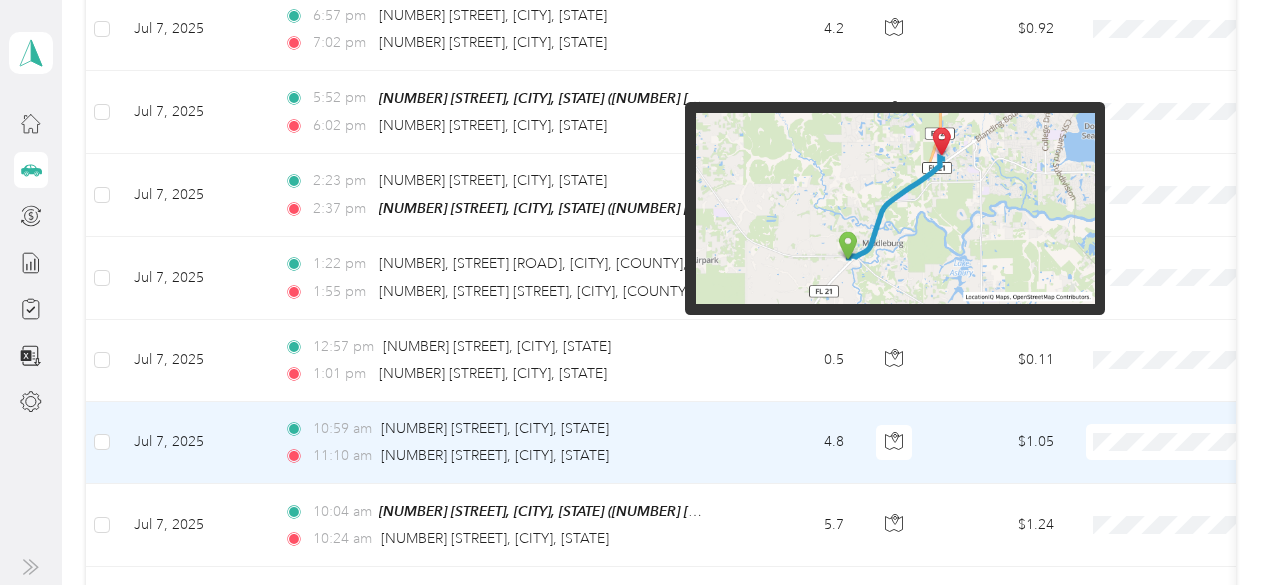 click at bounding box center [895, 209] 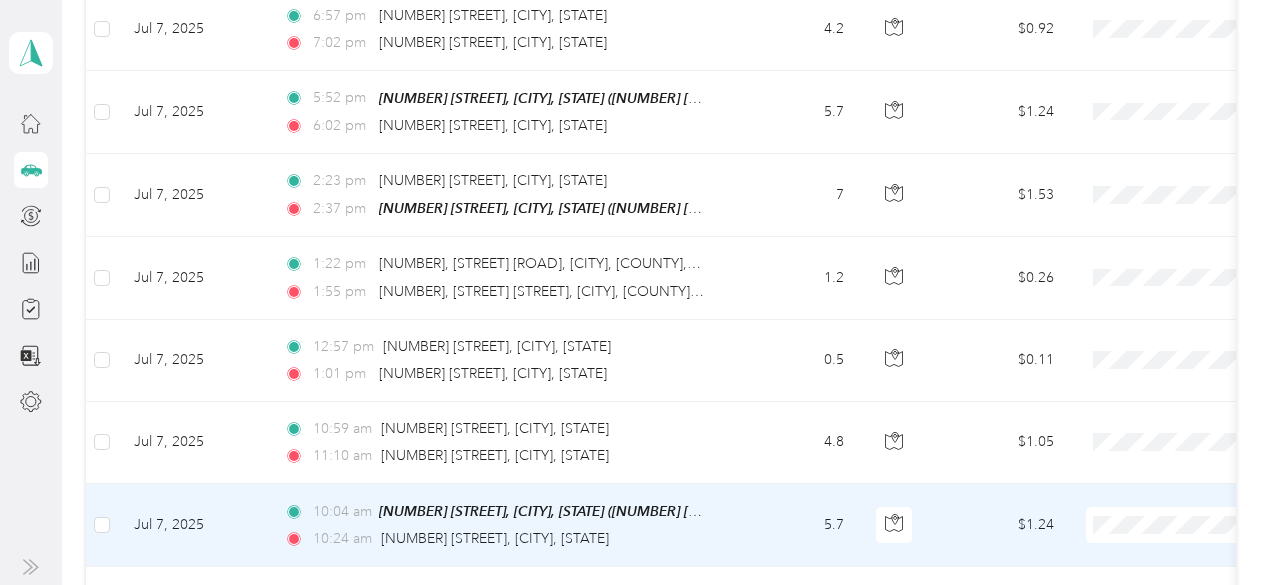click on "$1.24" at bounding box center [1000, 525] 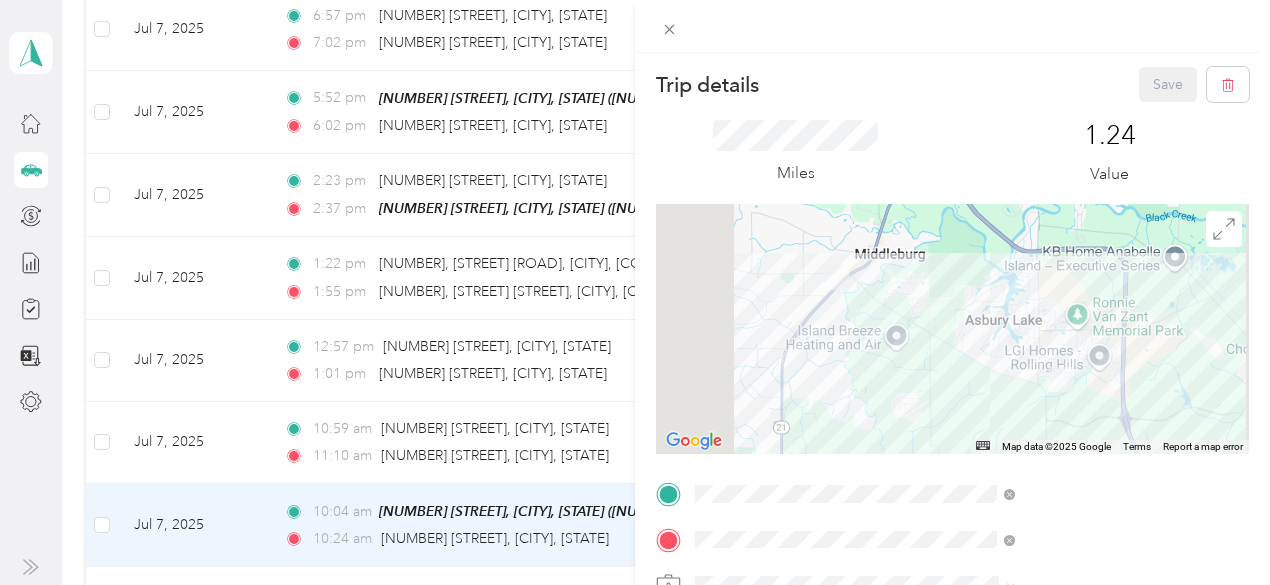 click on "Trip details Save This trip cannot be edited because it is either under review, approved, or paid. Contact your Team Manager to edit it. Miles 1.24 Value  ← Move left → Move right ↑ Move up ↓ Move down + Zoom in - Zoom out Home Jump left by 75% End Jump right by 75% Page Up Jump up by 75% Page Down Jump down by 75% Map Data Map data ©2025 Google Map data ©2025 Google 2 km  Click to toggle between metric and imperial units Terms Report a map error TO Add photo" at bounding box center (635, 292) 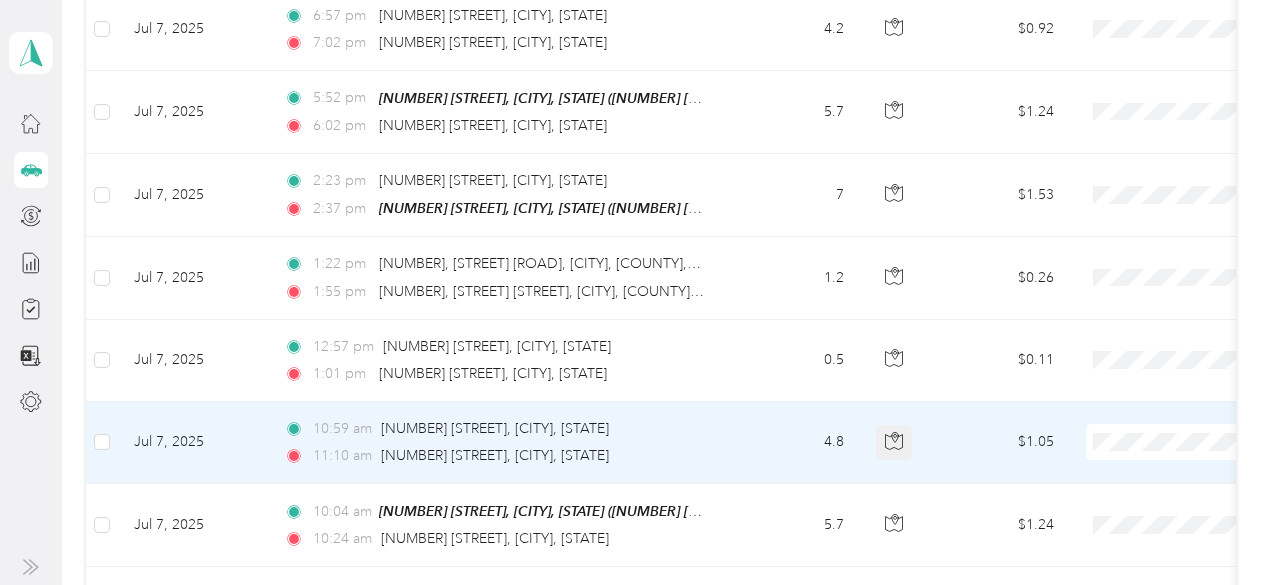 click 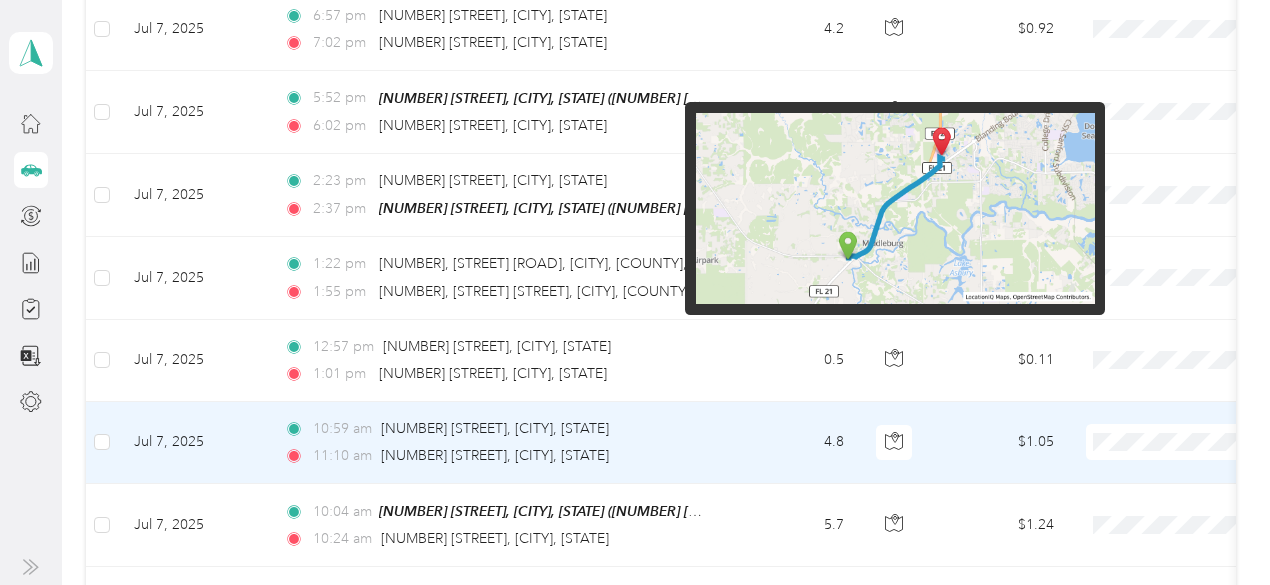 click at bounding box center [895, 209] 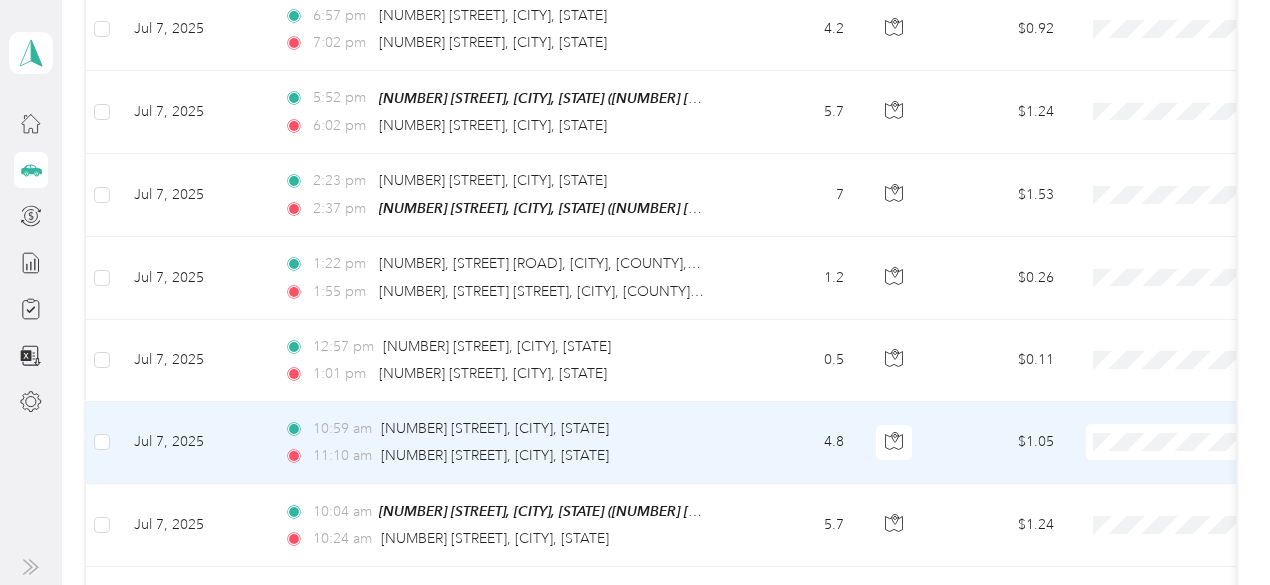 click on "$1.05" at bounding box center (1000, 443) 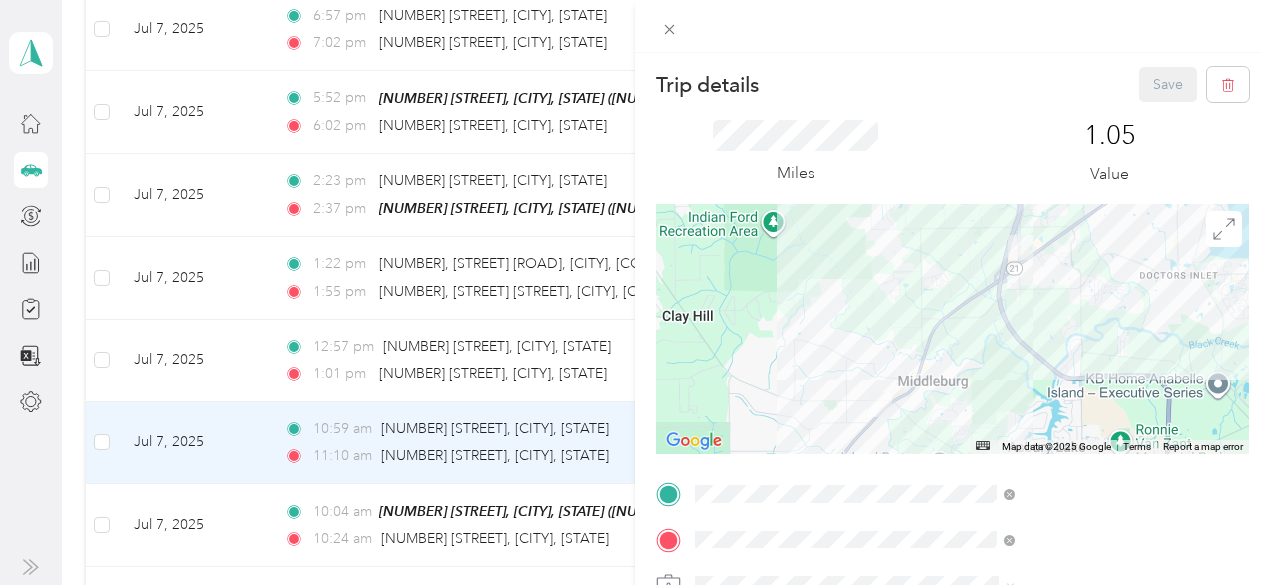 click on "Trip details Save This trip cannot be edited because it is either under review, approved, or paid. Contact your Team Manager to edit it. Miles 1.05 Value  ← Move left → Move right ↑ Move up ↓ Move down + Zoom in - Zoom out Home Jump left by 75% End Jump right by 75% Page Up Jump up by 75% Page Down Jump down by 75% Map Data Map data ©2025 Google Map data ©2025 Google 2 km  Click to toggle between metric and imperial units Terms Report a map error TO Add photo" at bounding box center (635, 292) 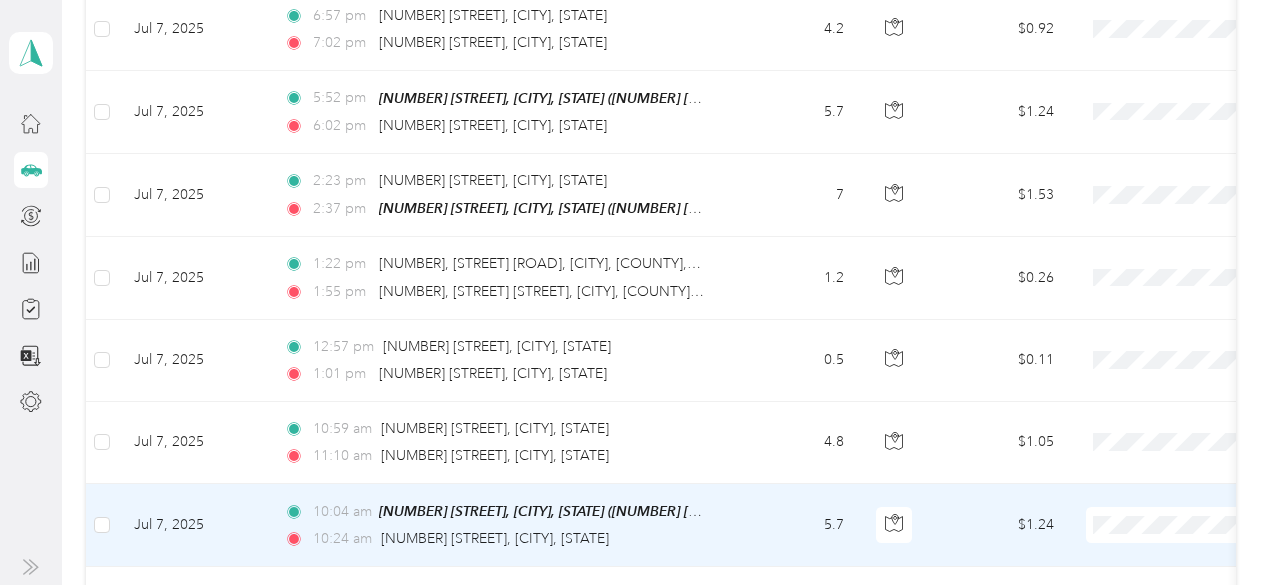 click on "Personal" at bounding box center [1146, 487] 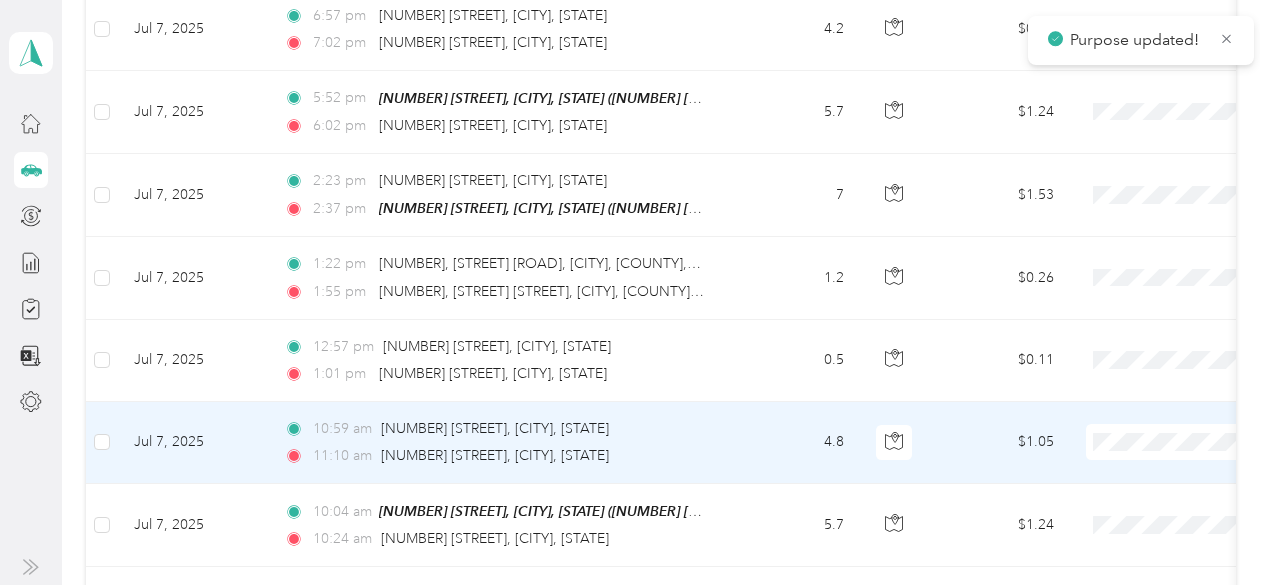 click on "Personal" at bounding box center [1146, 397] 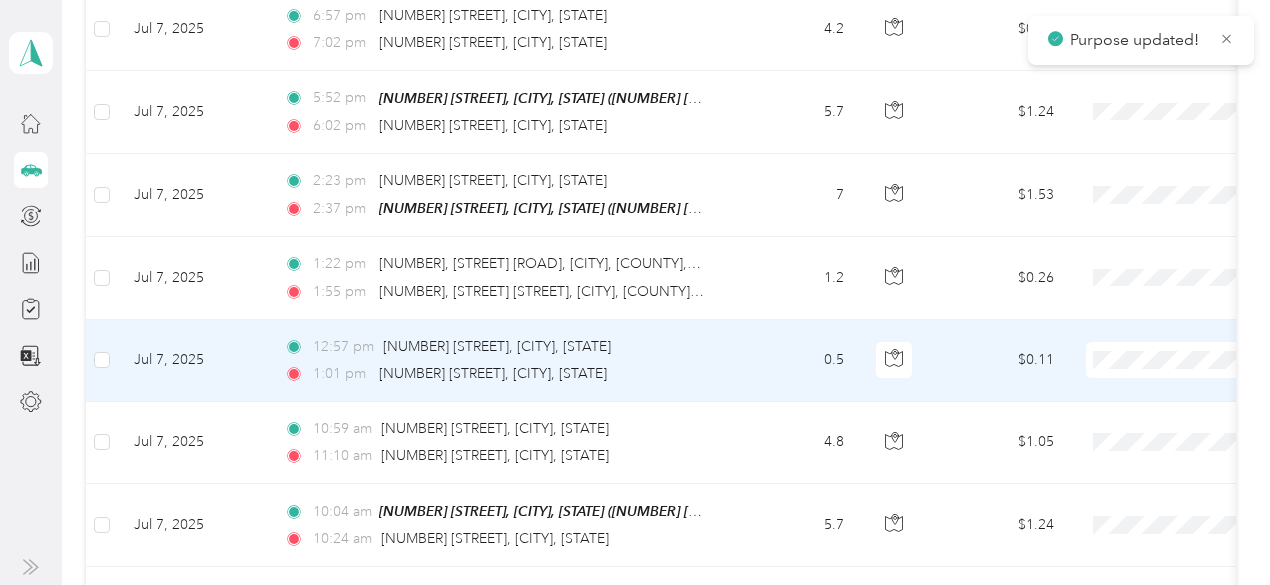 click on "Personal" at bounding box center [1146, 322] 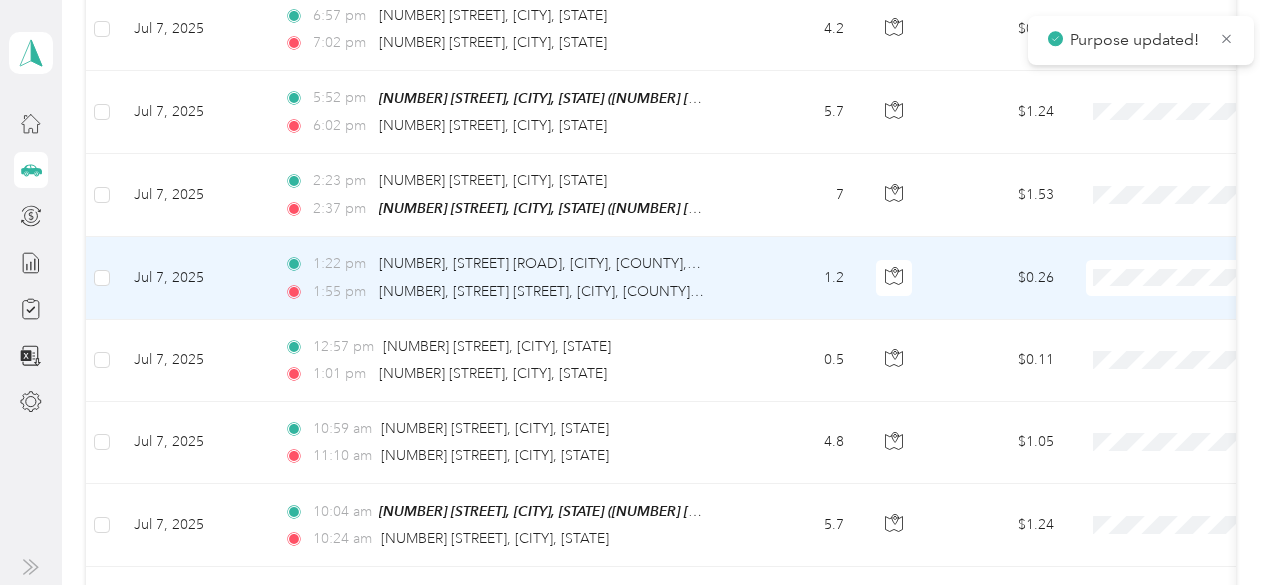 click on "Purpose updated! [FIRST] [LAST]	 Personal dashboard Trips New trip [NUMBER]   mi Work [NUMBER]   mi Personal [NUMBER]   mi Unclassified [CURRENCY] Value All purposes Filters Date Locations Mileage (mi) Map Mileage value Purpose Track Method Report                     [DATE] [TIME] [NUMBER]–[NUMBER] [STREET], [CITY], [STATE] [TIME] [NUMBER] [STREET] [CITY] ([NUMBER] [STREET], [CITY]) [NUMBER] [CURRENCY] [NUMBER] -- [DATE] [TIME] [NUMBER] [STREET] [STATE], [CITY], [STATE] [TIME] [NUMBER]–[NUMBER] [STREET], [CITY], [STATE] [NUMBER] [CURRENCY] [NUMBER] -- [DATE] [TIME] [NUMBER], [STREET], [CITY], [COUNTY], [STATE], [POSTAL_CODE], [COUNTRY] [TIME] [NUMBER], [STREET], [CITY], [COUNTY], [STATE], [POSTAL_CODE], [COUNTRY] [NUMBER] [CURRENCY] [NUMBER] -- [DATE] [TIME] [NUMBER] [STREET], [CITY], [STATE] [TIME] [NUMBER] [STREET], [CITY], [STATE] [NUMBER] [CURRENCY] [NUMBER] -- [DATE] [TIME] [NUMBER] [STREET], [CITY], [STATE] [TIME] [NUMBER] [STREET], [CITY], [STATE] --" at bounding box center [630, 292] 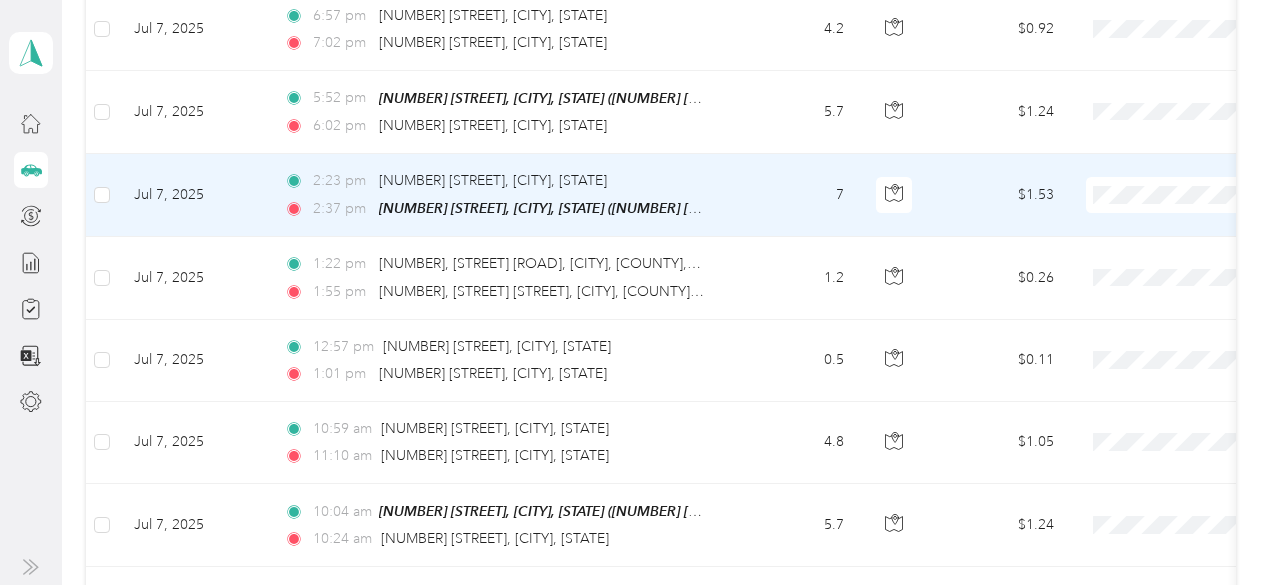 click on "Personal" at bounding box center [1164, 149] 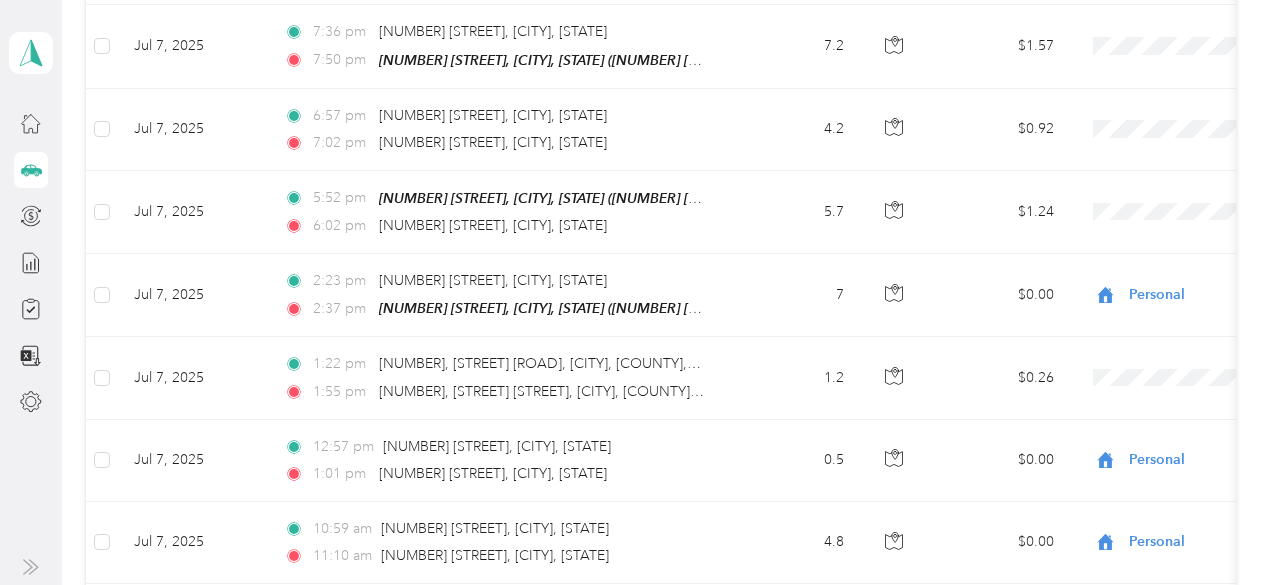 scroll, scrollTop: 10573, scrollLeft: 0, axis: vertical 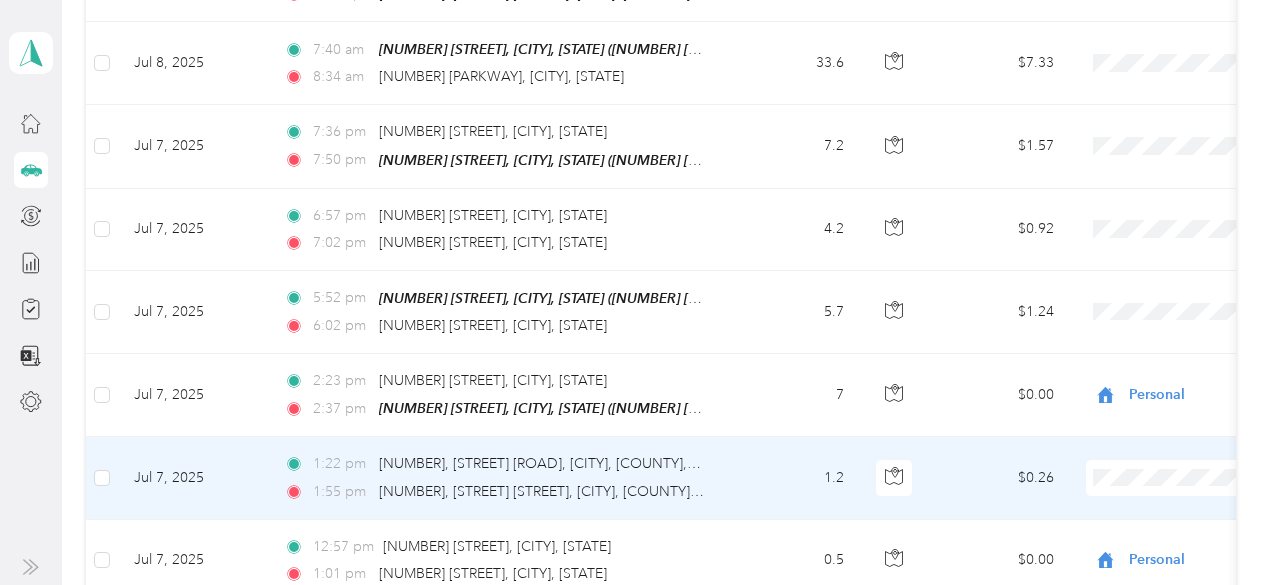 click on "Personal" at bounding box center (1146, 438) 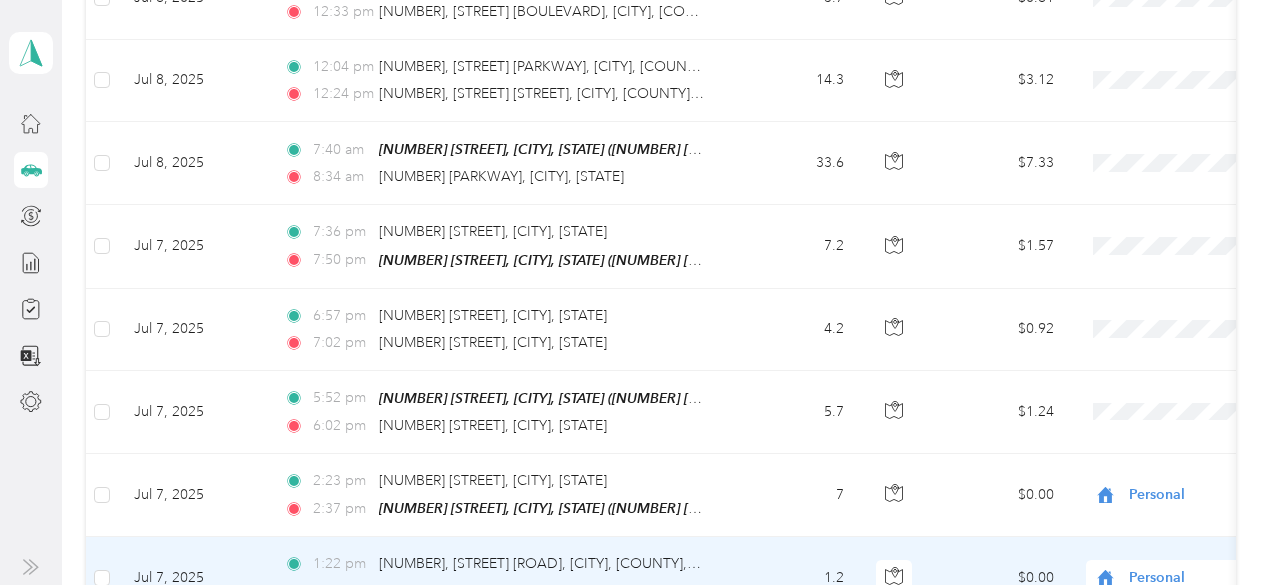 click on "1.2" at bounding box center (794, 578) 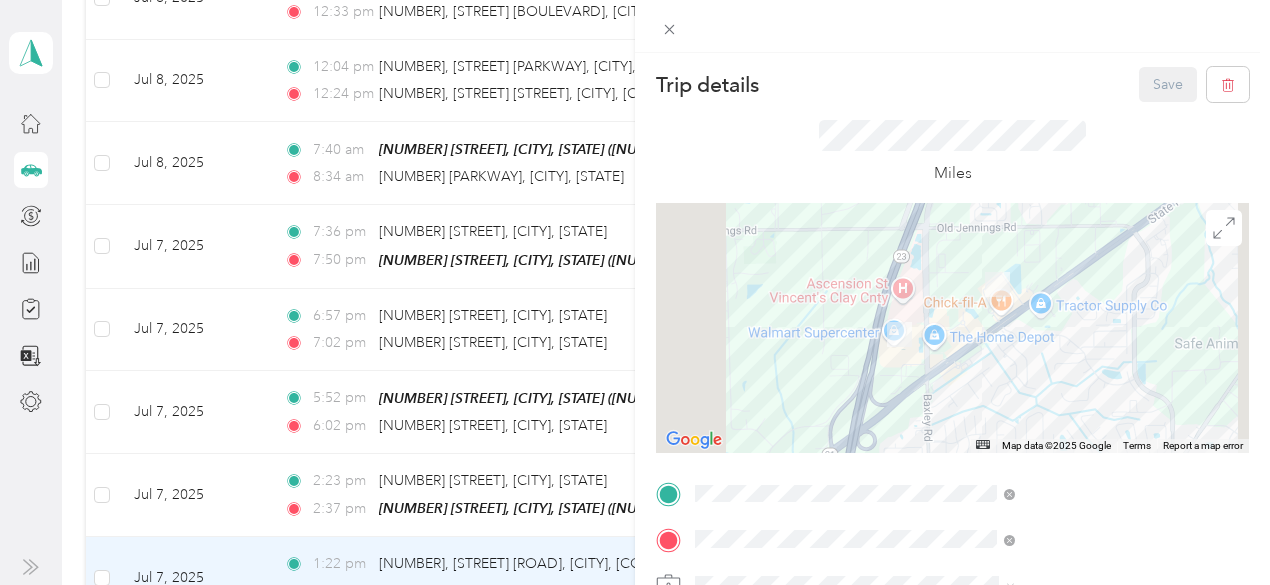 click on "Trip details Save This trip cannot be edited because it is either under review, approved, or paid. Contact your Team Manager to edit it. Miles ← Move left → Move right ↑ Move up ↓ Move down + Zoom in - Zoom out Home Jump left by 75% End Jump right by 75% Page Up Jump up by 75% Page Down Jump down by 75% Map Data Map data ©2025 Google Map data ©2025 Google 500 m  Click to toggle between metric and imperial units Terms Report a map error TO Add photo" at bounding box center (635, 292) 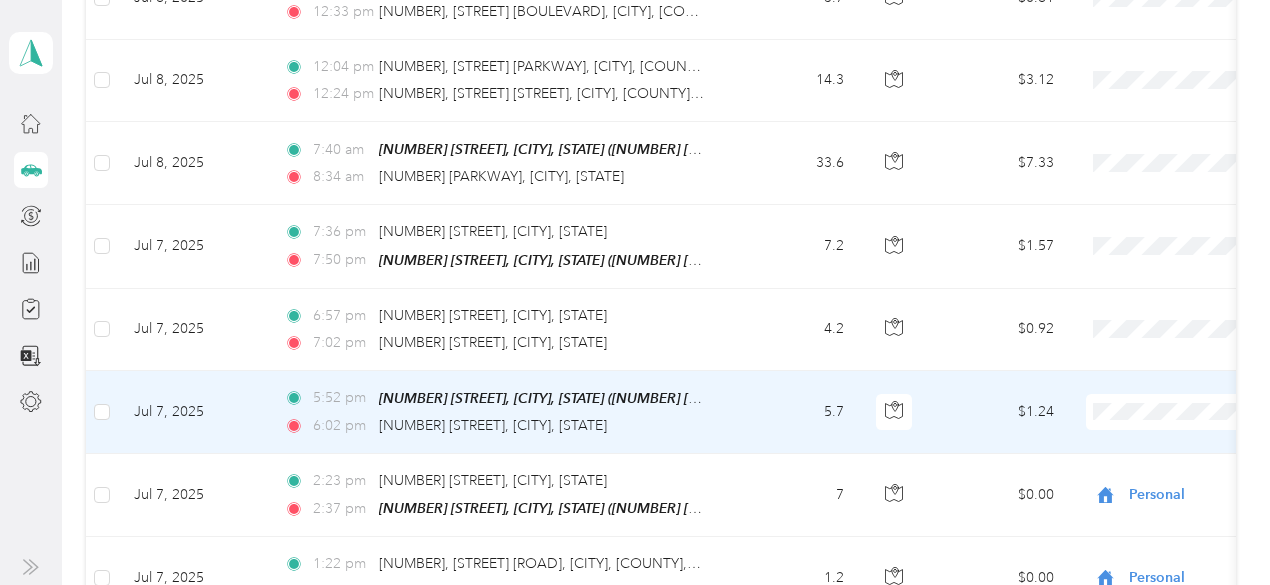 click on "Personal" at bounding box center [1146, 368] 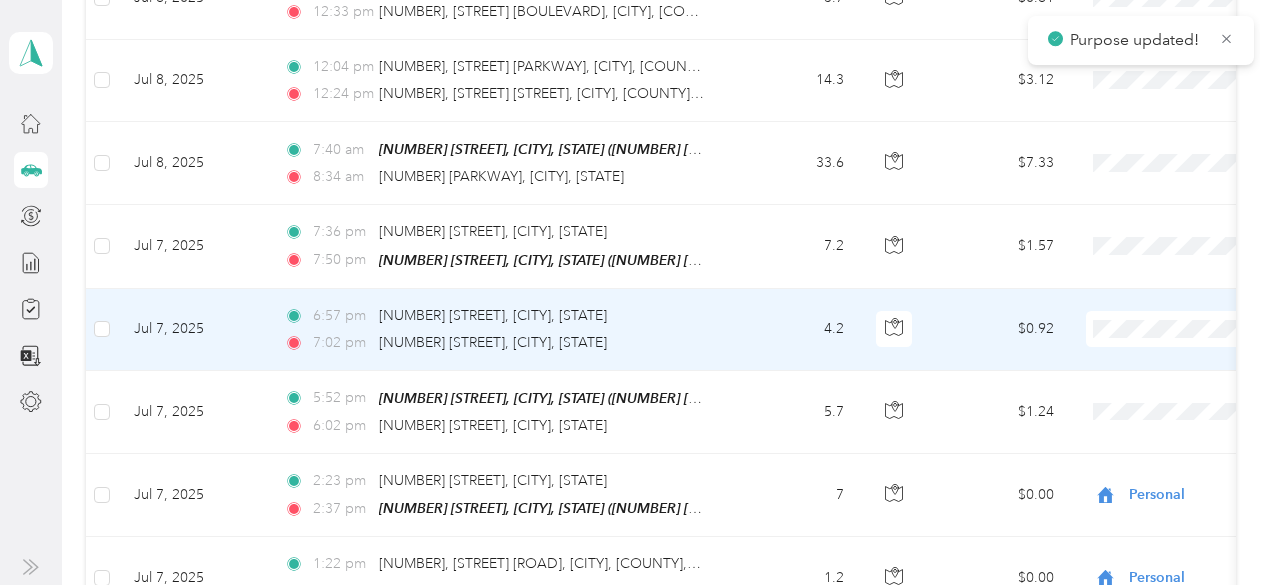 click on "Personal" at bounding box center [1146, 296] 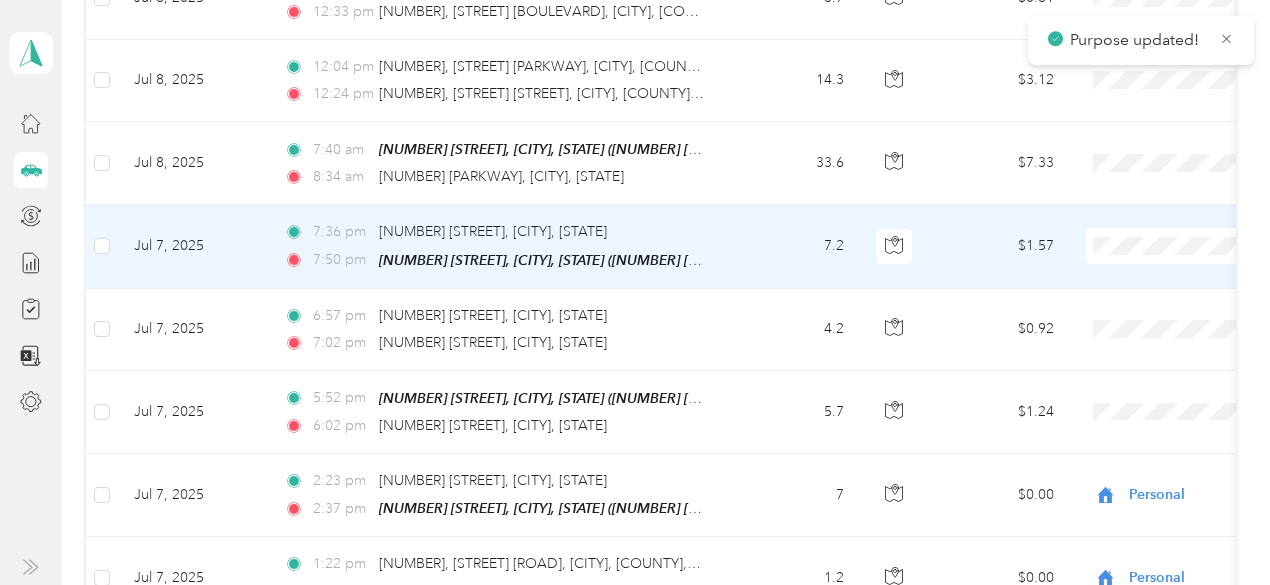 click on "Personal" at bounding box center [1146, 215] 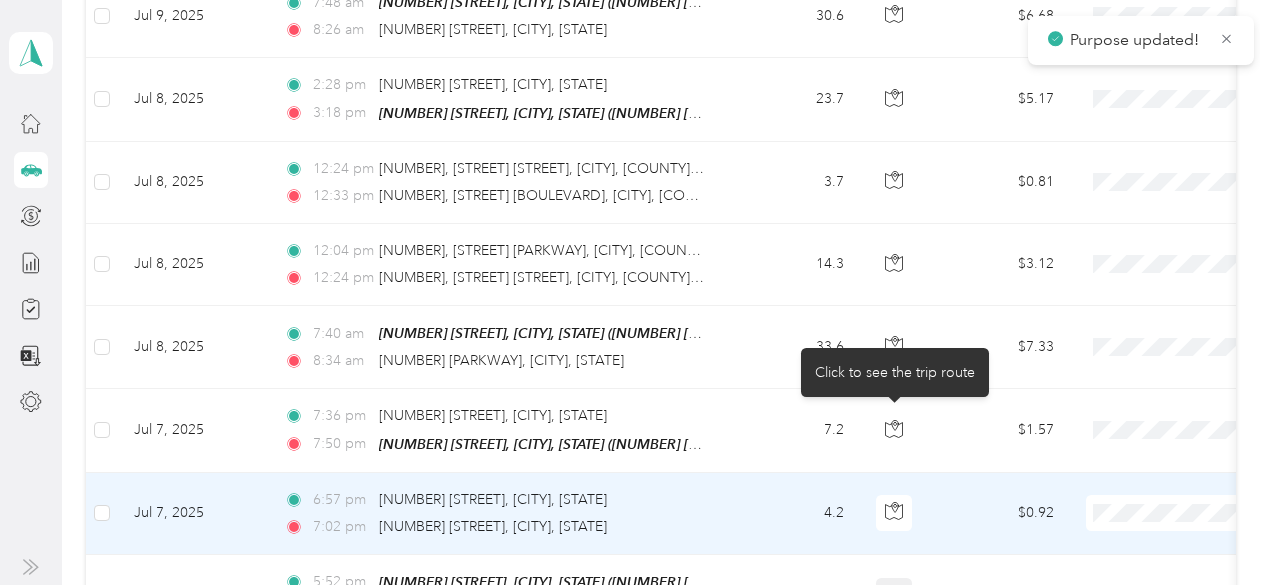 scroll, scrollTop: 10273, scrollLeft: 0, axis: vertical 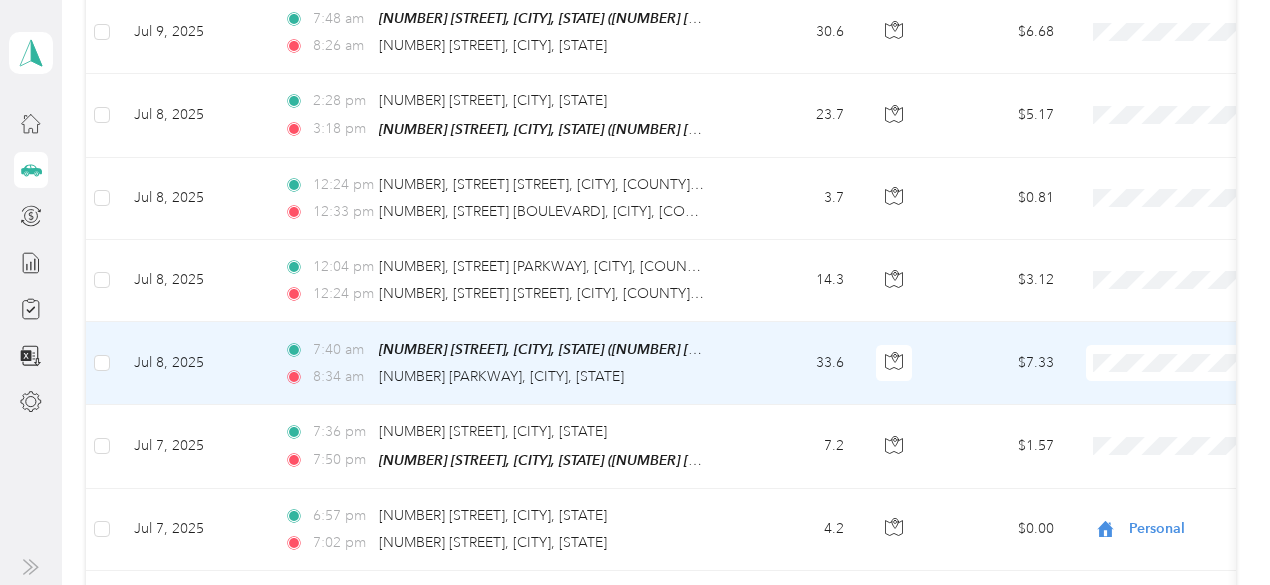 click on "Sales Call" at bounding box center [1146, 287] 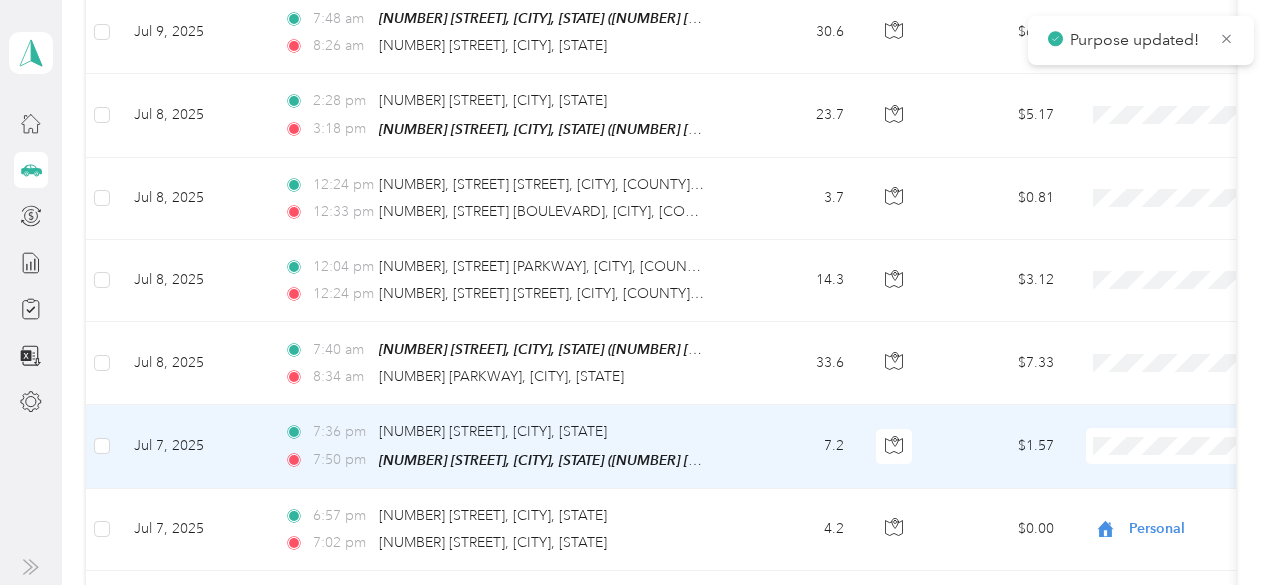 click on "Personal" at bounding box center (1146, 404) 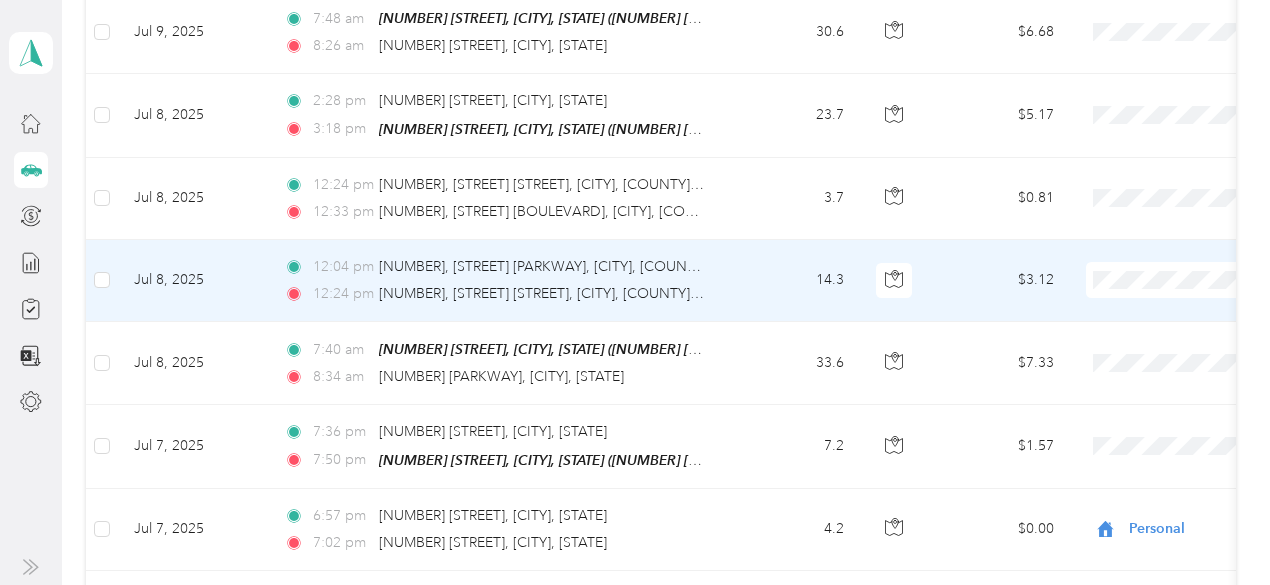 click on "Sales Call" at bounding box center (1164, 215) 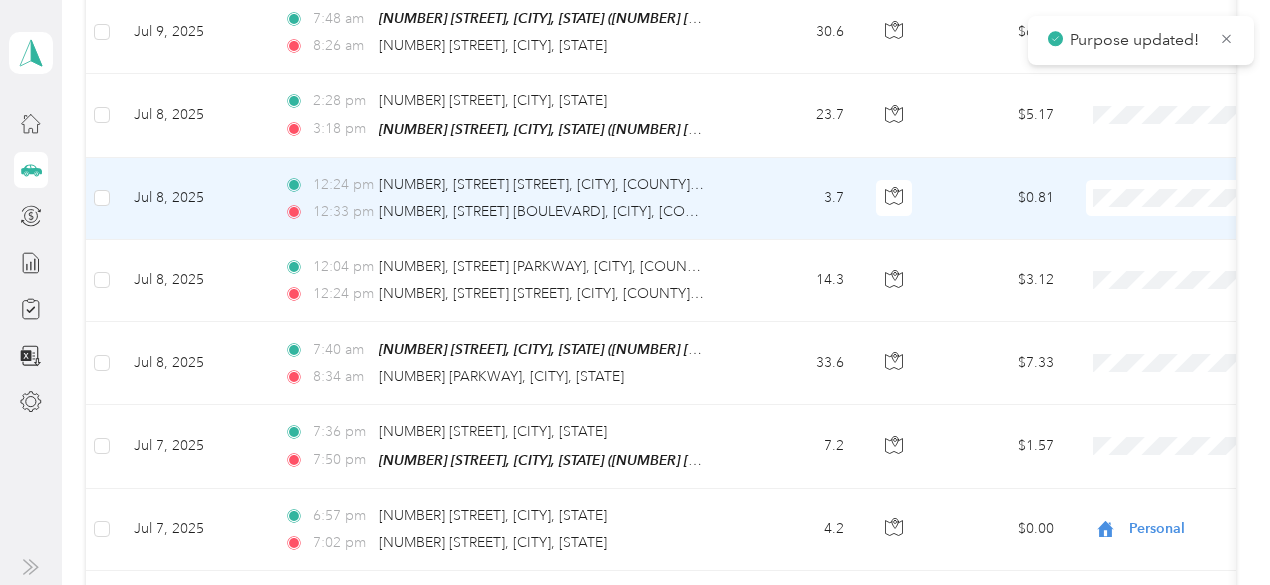 click on "Sales Call Personal" at bounding box center (1146, 151) 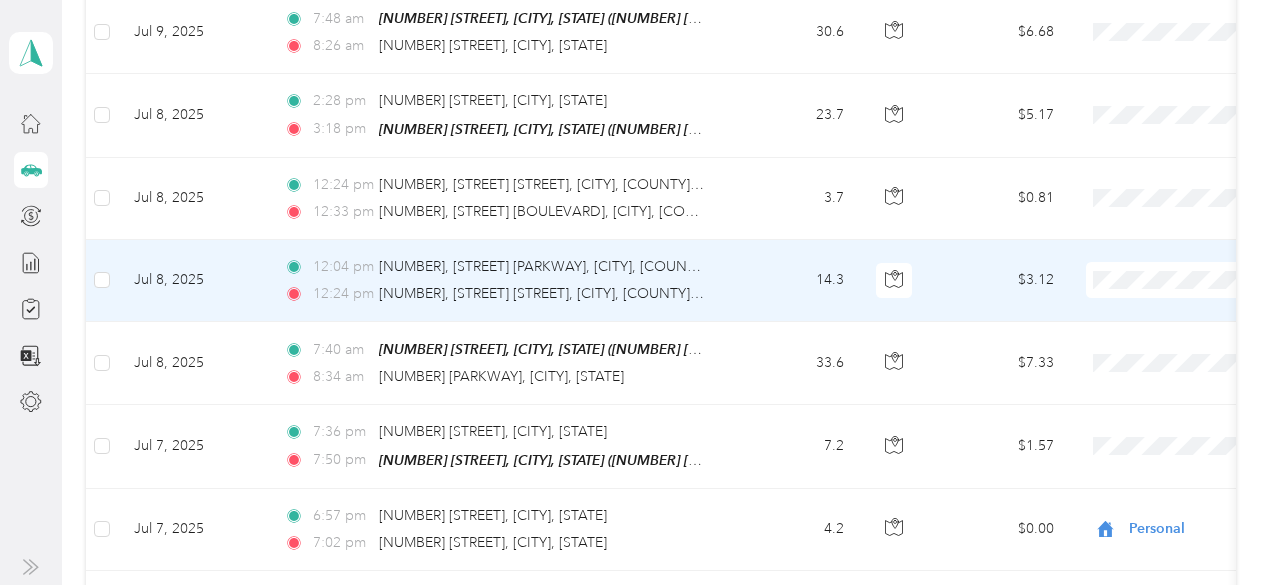 scroll, scrollTop: 10173, scrollLeft: 0, axis: vertical 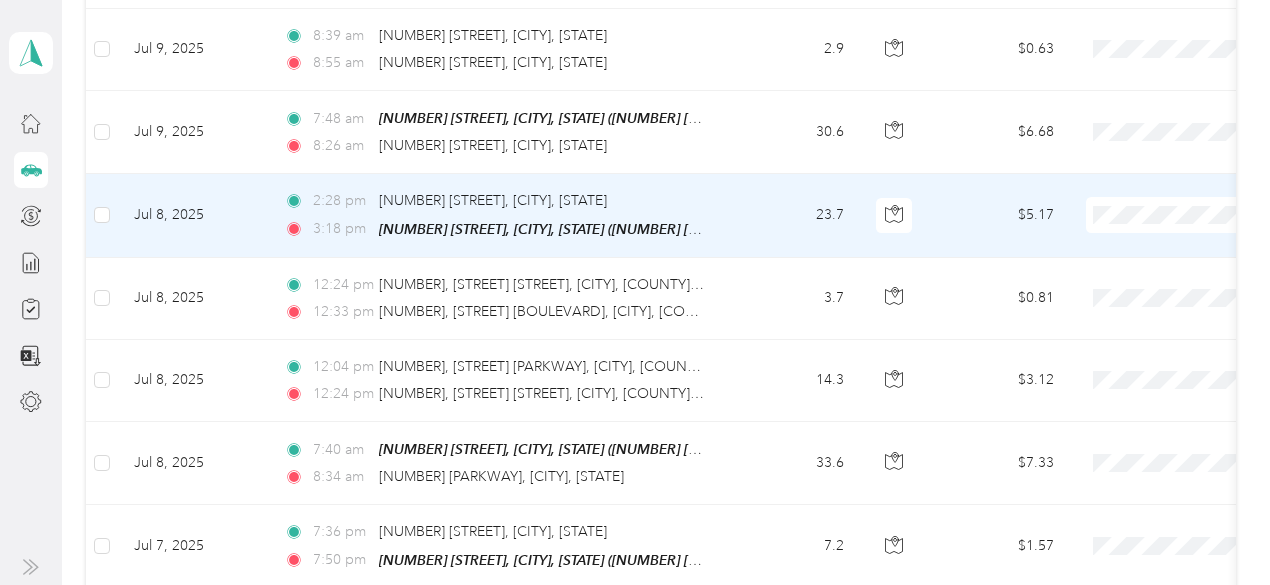 click on "Sales Call" at bounding box center (1146, 141) 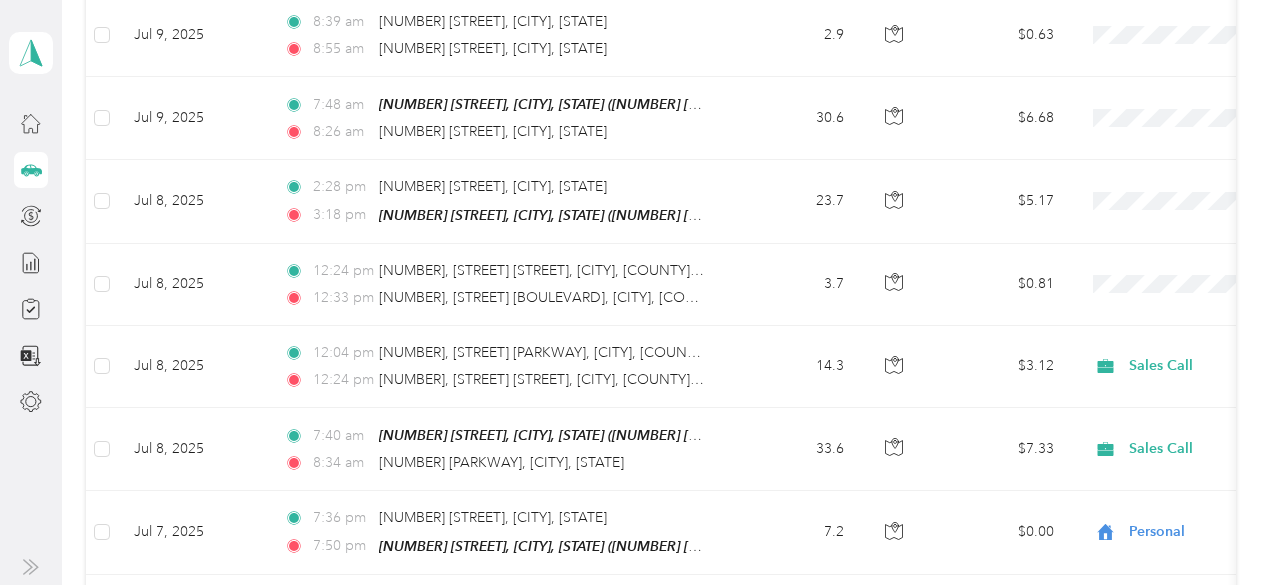 scroll, scrollTop: 10173, scrollLeft: 0, axis: vertical 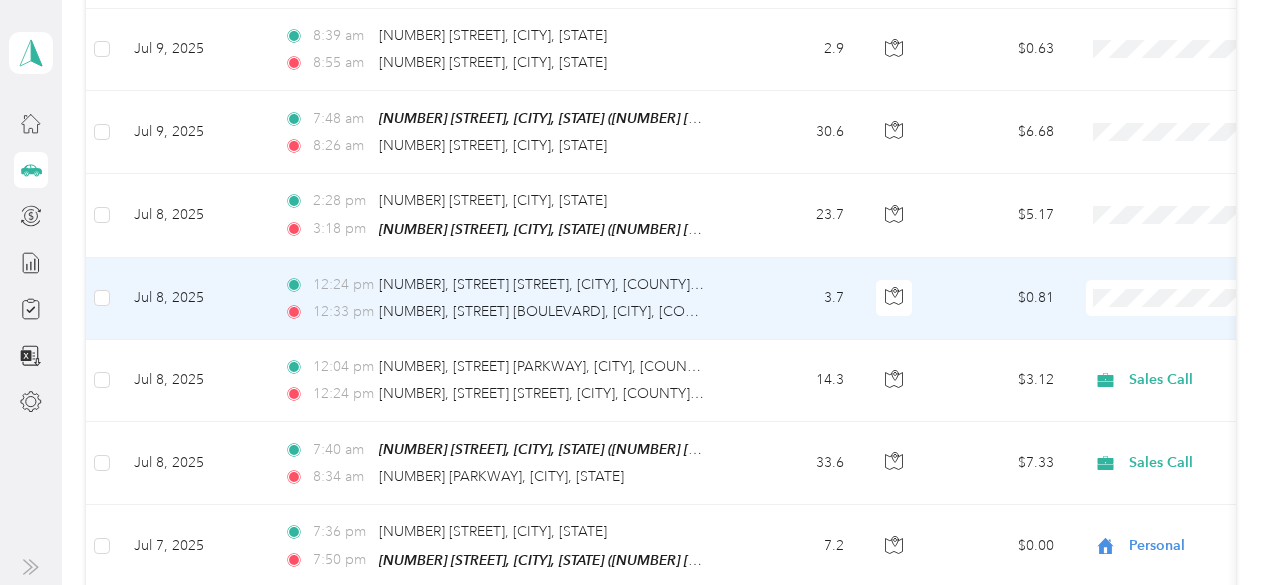 click on "Sales Call" at bounding box center (1164, 230) 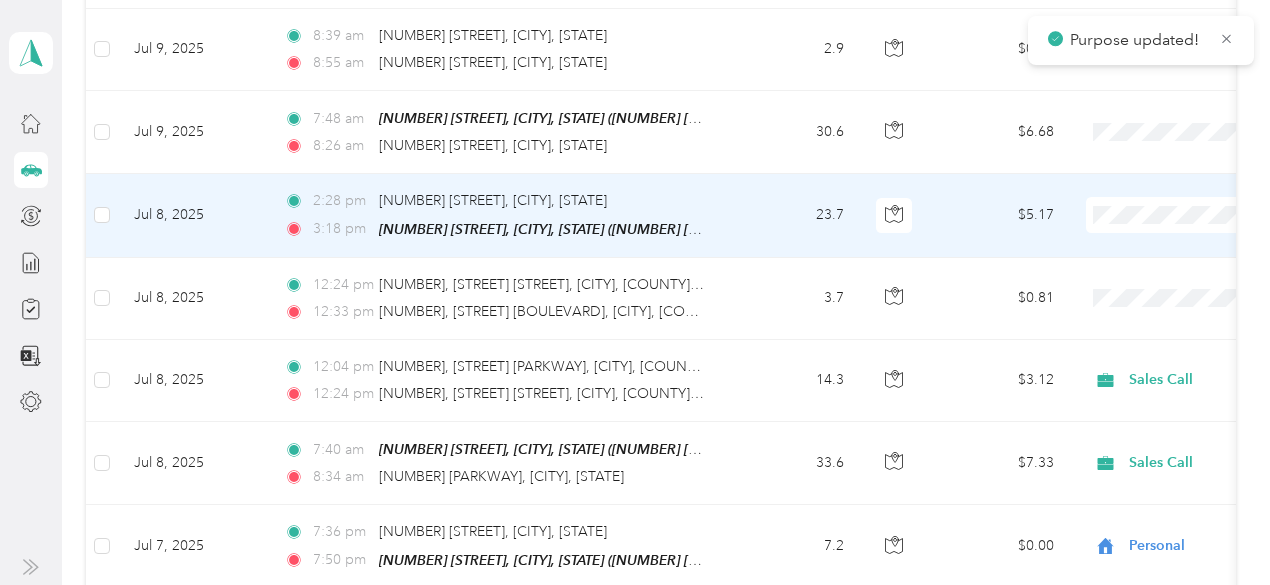 click on "Sales Call" at bounding box center (1146, 151) 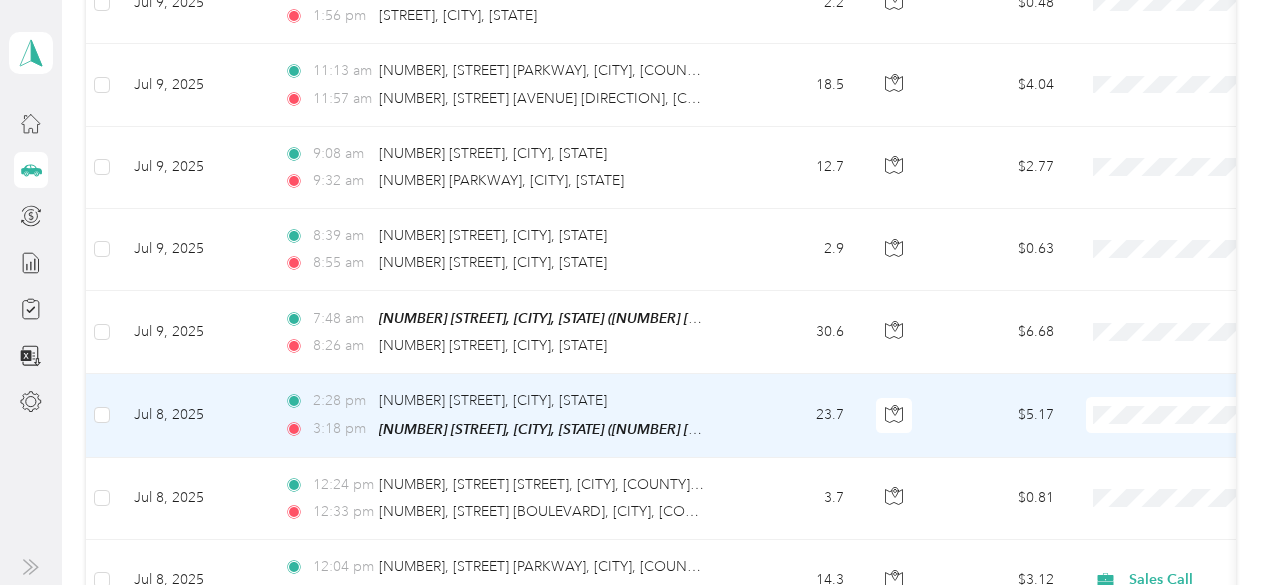 scroll, scrollTop: 9873, scrollLeft: 0, axis: vertical 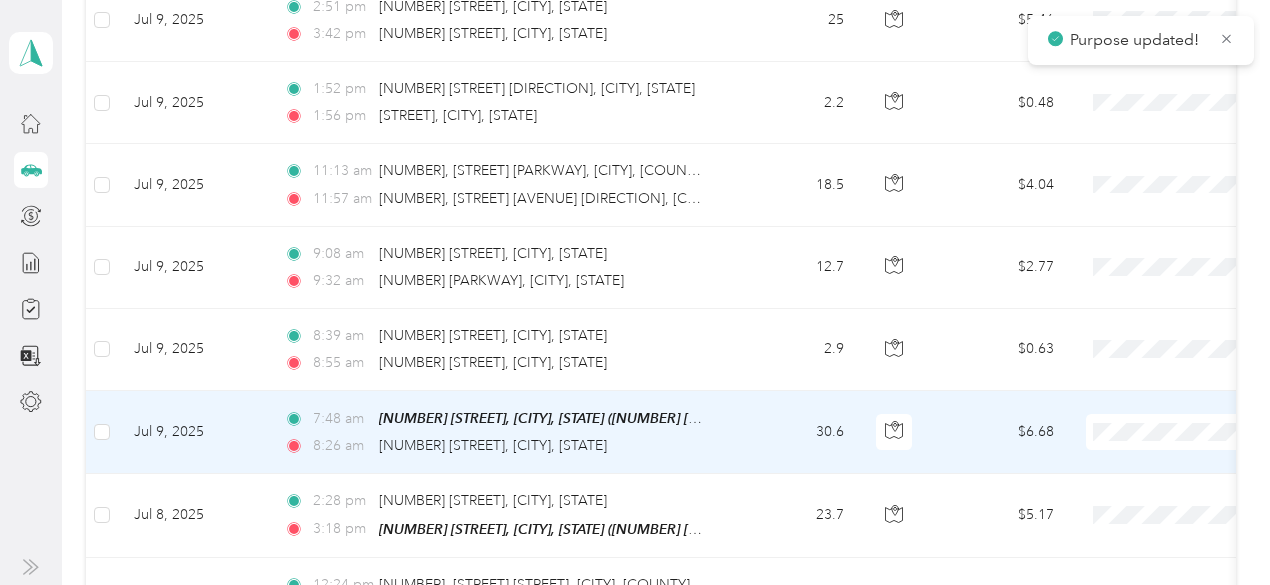 click on "Sales Call" at bounding box center (1164, 363) 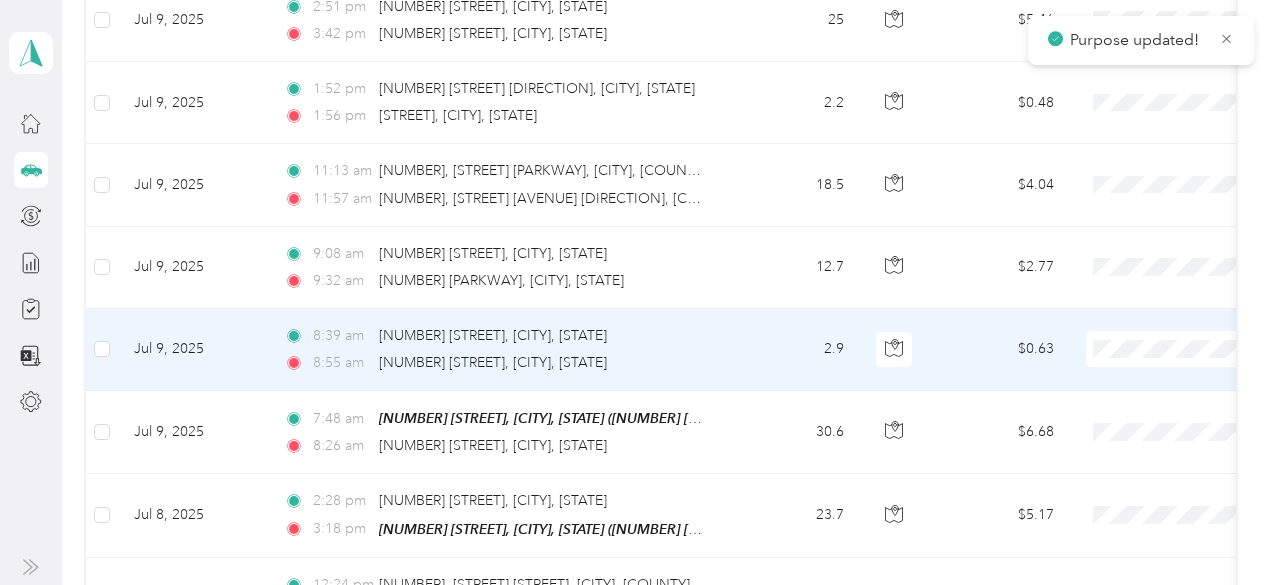 click on "Sales Call" at bounding box center [1146, 288] 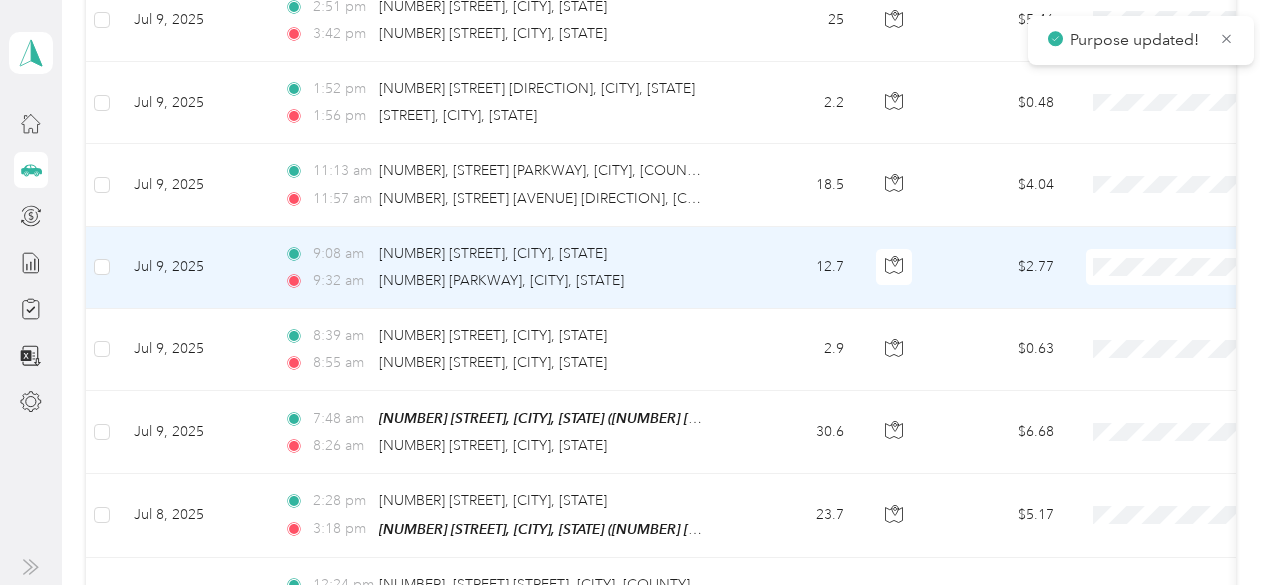 click on "Sales Call" at bounding box center [1146, 206] 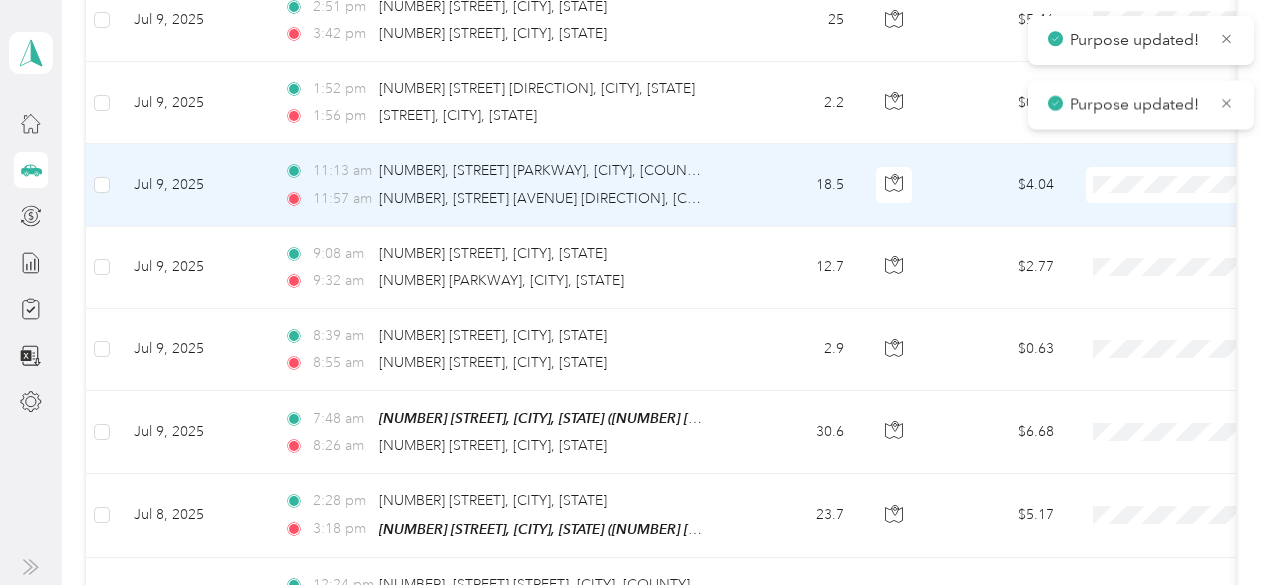 click on "Purpose updated! Purpose updated! [FIRST] [LAST]	 Personal dashboard Trips New trip [NUMBER]   mi Work [NUMBER]   mi Personal [NUMBER]   mi Unclassified [CURRENCY] Value All purposes Filters Date Locations Mileage (mi) Map Mileage value Purpose Track Method Report                     [DATE] [TIME] [NUMBER]–[NUMBER] [STREET], [CITY], [STATE] [TIME] [NUMBER] [STREET] [CITY] ([NUMBER] [STREET], [CITY]) [NUMBER] [CURRENCY] [NUMBER] -- [DATE] [TIME] [NUMBER] [STREET] [STATE], [CITY], [STATE] [TIME] [NUMBER]–[NUMBER] [STREET], [CITY], [STATE] [NUMBER] [CURRENCY] [NUMBER] -- [DATE] [TIME] [NUMBER], [STREET], [CITY], [COUNTY], [STATE], [POSTAL_CODE], [COUNTRY] [TIME] [NUMBER], [STREET], [CITY], [COUNTY], [STATE], [POSTAL_CODE], [COUNTRY] [NUMBER] [CURRENCY] [NUMBER] -- [DATE] [TIME] [NUMBER] [STREET], [CITY], [STATE] [TIME] [NUMBER] [STREET], [CITY], [STATE] [NUMBER] [CURRENCY] [NUMBER] -- [DATE] [TIME] [NUMBER] [STREET], [CITY], [STATE] [TIME] [NUMBER] [STREET], [CITY], [STATE] [NUMBER] [CURRENCY] [NUMBER] [CALL_TYPE] [NUMBER] [NUMBER]" at bounding box center [630, 292] 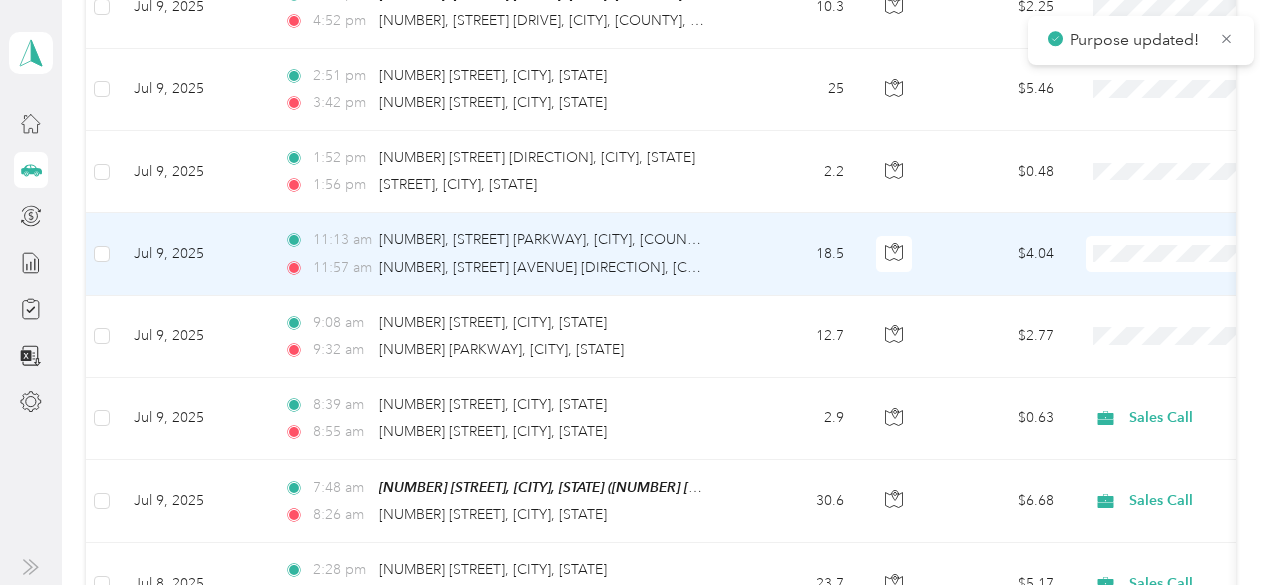 scroll, scrollTop: 9773, scrollLeft: 0, axis: vertical 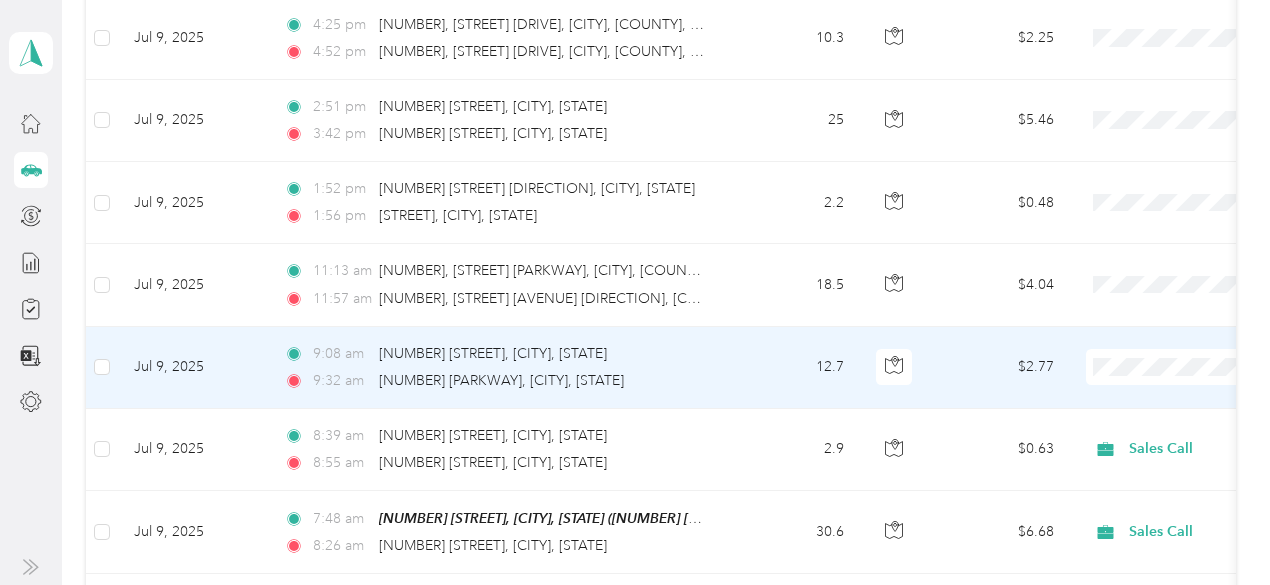 click on "Sales Call" at bounding box center (1146, 305) 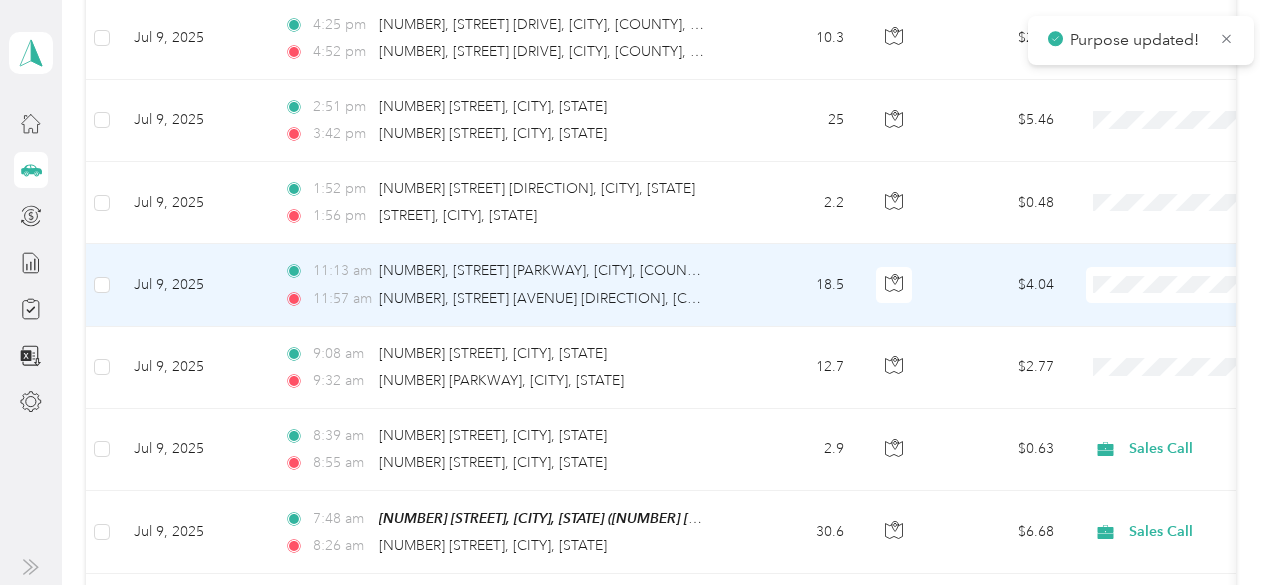 click on "Sales Call Personal" at bounding box center (1146, 241) 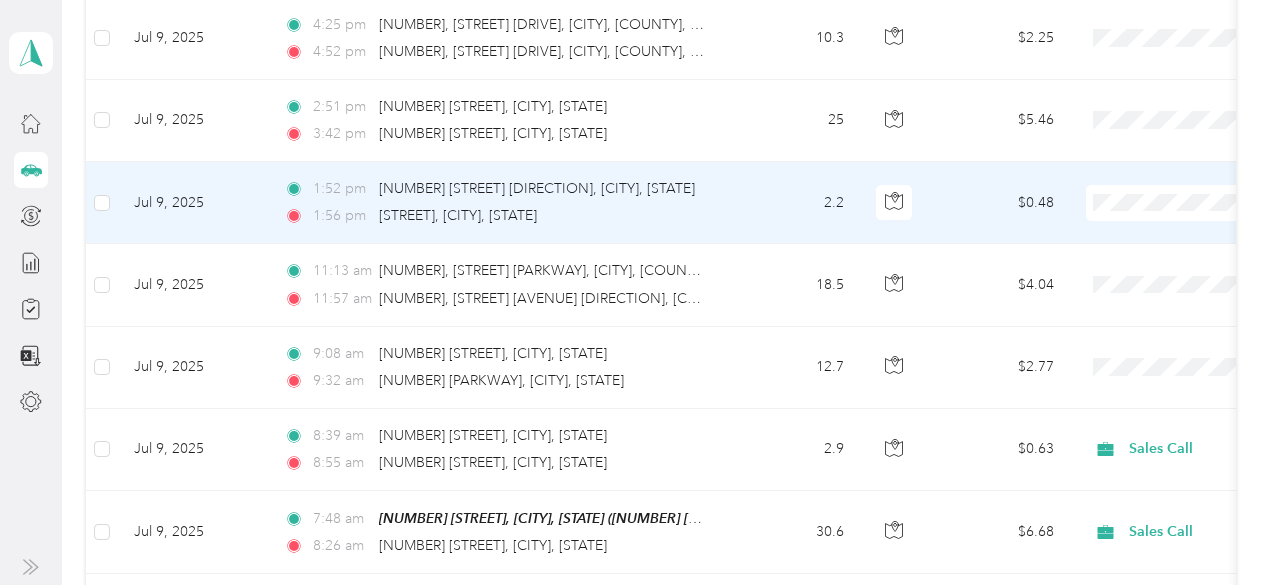 click on "Sales Call" at bounding box center [1146, 142] 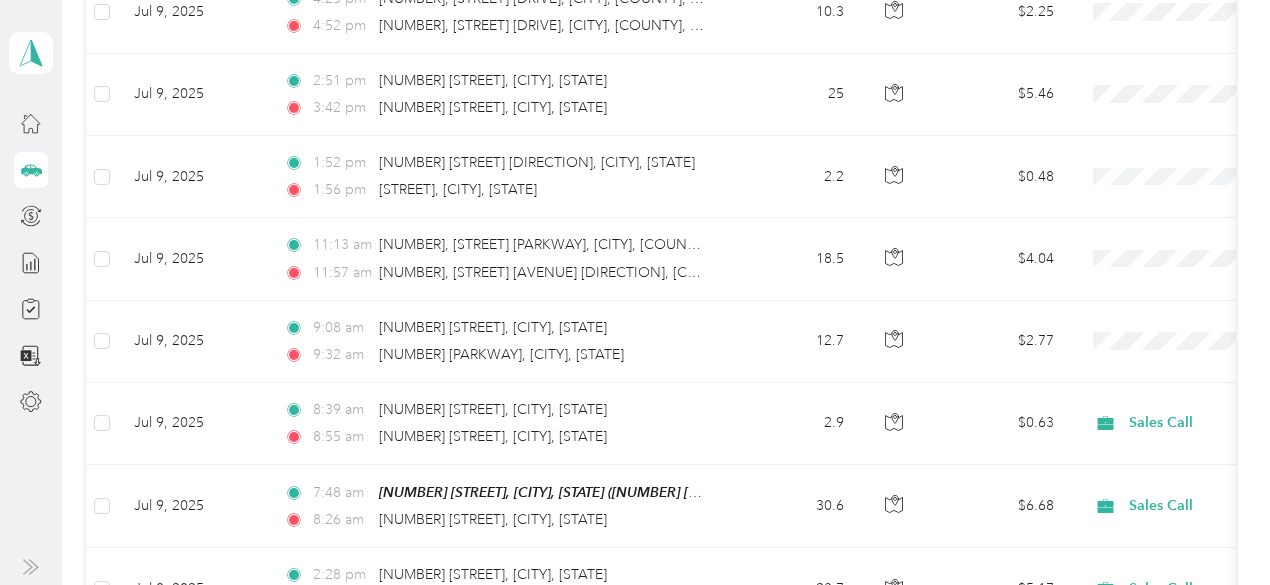 scroll, scrollTop: 9773, scrollLeft: 0, axis: vertical 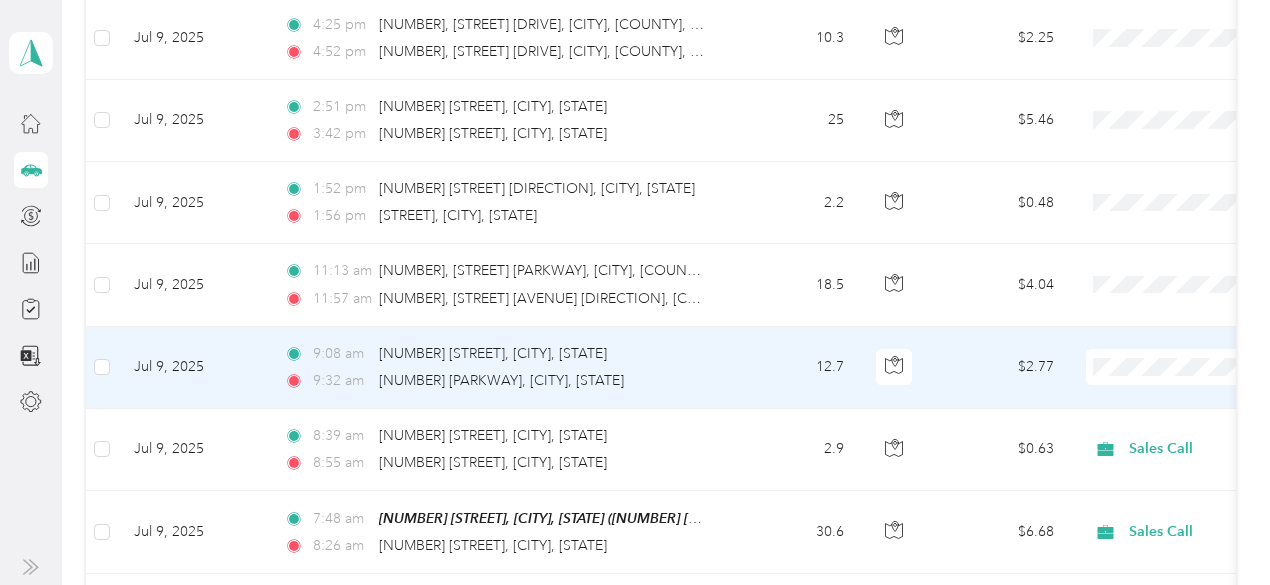 click on "Sales Call" at bounding box center (1164, 306) 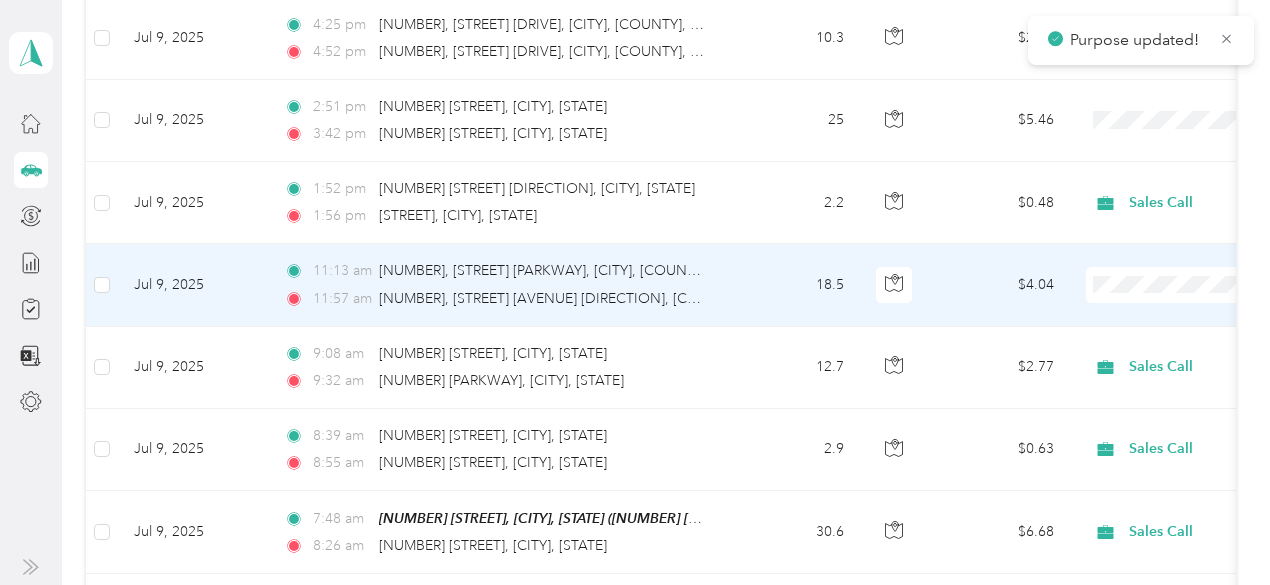 drag, startPoint x: 1099, startPoint y: 219, endPoint x: 1036, endPoint y: 237, distance: 65.52099 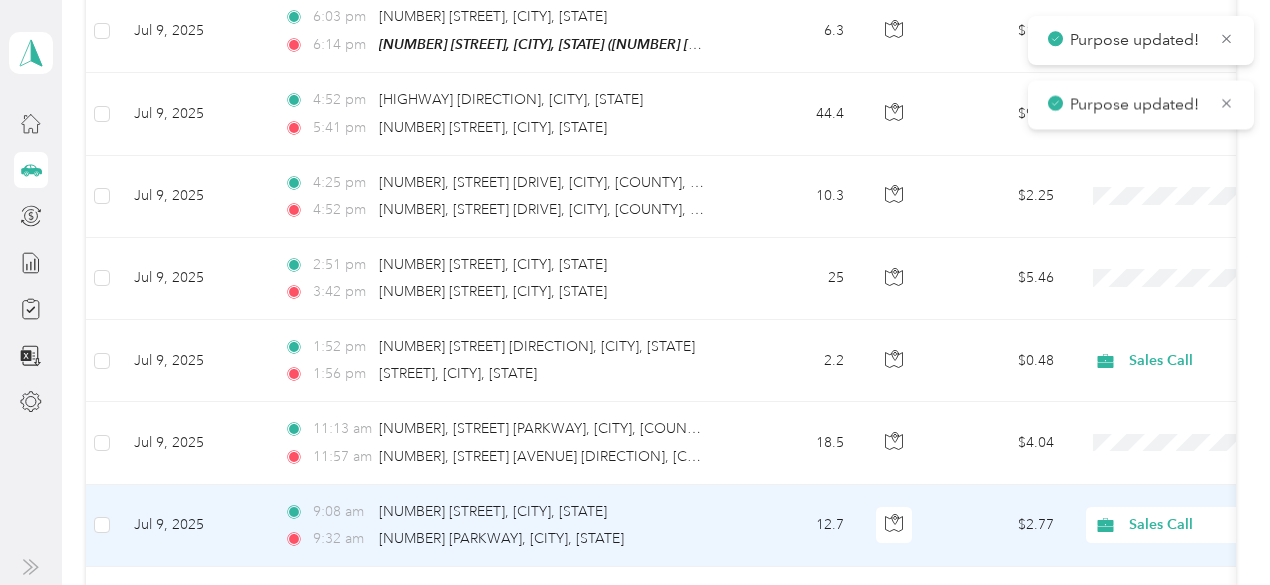 scroll, scrollTop: 9573, scrollLeft: 0, axis: vertical 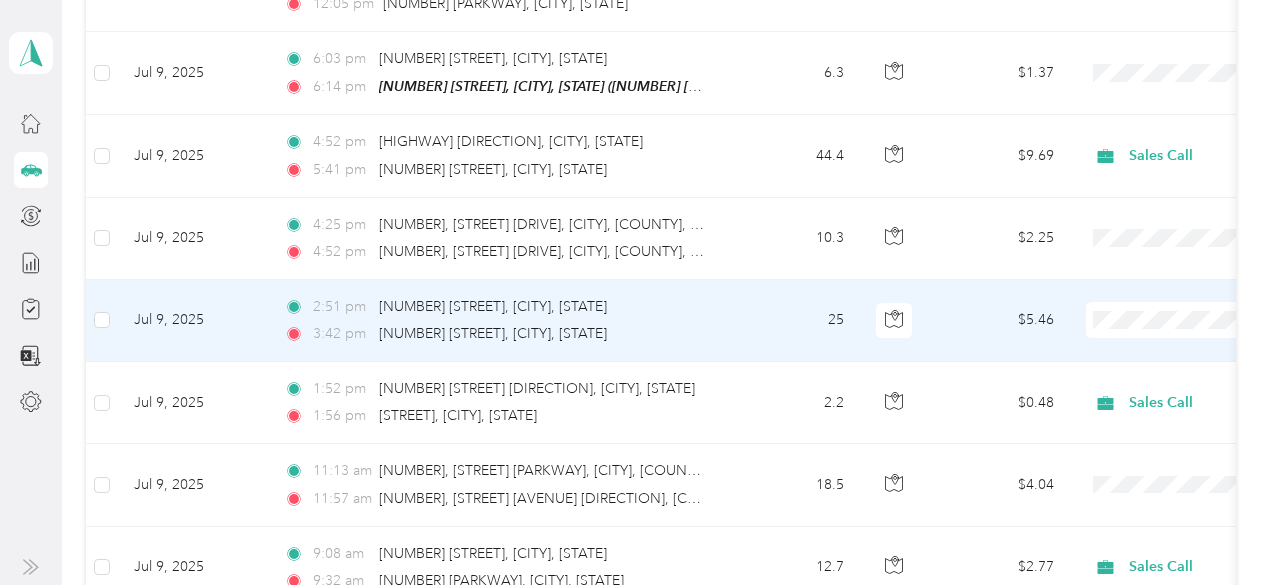 click at bounding box center (1210, 320) 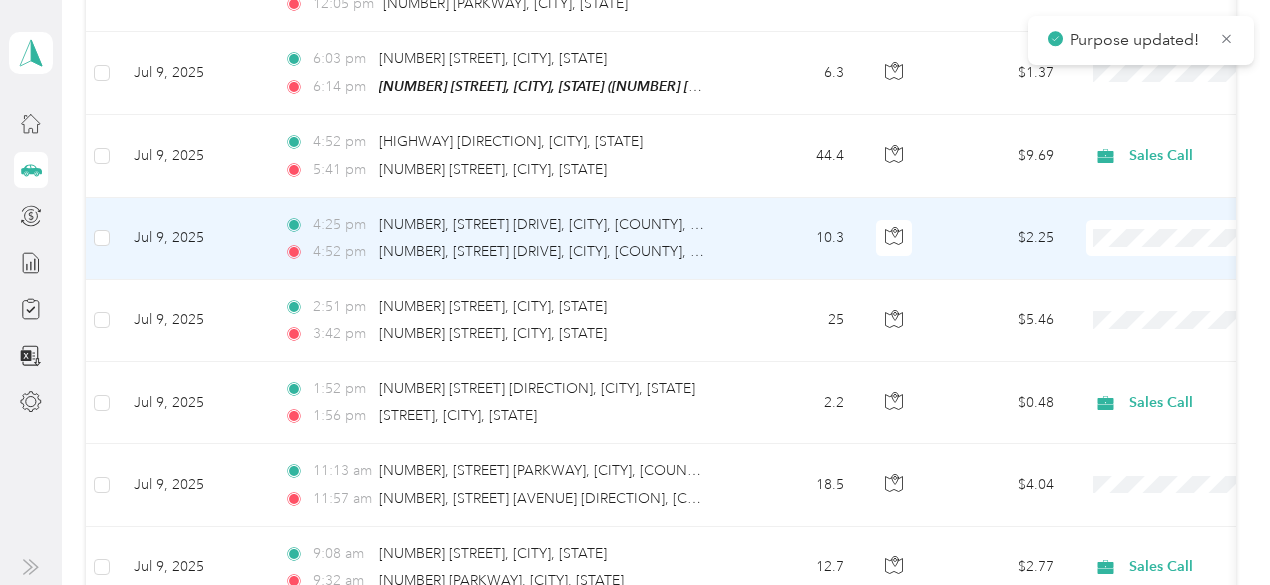 click on "Sales Call" at bounding box center [1146, 168] 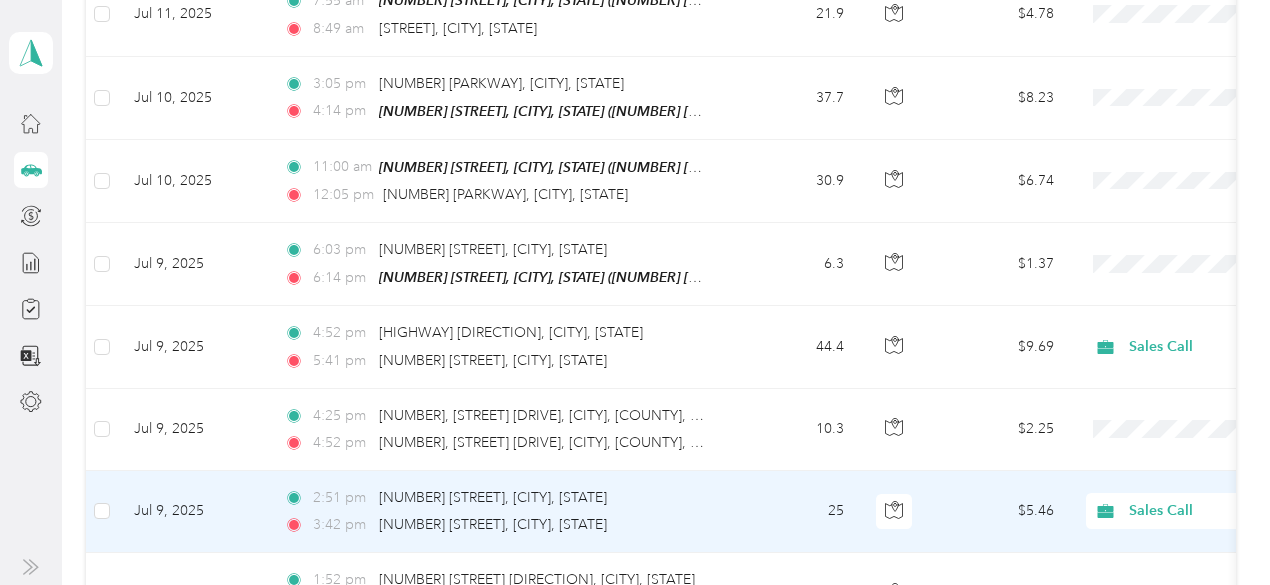 scroll, scrollTop: 9373, scrollLeft: 0, axis: vertical 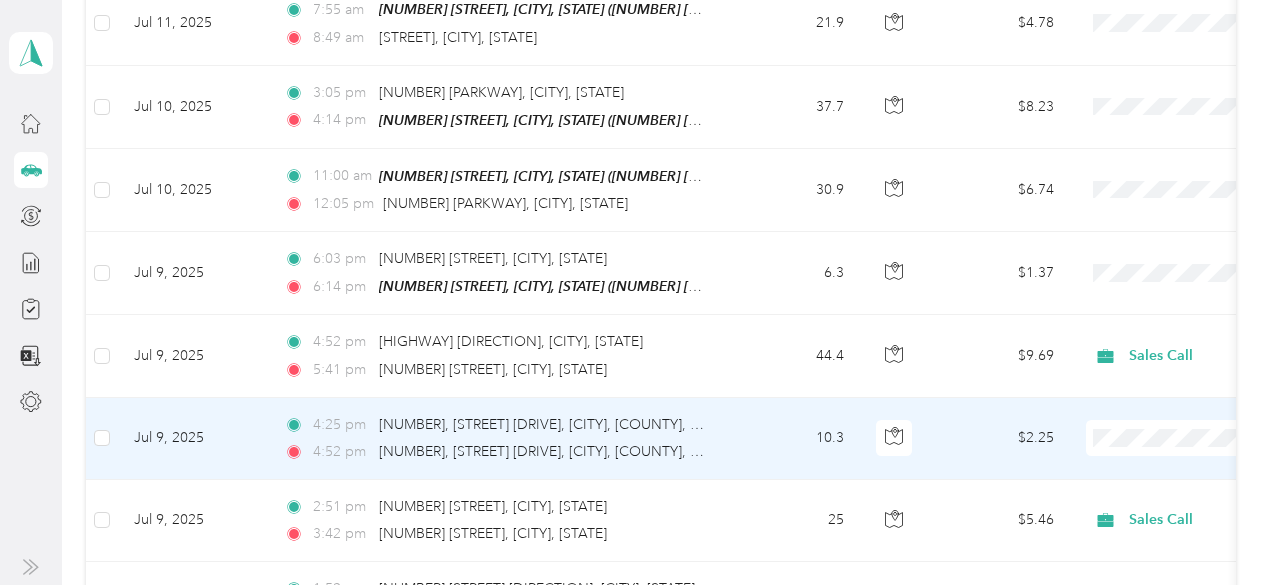 click on "Sales Call" at bounding box center [1164, 379] 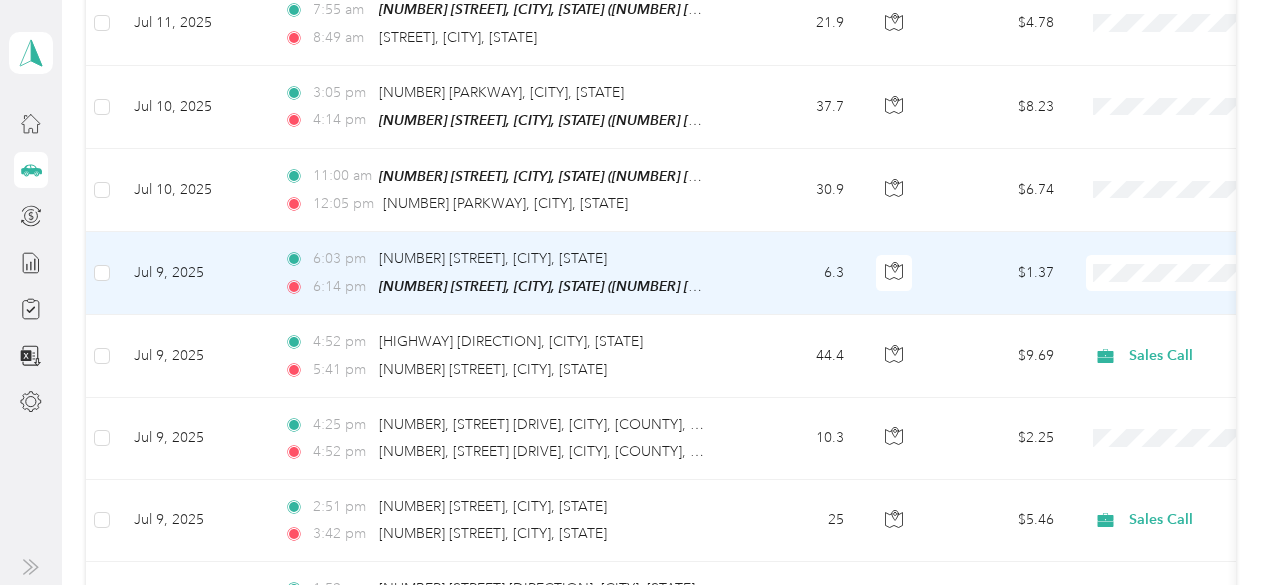 click on "Sales Call" at bounding box center [1146, 214] 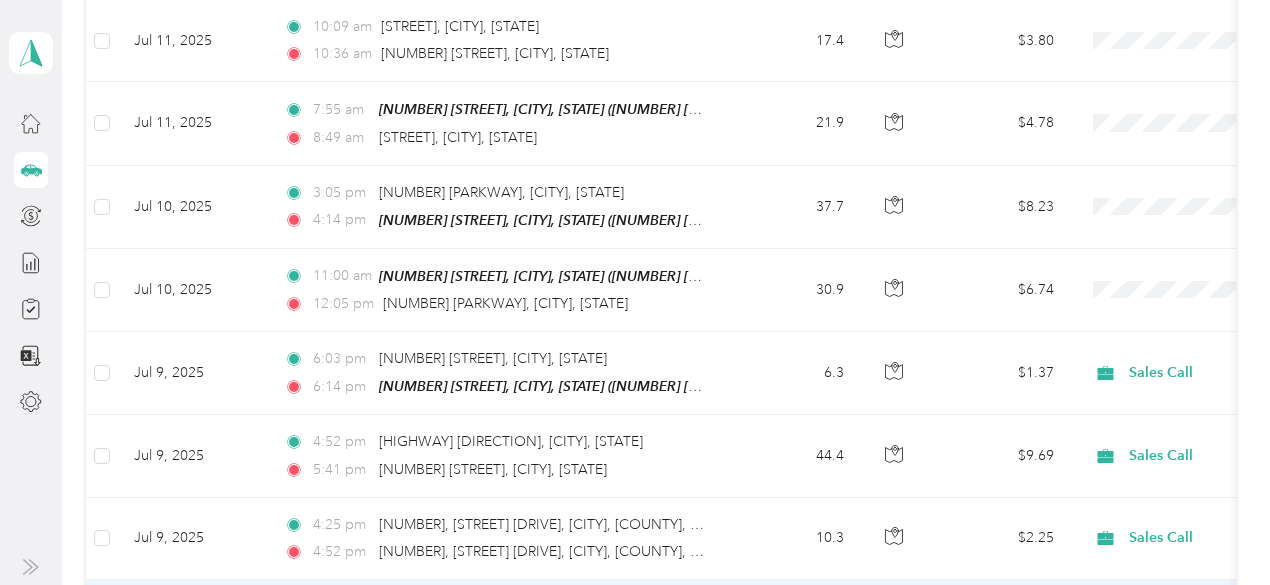 scroll, scrollTop: 9073, scrollLeft: 0, axis: vertical 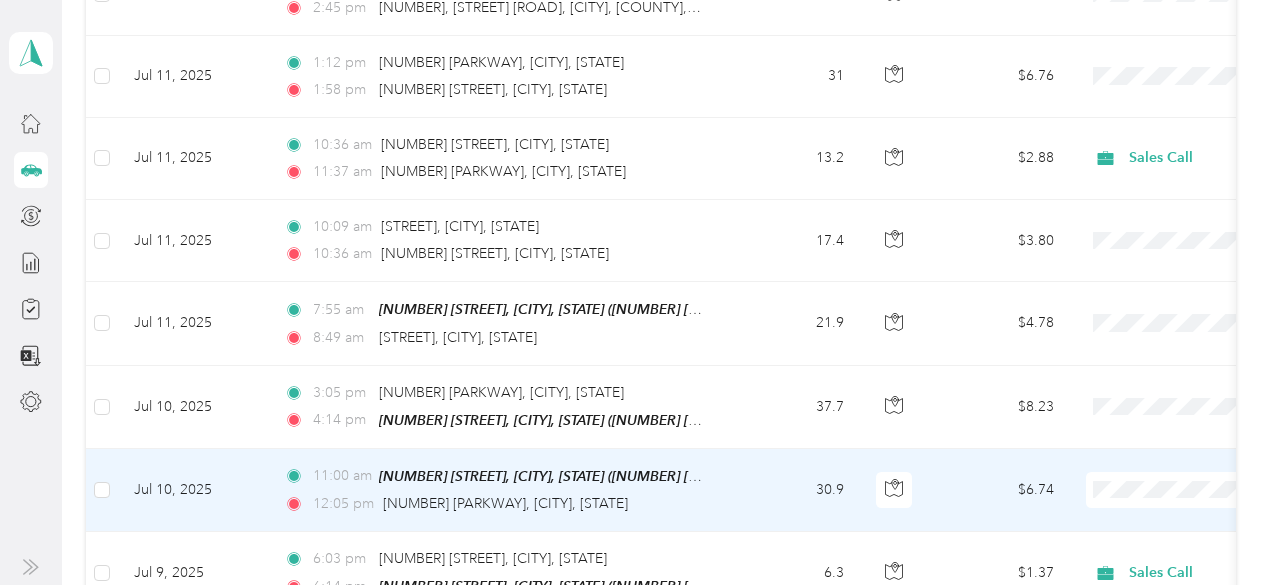 click on "Sales Call" at bounding box center (1146, 422) 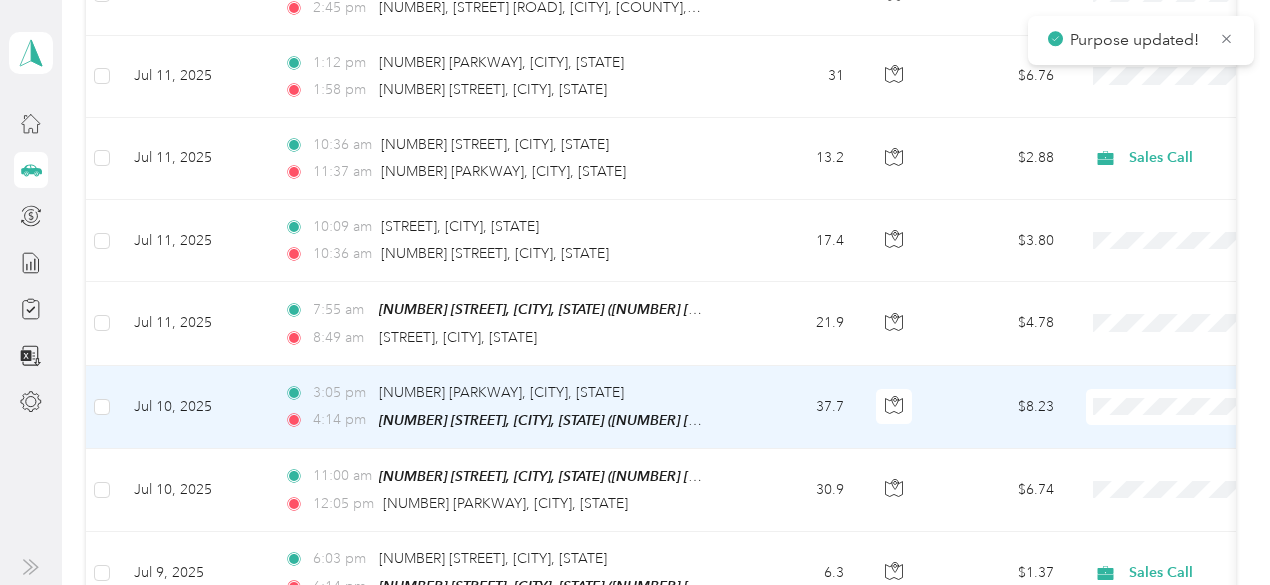 click on "Sales Call" at bounding box center (1146, 346) 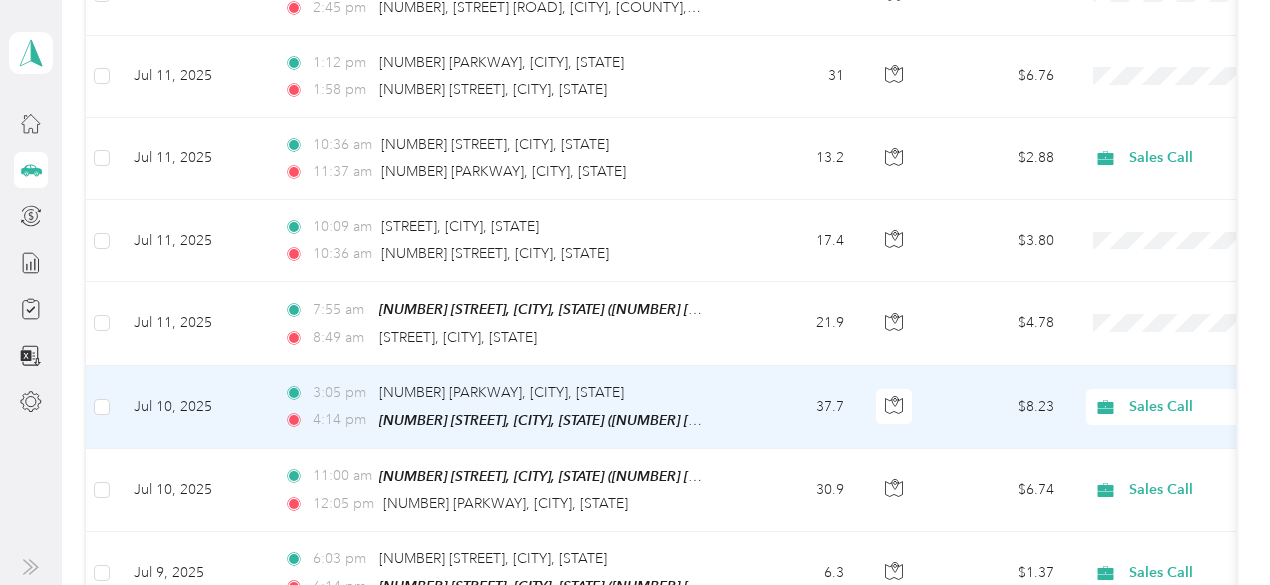 click on "37.7" at bounding box center [794, 407] 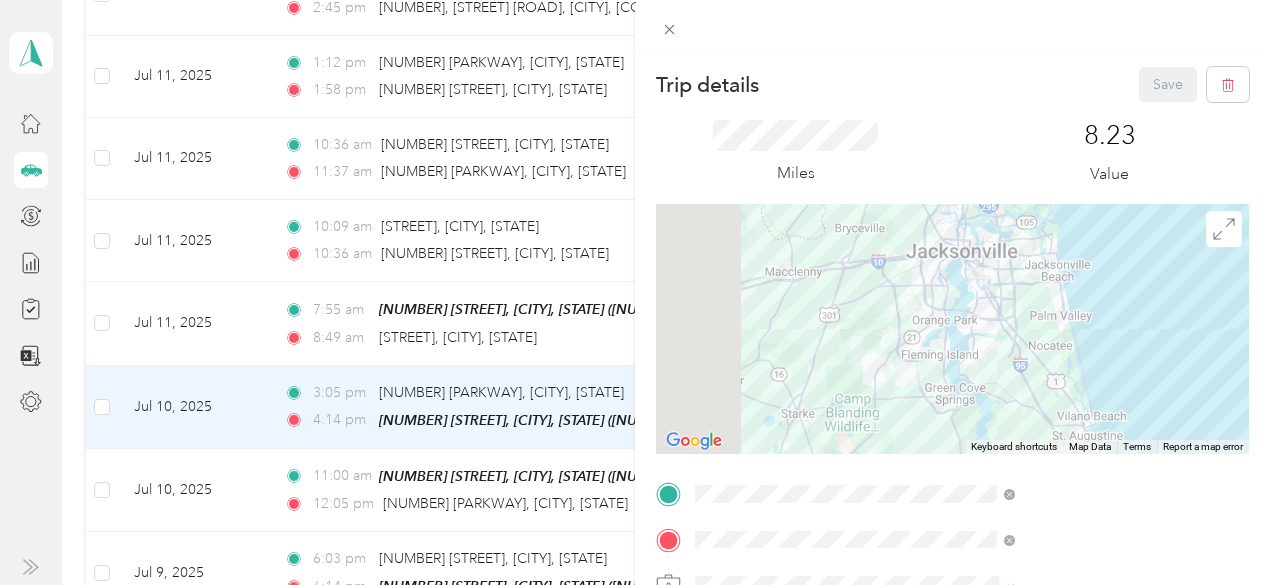 click on "Trip details Save This trip cannot be edited because it is either under review, approved, or paid. Contact your Team Manager to edit it. Miles [NUMBER] Value  ← Move left → Move right ↑ Move up ↓ Move down + Zoom in - Zoom out Home Jump left by [NUMBER]% End Jump right by [NUMBER]% Page Up Jump up by [NUMBER]% Page Down Jump down by [NUMBER]% Keyboard shortcuts Map Data Map data ©[YEAR], [BRAND], [BRAND] Map data ©[YEAR], [BRAND], [BRAND] [NUMBER] [UNIT]  Click to toggle between metric and imperial units Terms Report a map error TO Add photo" at bounding box center [635, 292] 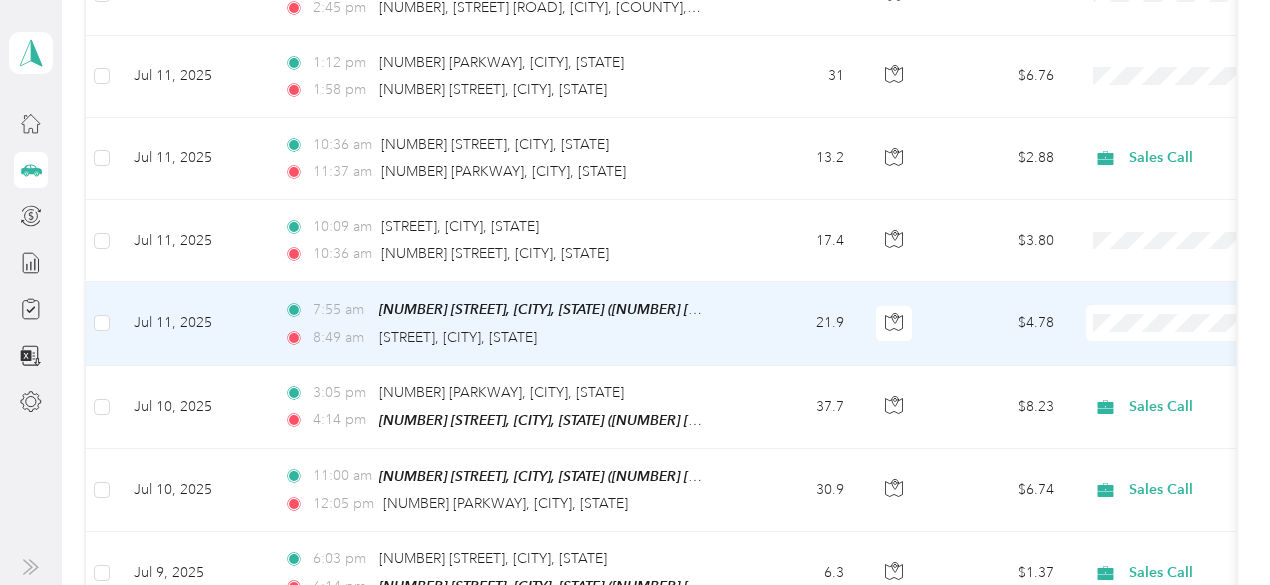 click on "Sales Call" at bounding box center (1164, 269) 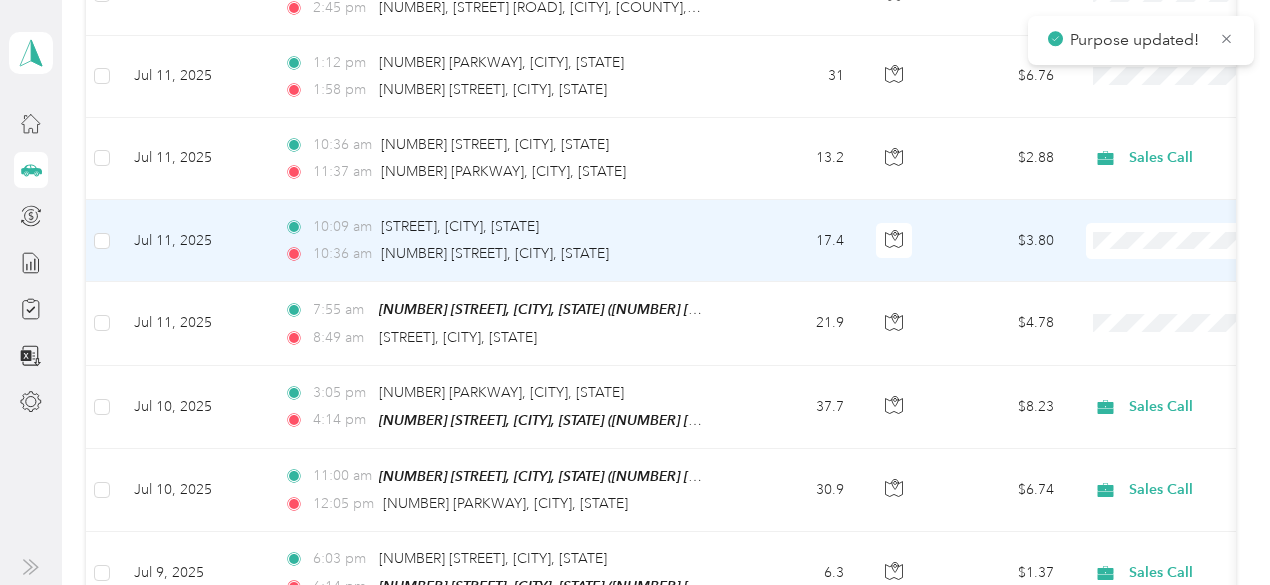 click on "Sales Call Personal" at bounding box center [1146, 194] 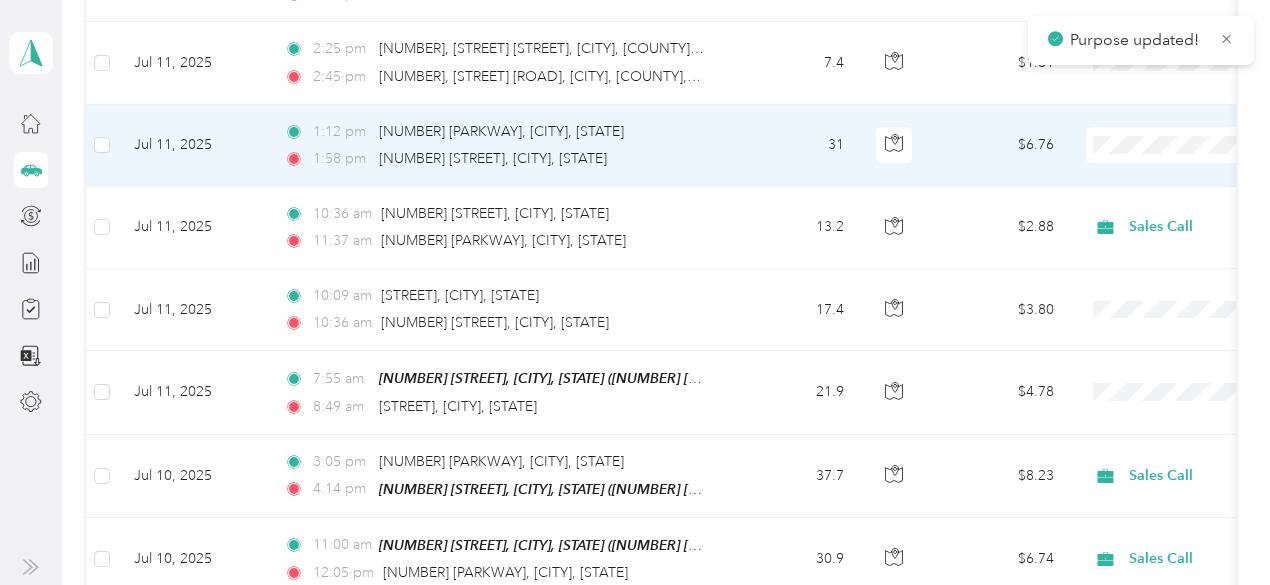 scroll, scrollTop: 8873, scrollLeft: 0, axis: vertical 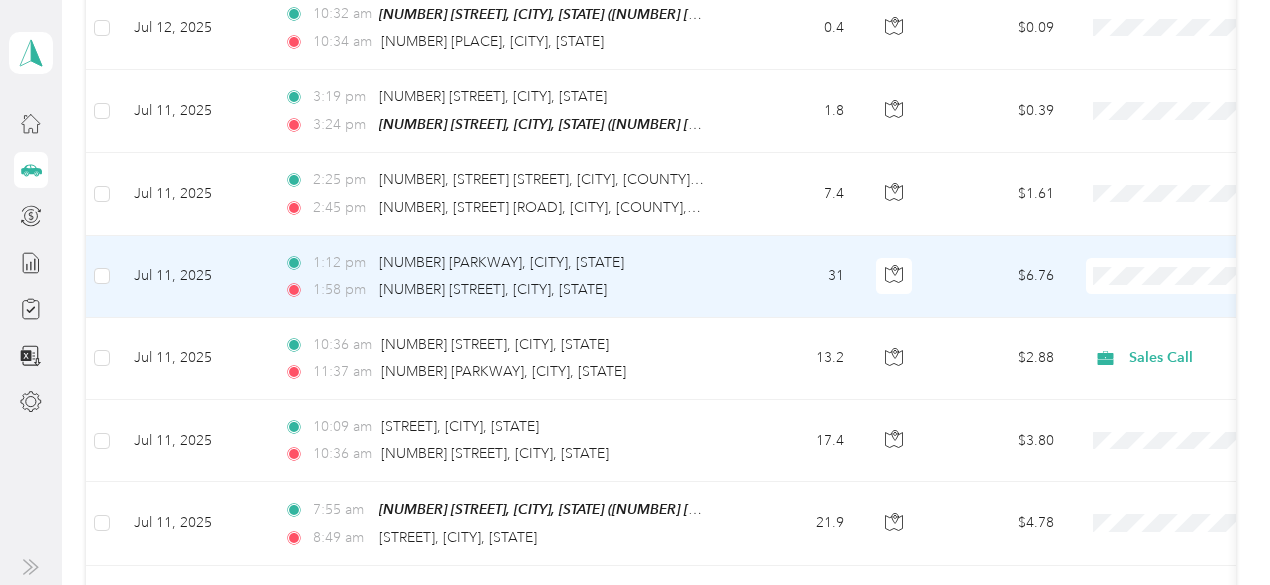 click on "Sales Call" at bounding box center [1146, 223] 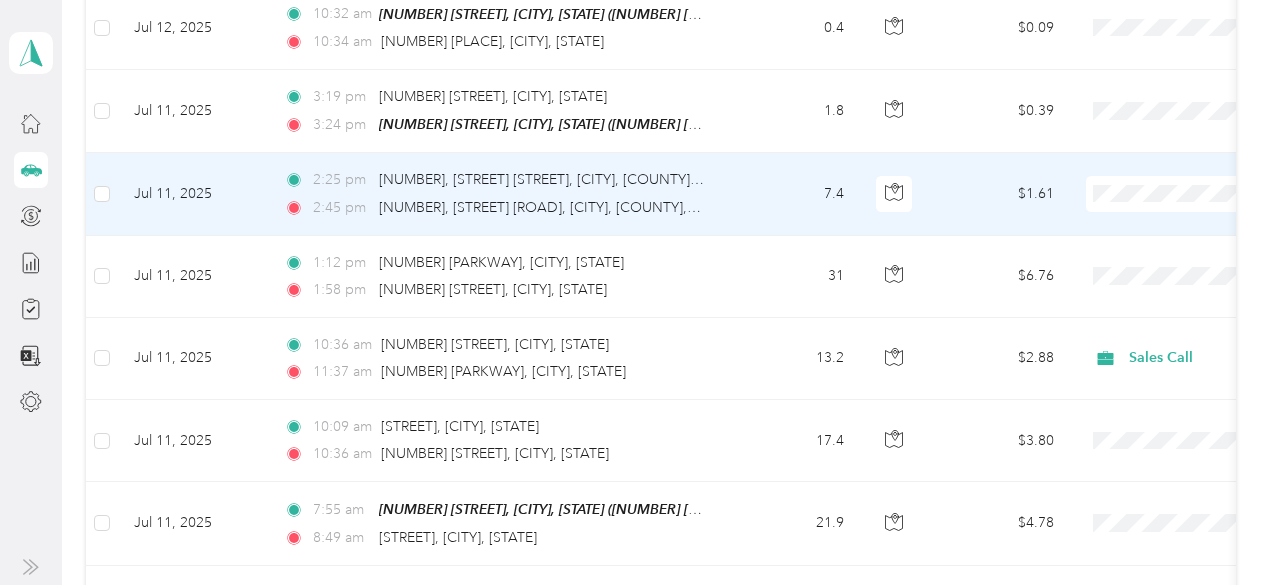 click on "Sales Call" at bounding box center (1164, 142) 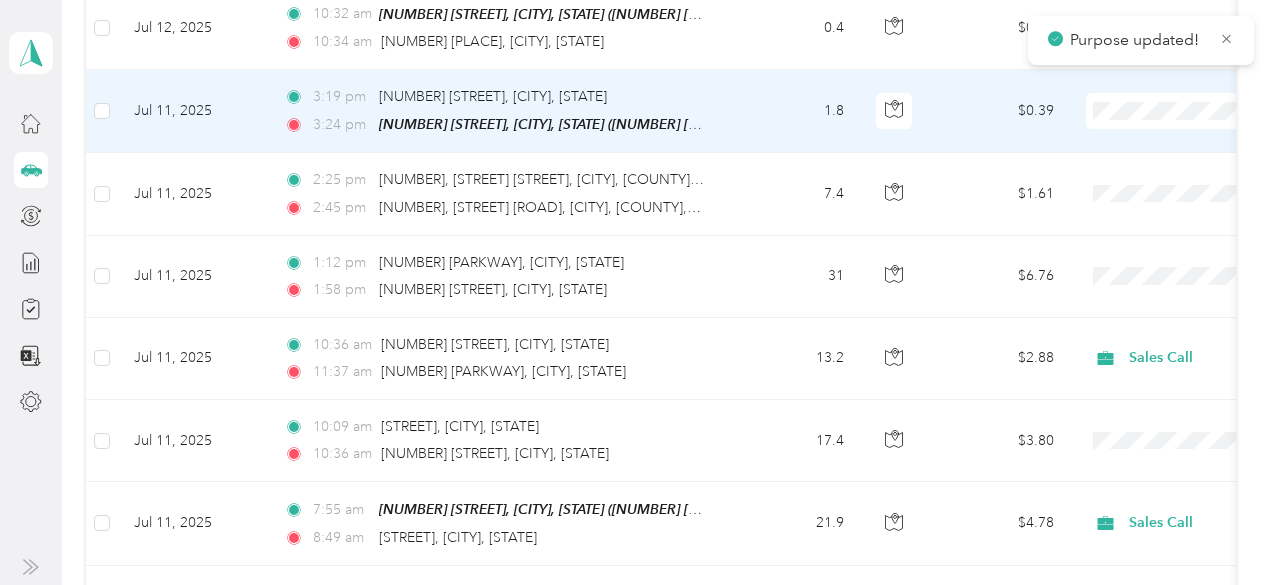 click on "Purpose updated! [FIRST] [LAST]	 Personal dashboard Trips New trip [NUMBER]   mi Work [NUMBER]   mi Personal [NUMBER]   mi Unclassified [CURRENCY] Value All purposes Filters Date Locations Mileage (mi) Map Mileage value Purpose Track Method Report                     [DATE] [TIME] [NUMBER]–[NUMBER] [STREET], [CITY], [STATE] [TIME] [NUMBER] [STREET] [CITY] ([NUMBER] [STREET], [CITY]) [NUMBER] [CURRENCY] [NUMBER] -- [DATE] [TIME] [NUMBER] [STREET] [STATE], [CITY], [STATE] [TIME] [NUMBER]–[NUMBER] [STREET], [CITY], [STATE] [NUMBER] [CURRENCY] [NUMBER] -- [DATE] [TIME] [NUMBER], [STREET], [CITY], [COUNTY], [STATE], [POSTAL_CODE], [COUNTRY] [TIME] [NUMBER], [STREET], [CITY], [COUNTY], [STATE], [POSTAL_CODE], [COUNTRY] [NUMBER] [CURRENCY] [NUMBER] -- [DATE] [TIME] [NUMBER] [STREET], [CITY], [STATE] [TIME] [NUMBER] [STREET], [CITY], [STATE] [NUMBER] [CURRENCY] [NUMBER] -- [DATE] [TIME] [NUMBER] [STREET], [CITY], [STATE] [TIME] [NUMBER] [STREET], [CITY], [STATE] --" at bounding box center [630, 292] 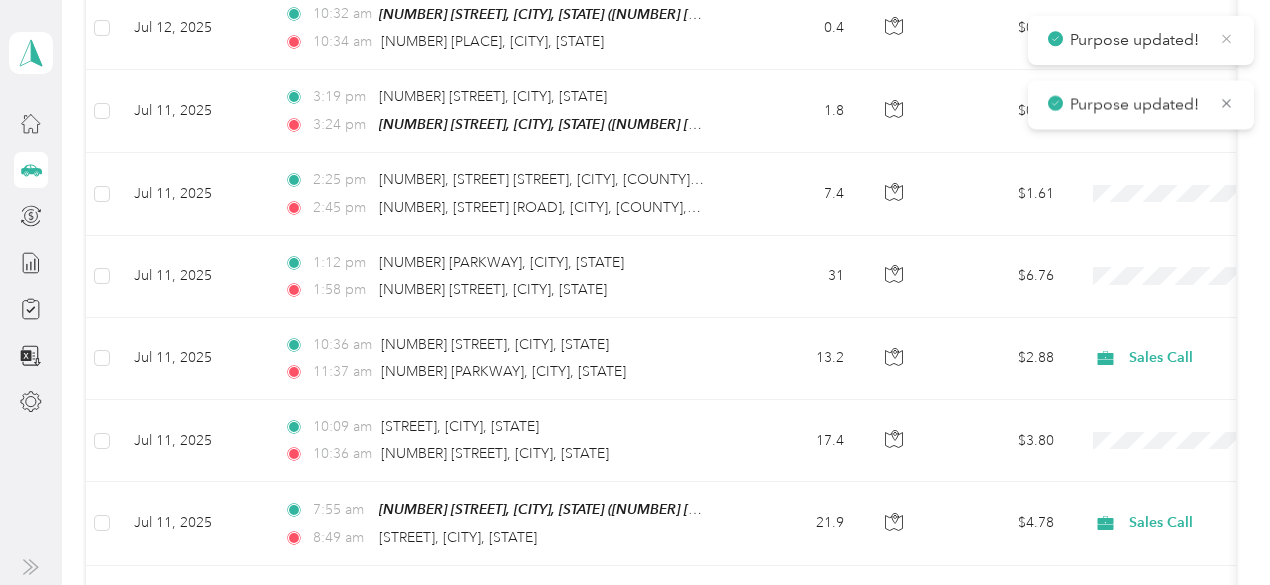 click 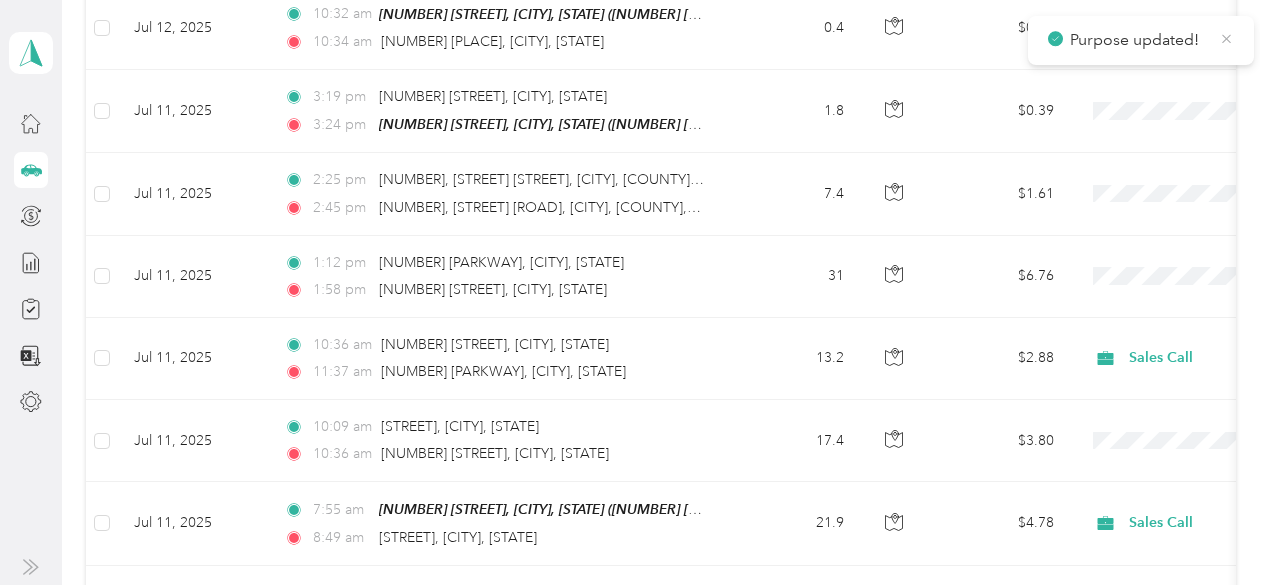 click 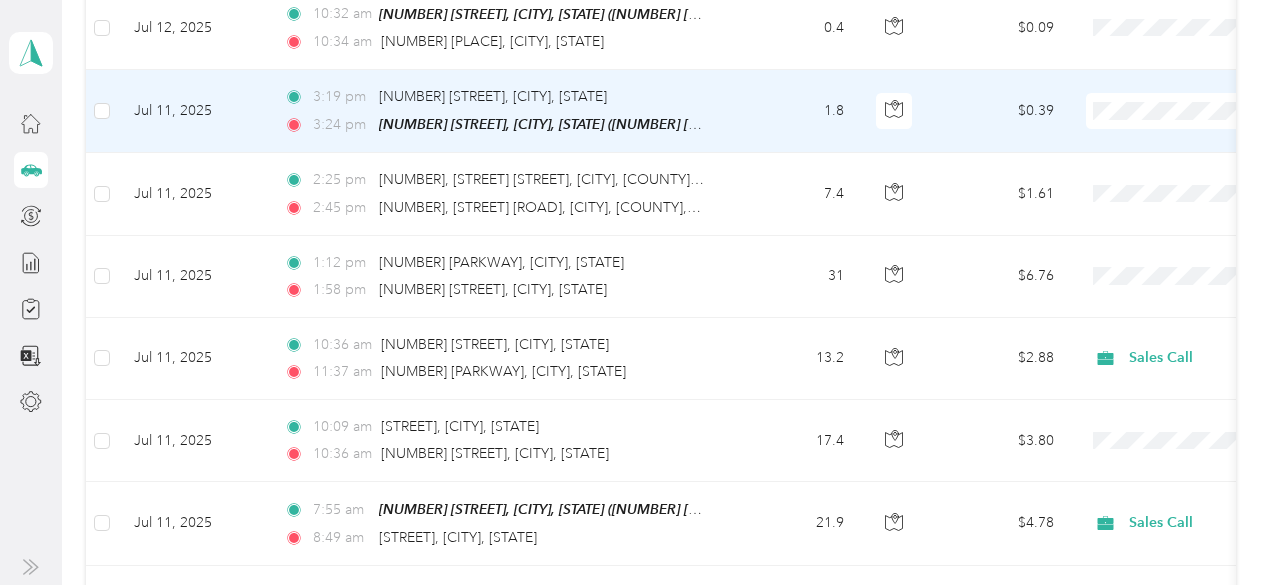 click on "Sales Call" at bounding box center [1164, 60] 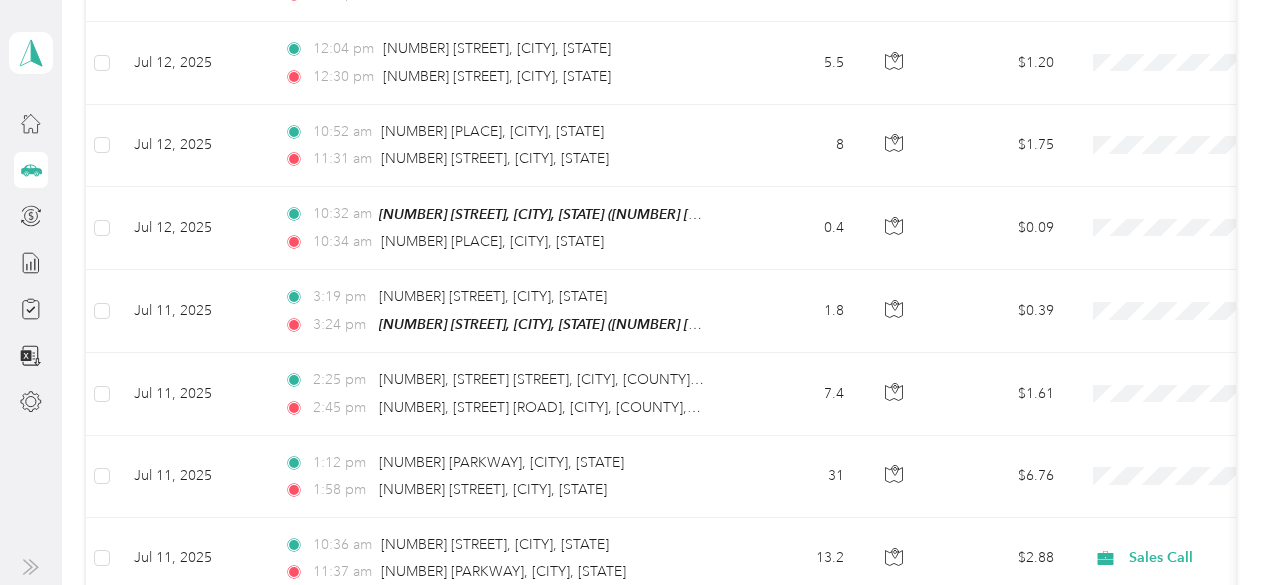 scroll, scrollTop: 8873, scrollLeft: 0, axis: vertical 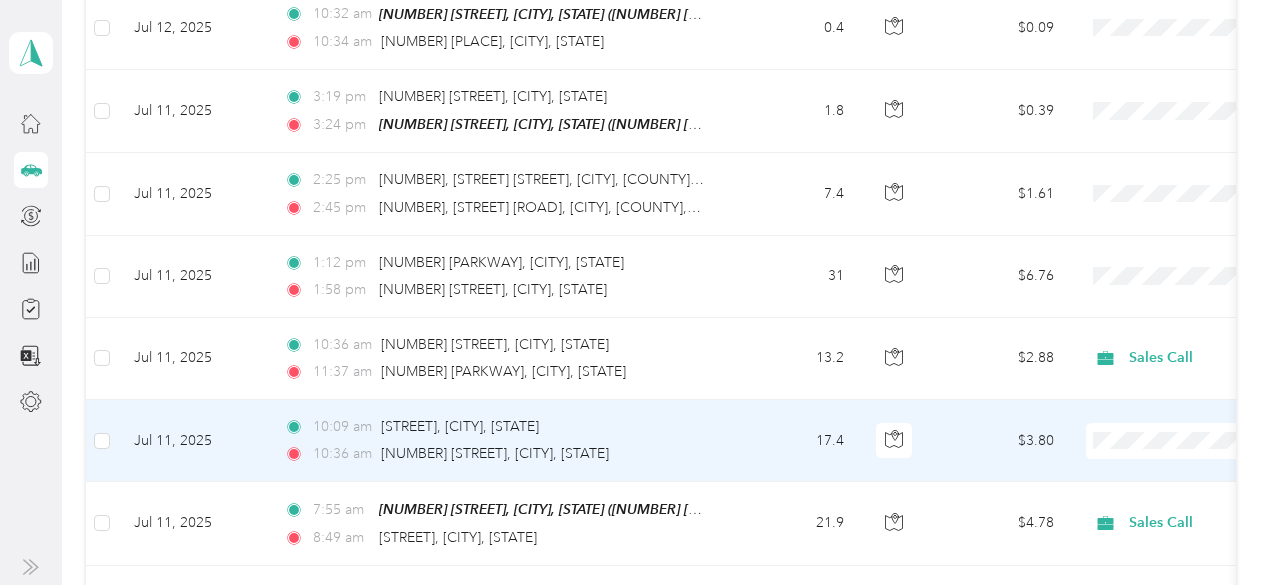 click on "Sales Call" at bounding box center (1146, 380) 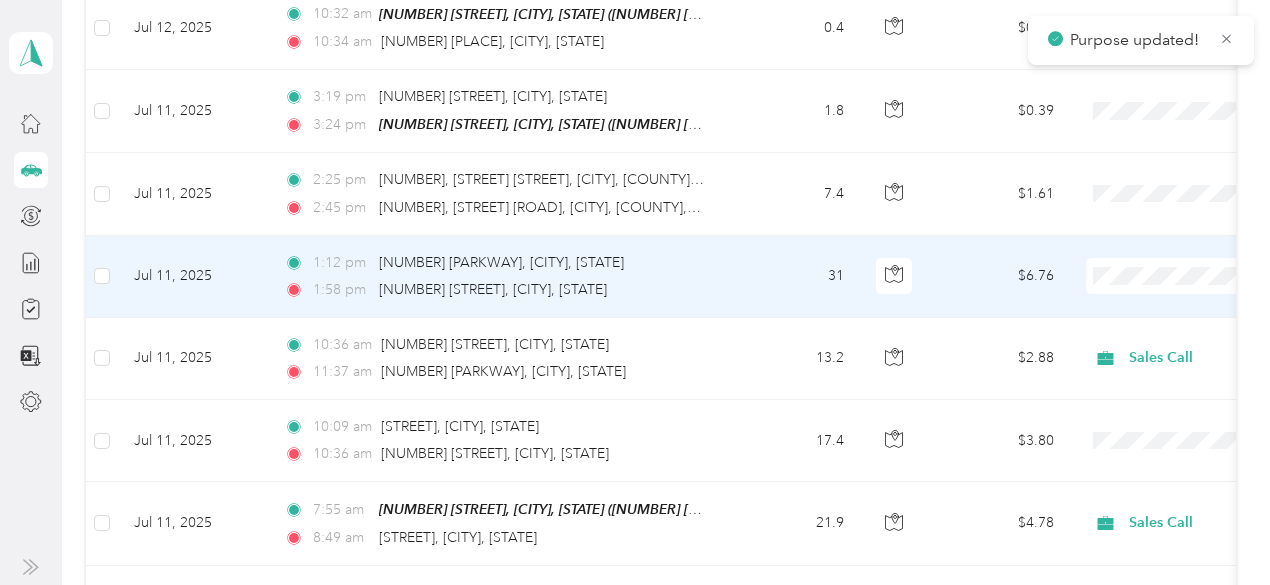 click on "Sales Call" at bounding box center [1146, 213] 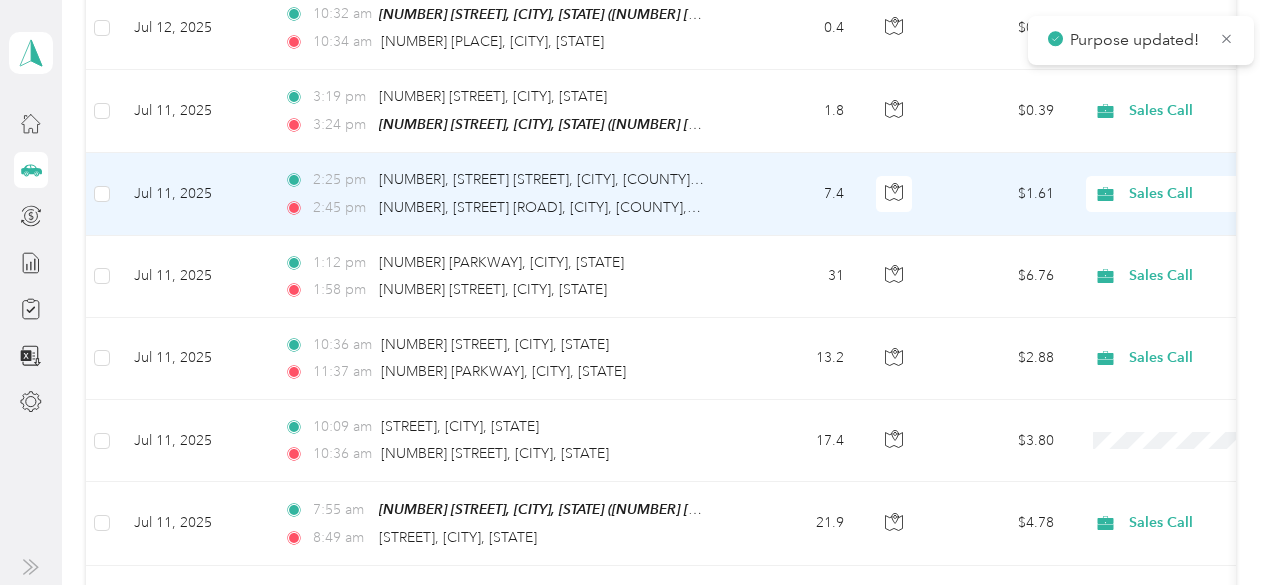 click on "Sales Call" at bounding box center [1146, 137] 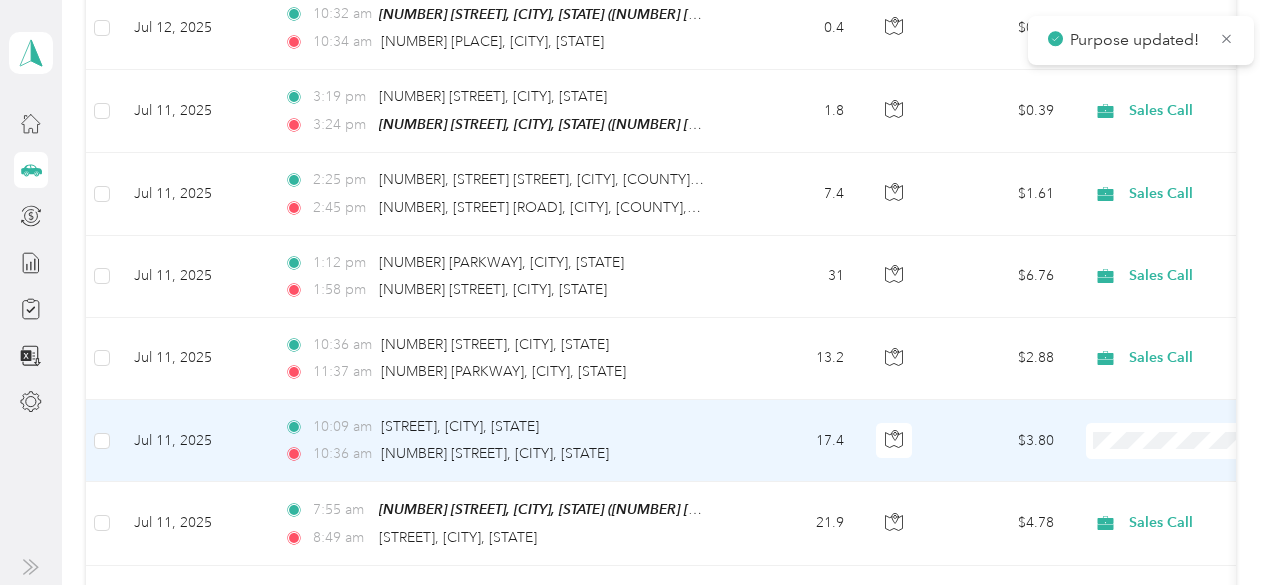 click on "Sales Call" at bounding box center (1164, 378) 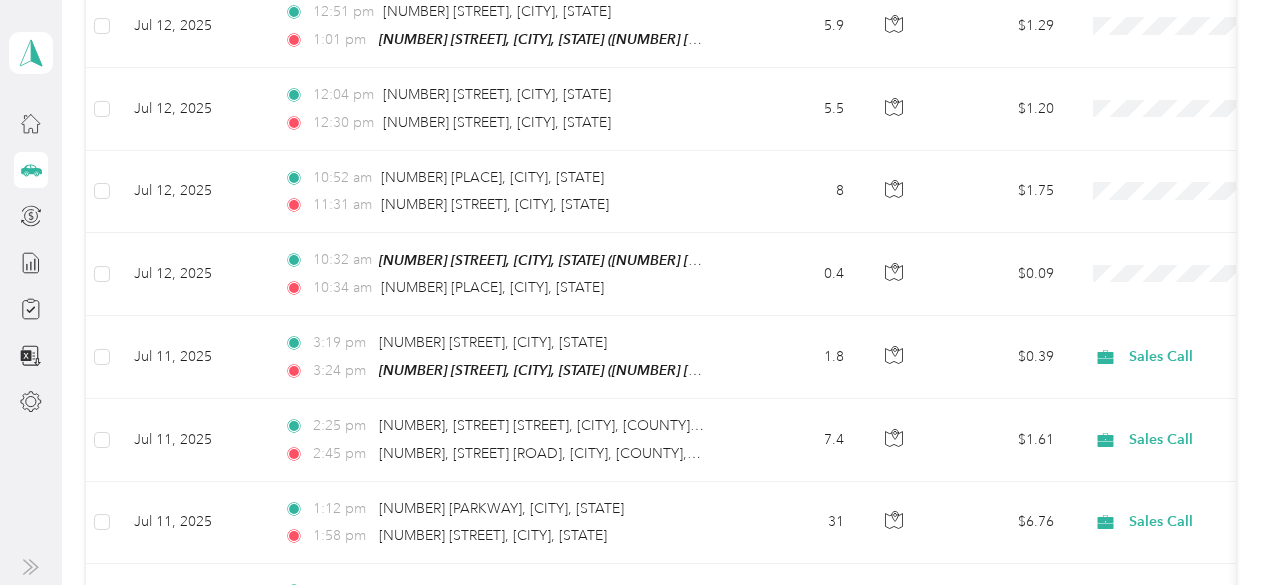 scroll, scrollTop: 8573, scrollLeft: 0, axis: vertical 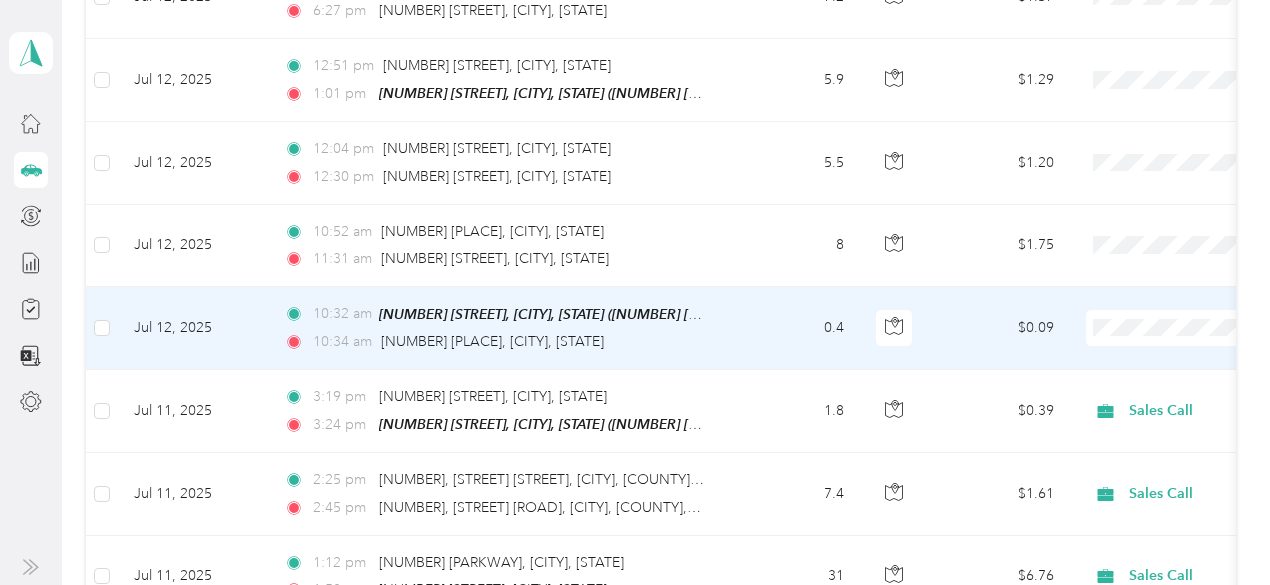 click on "Personal" at bounding box center (1146, 313) 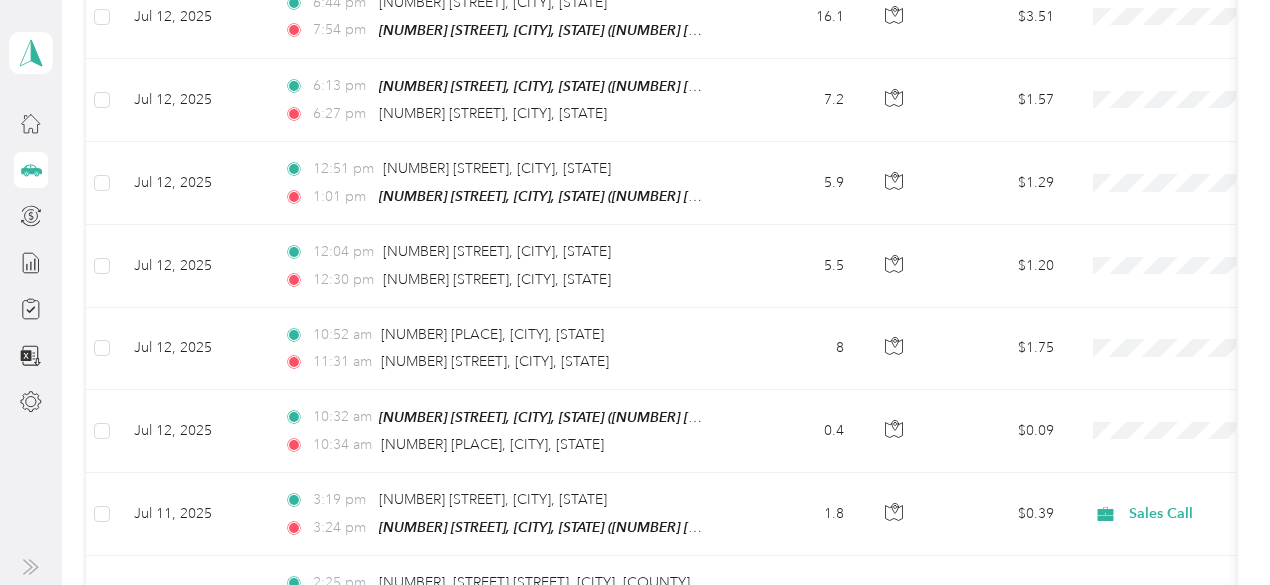 scroll, scrollTop: 8473, scrollLeft: 0, axis: vertical 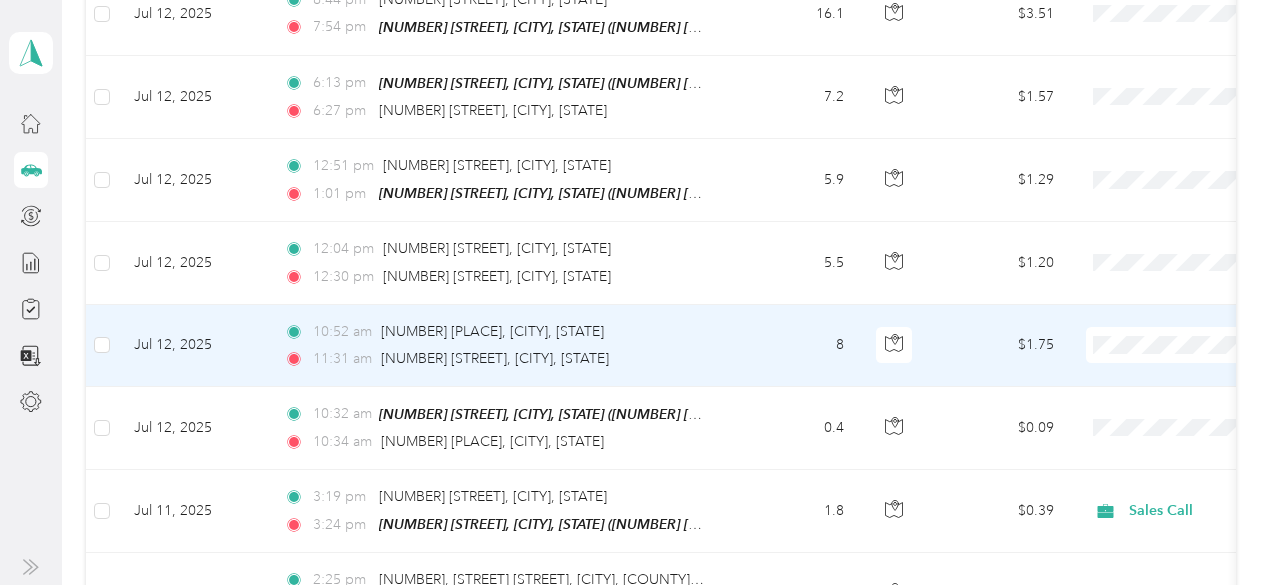 drag, startPoint x: 1086, startPoint y: 327, endPoint x: 1096, endPoint y: 311, distance: 18.867962 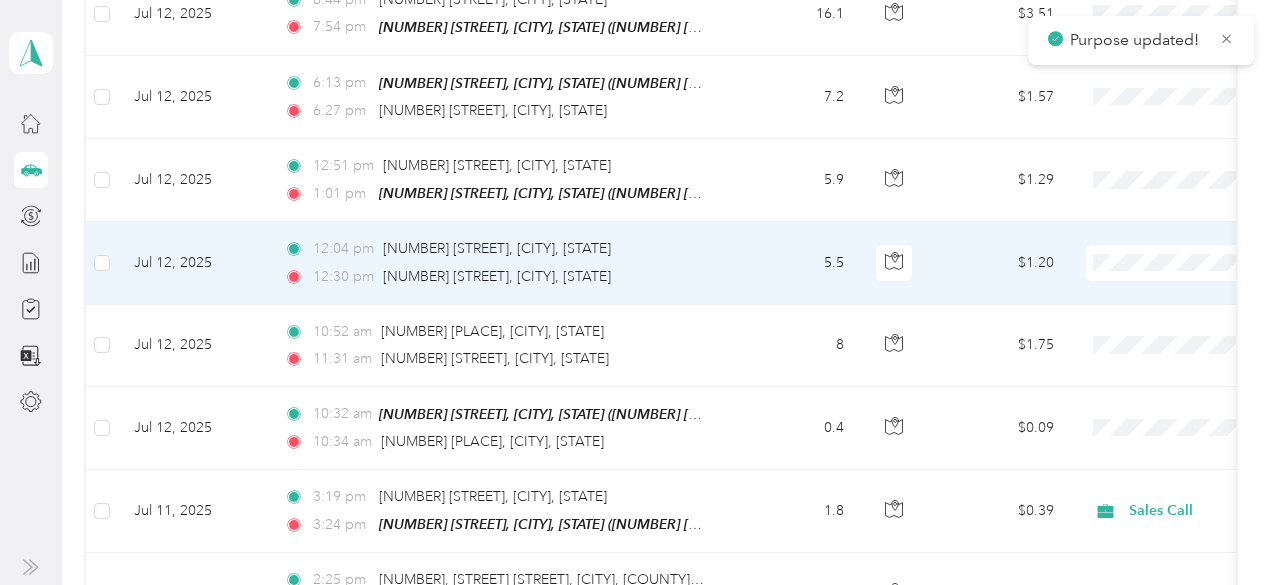click on "Personal" at bounding box center (1146, 248) 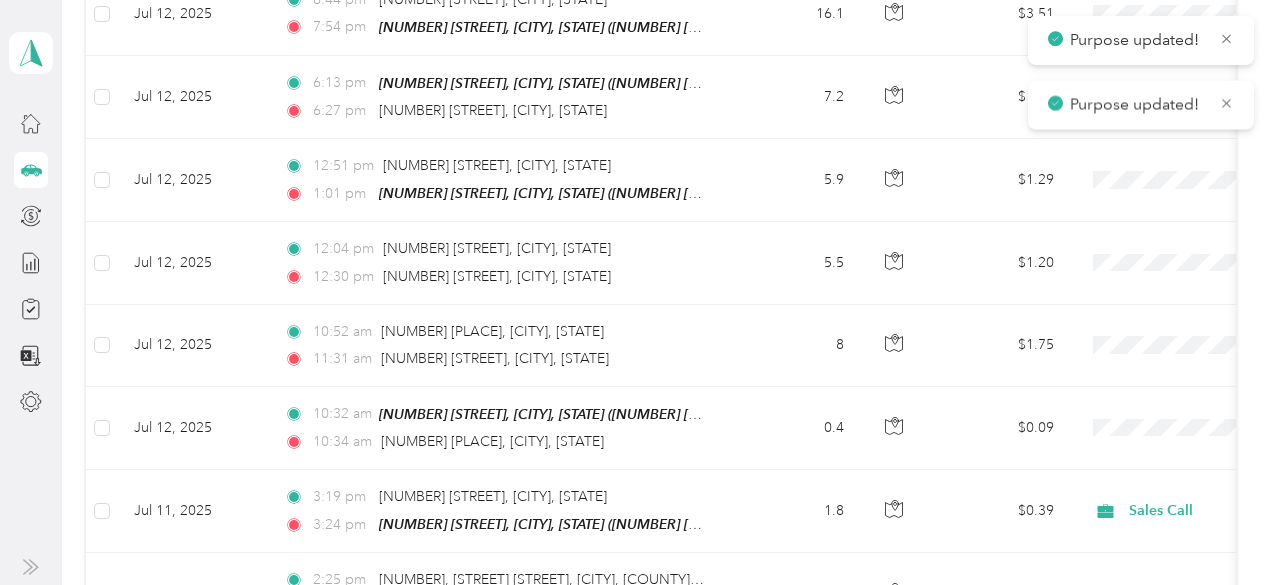 click on "Purpose updated!" at bounding box center (1137, 105) 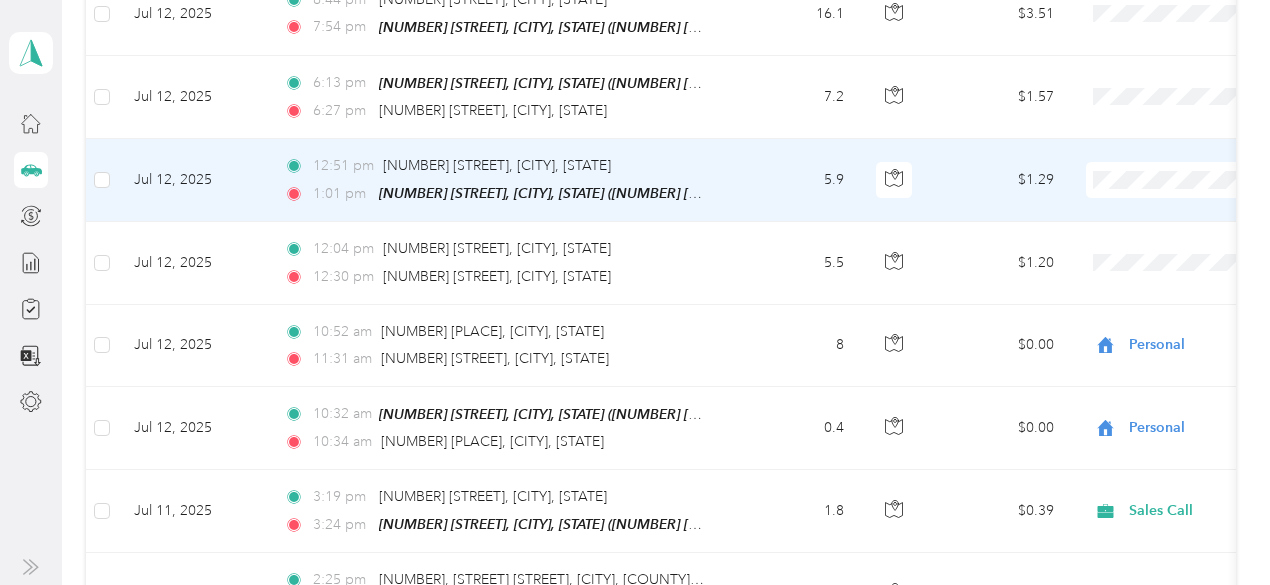 click on "Personal" at bounding box center (1146, 161) 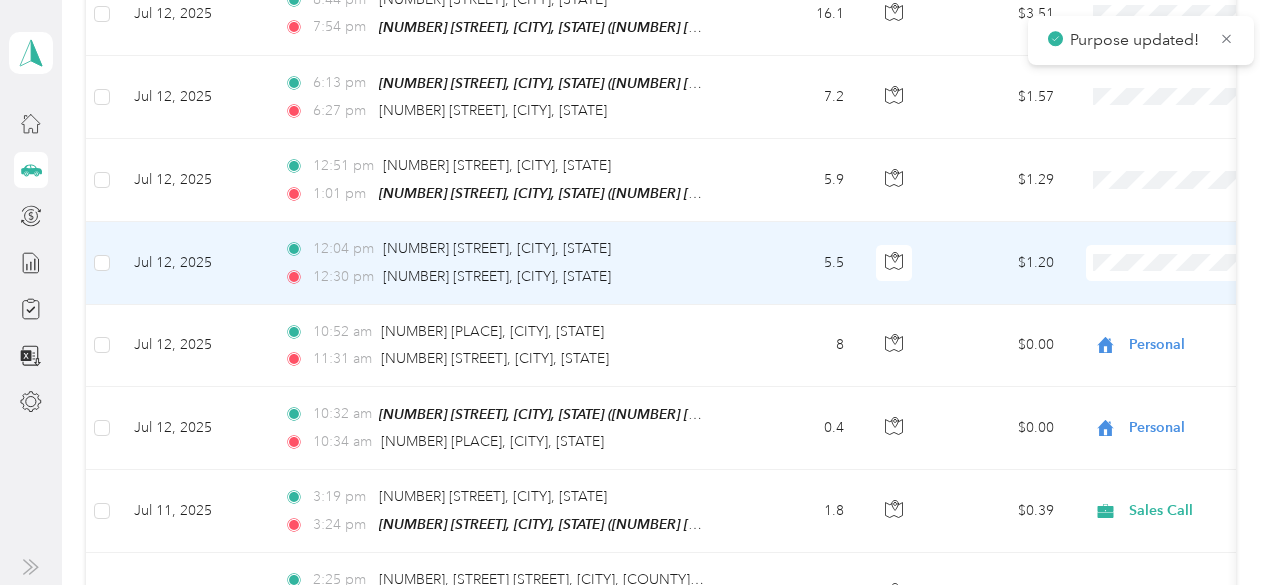 drag, startPoint x: 1071, startPoint y: 245, endPoint x: 909, endPoint y: 460, distance: 269.20068 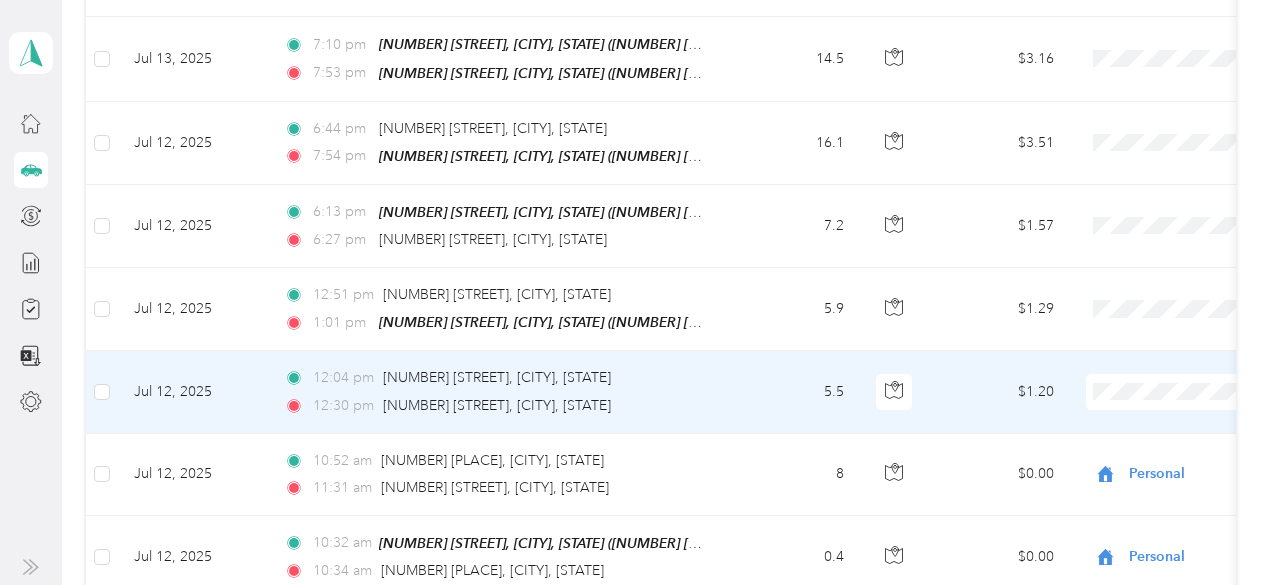 scroll, scrollTop: 8273, scrollLeft: 0, axis: vertical 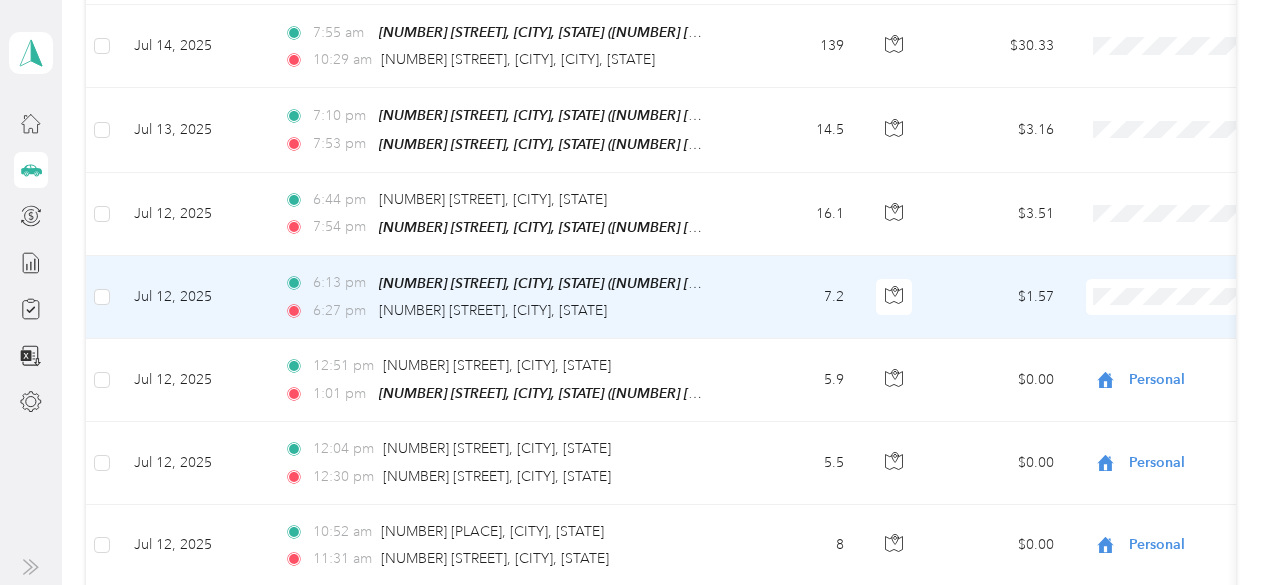 click on "Personal" at bounding box center (1146, 278) 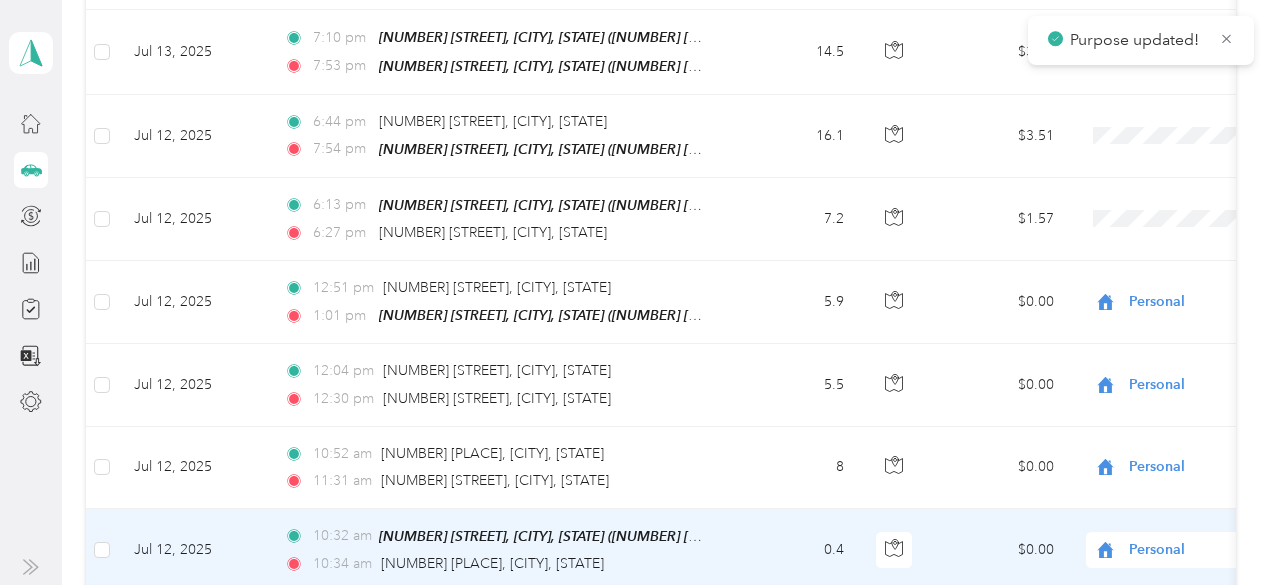 scroll, scrollTop: 8273, scrollLeft: 0, axis: vertical 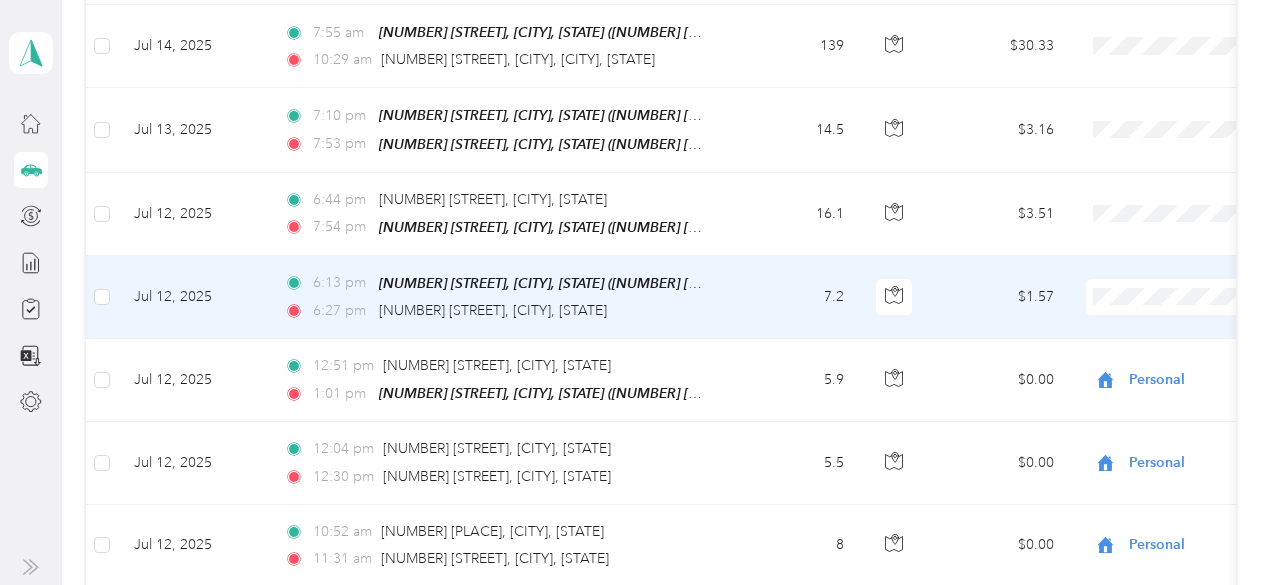 click on "Personal" at bounding box center (1146, 274) 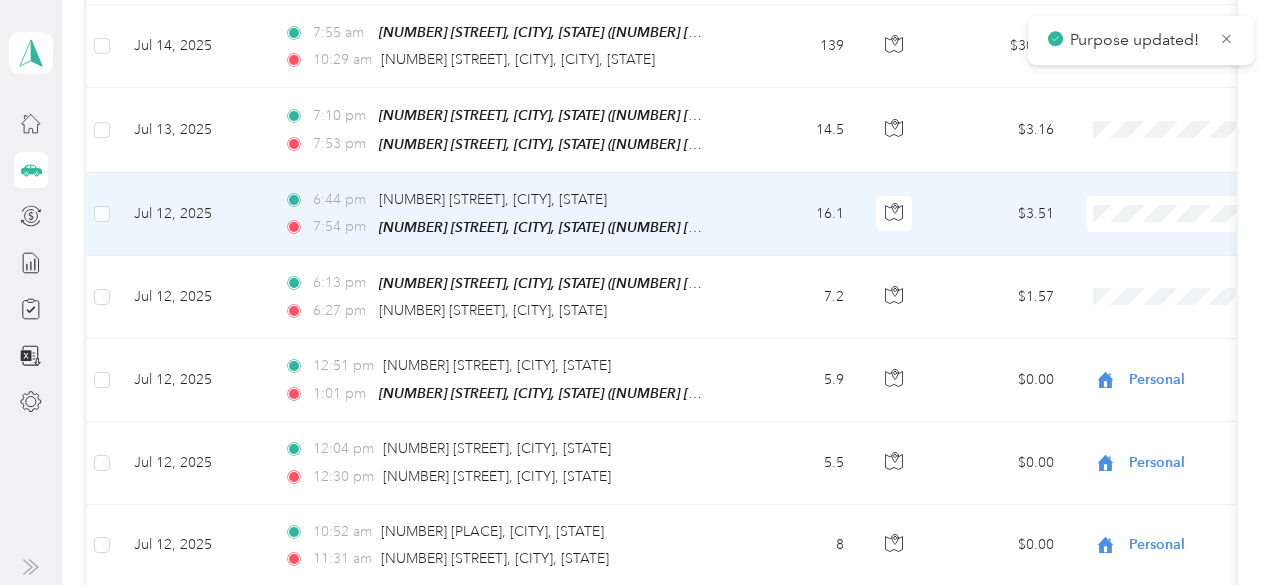 click on "Personal" at bounding box center [1164, 192] 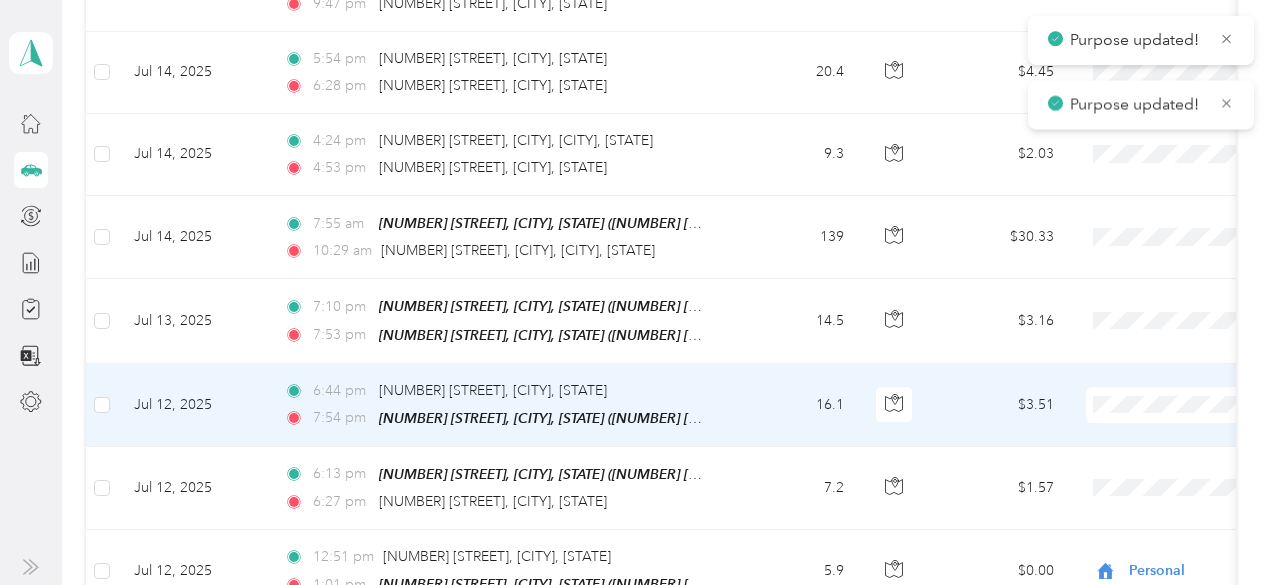 scroll, scrollTop: 8073, scrollLeft: 0, axis: vertical 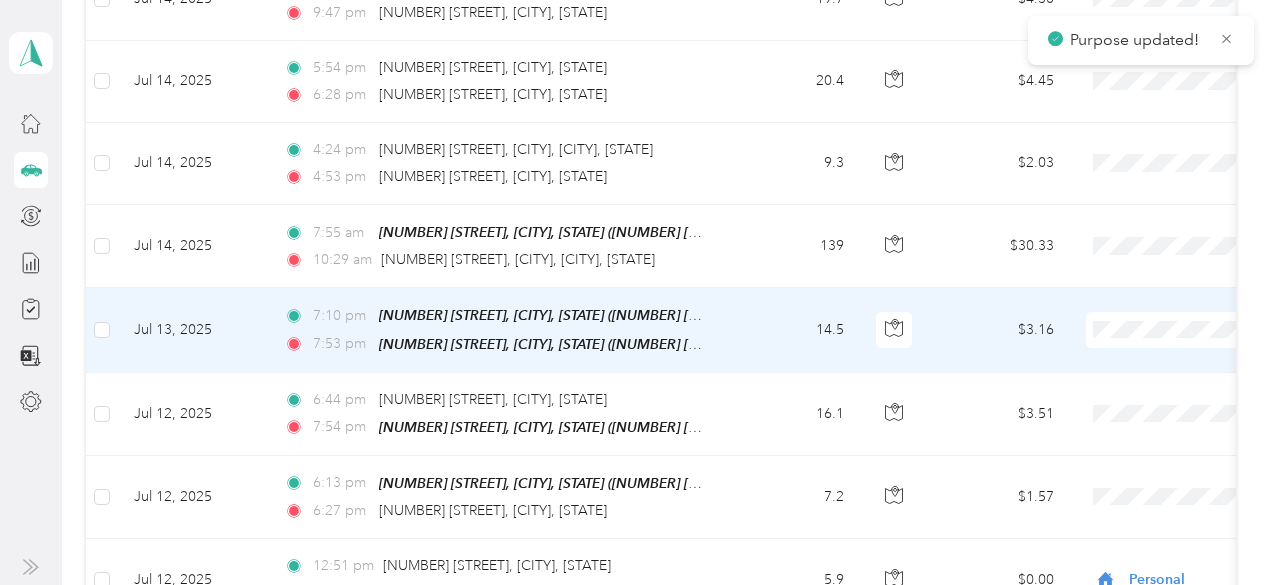 click on "Personal" at bounding box center [1146, 320] 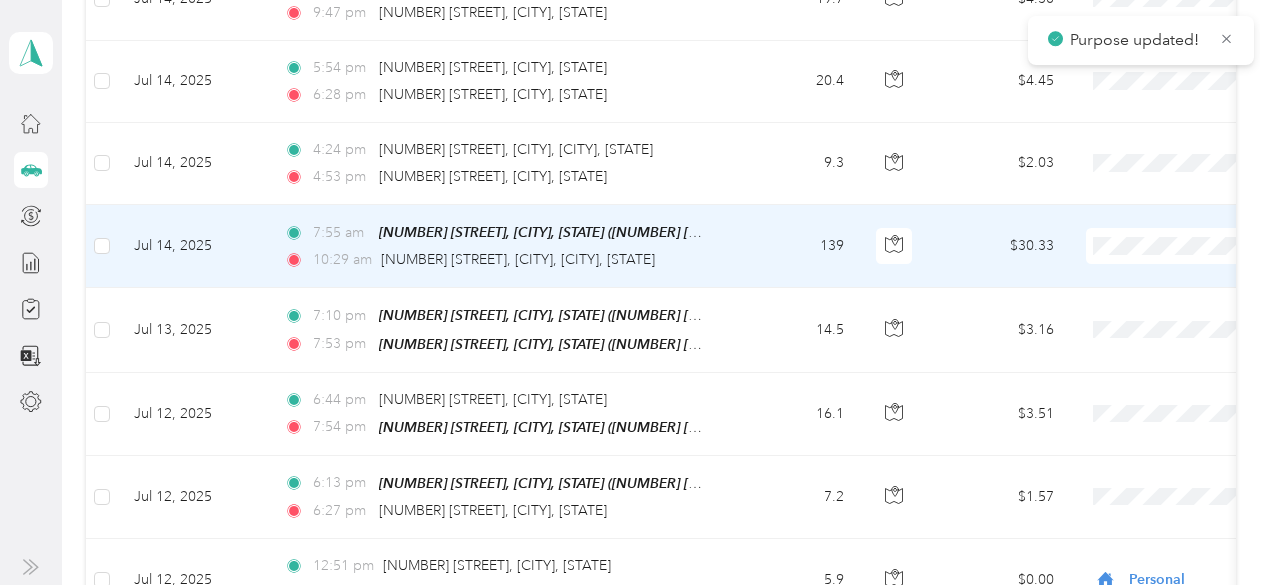 click on "Personal" at bounding box center (1164, 239) 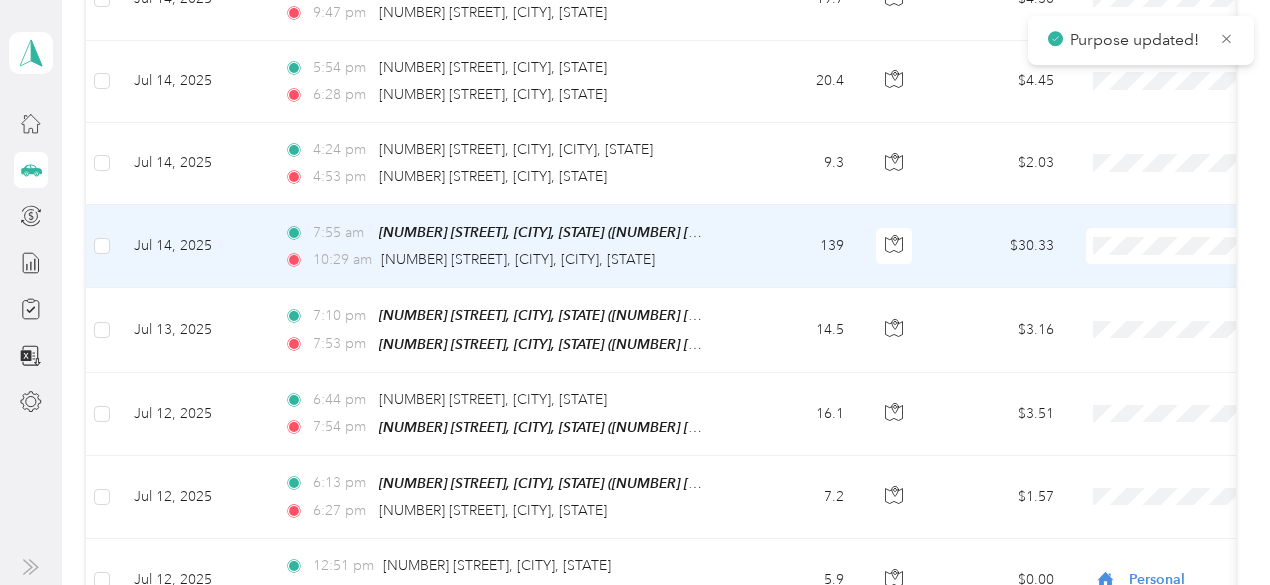 click on "Sales Call" at bounding box center (1164, 196) 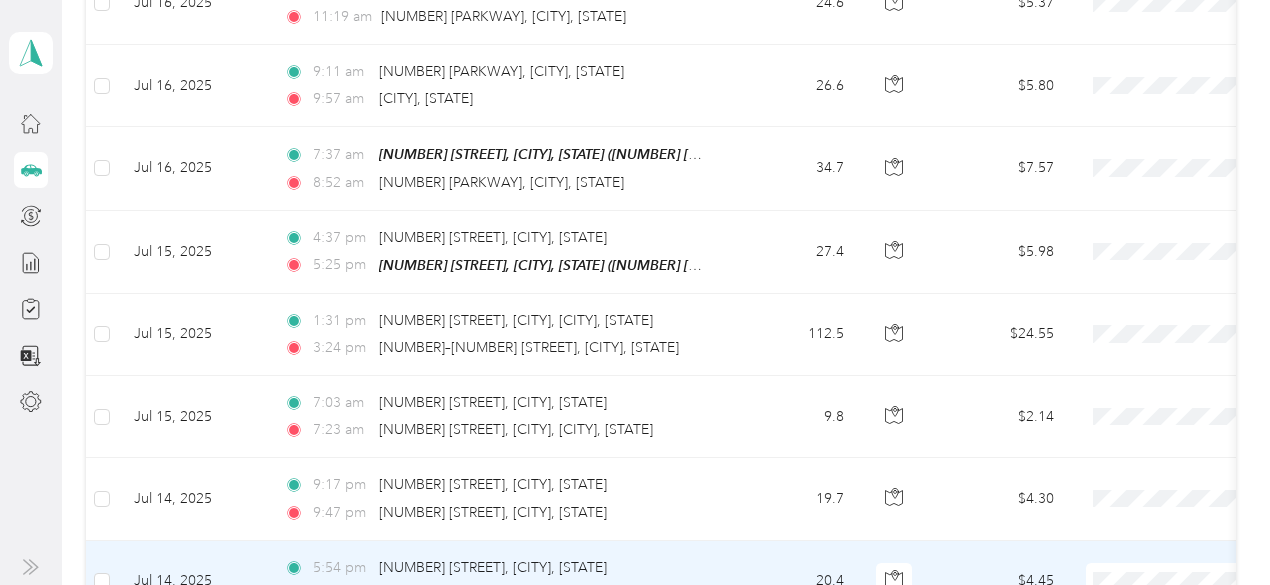 scroll, scrollTop: 8173, scrollLeft: 0, axis: vertical 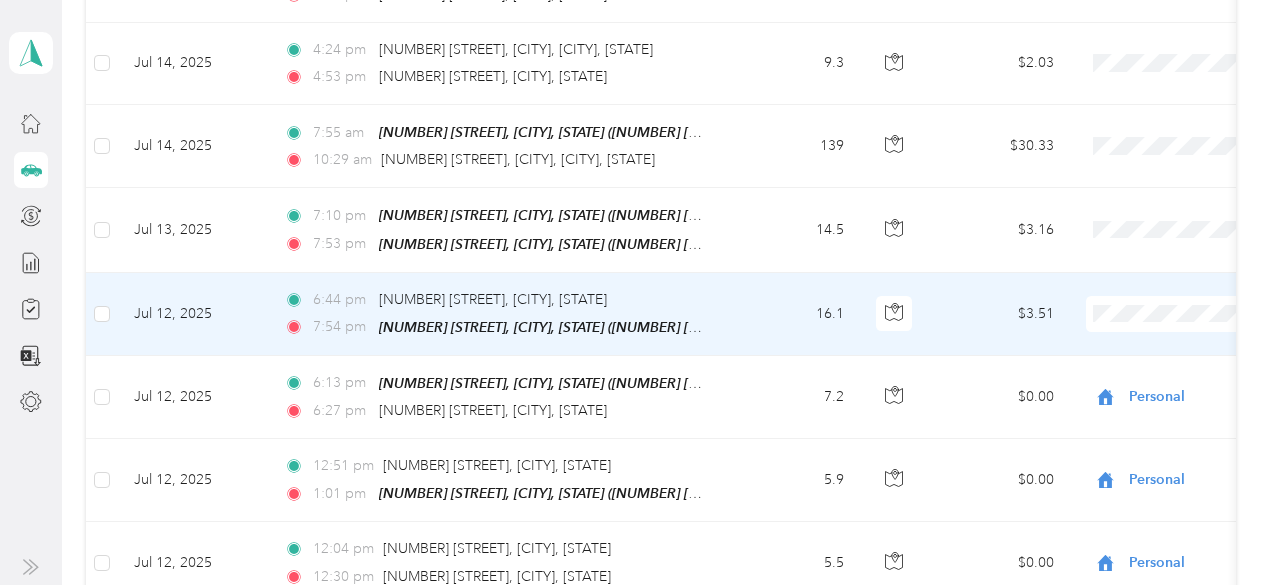 click on "Personal" at bounding box center [1164, 293] 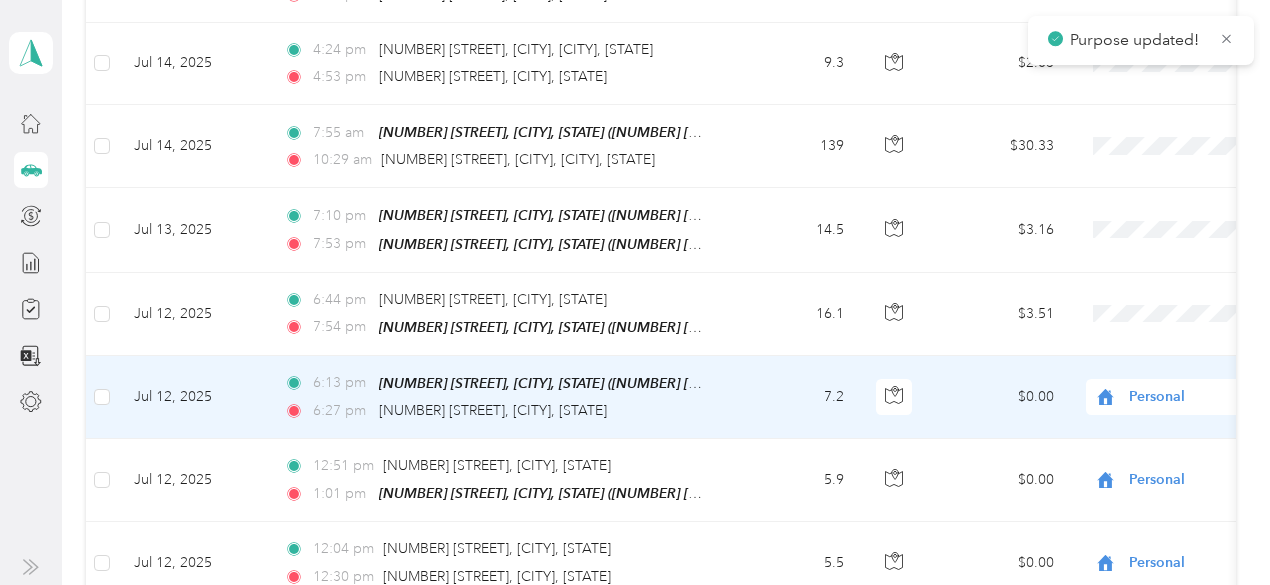 scroll, scrollTop: 8073, scrollLeft: 0, axis: vertical 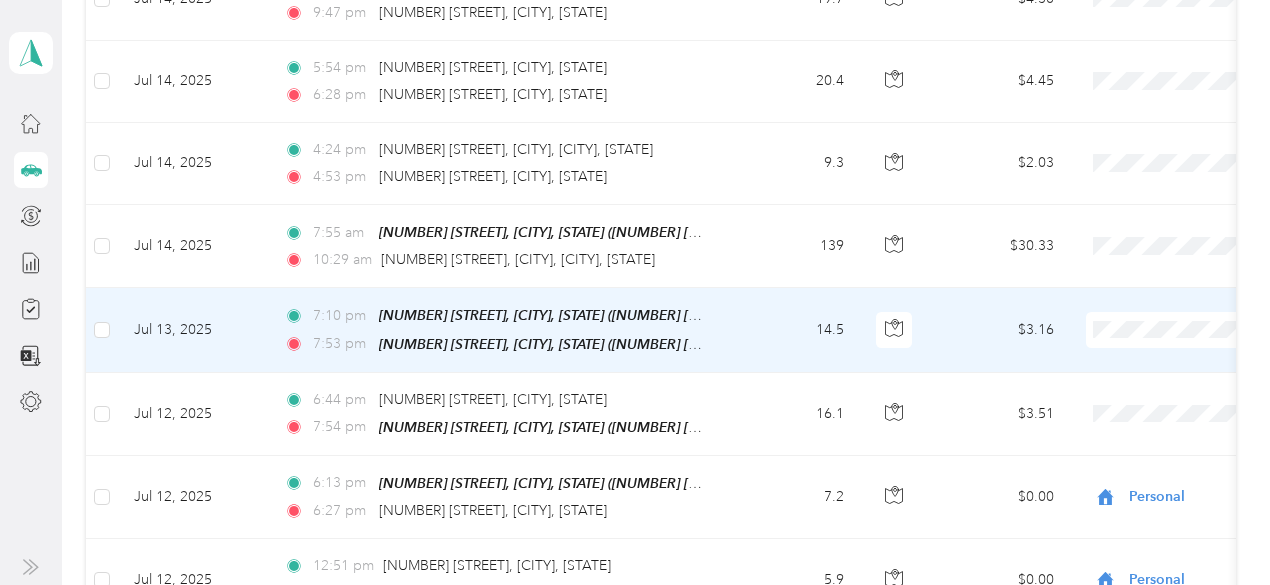 click on "Personal" at bounding box center (1164, 311) 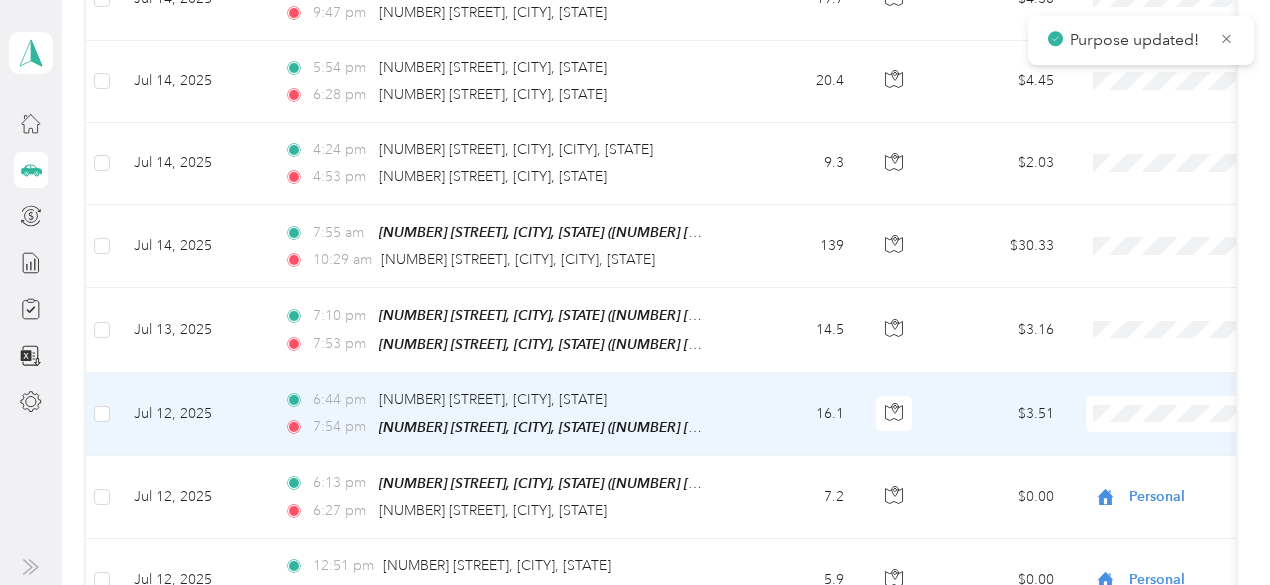 scroll, scrollTop: 7873, scrollLeft: 0, axis: vertical 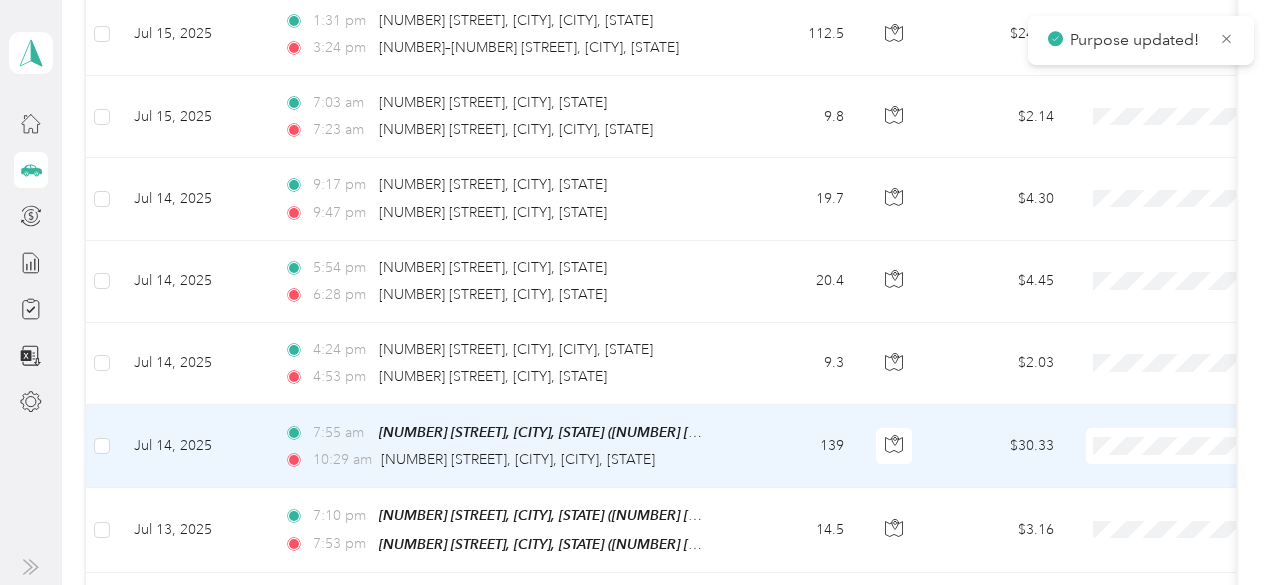 click on "Sales Call" at bounding box center (1164, 393) 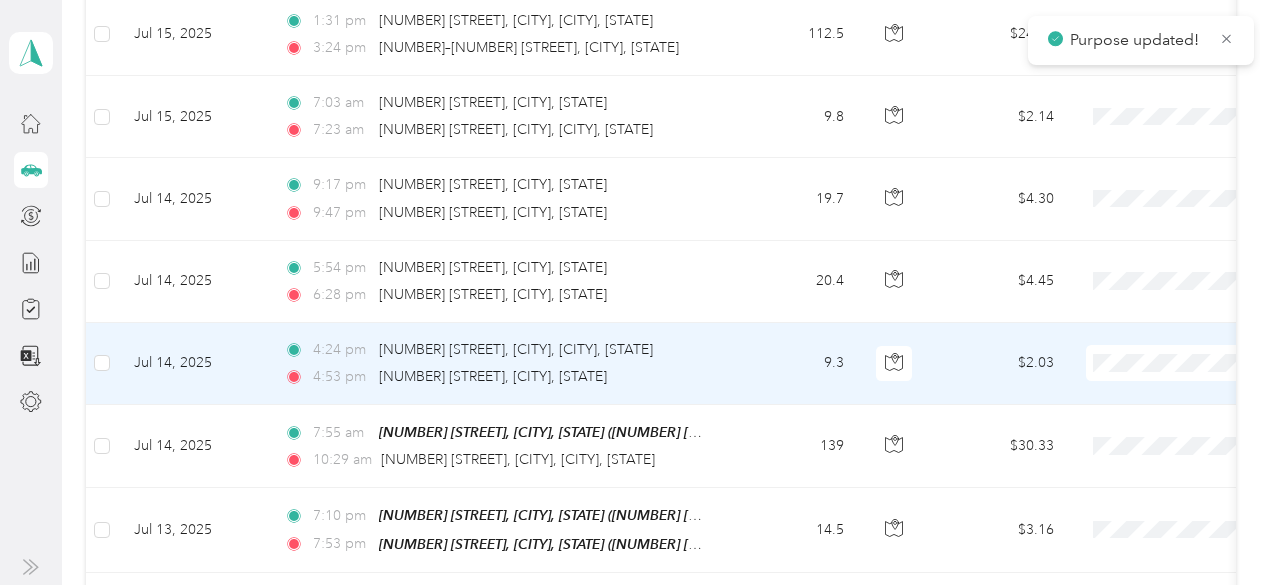 click on "Sales Call" at bounding box center [1164, 322] 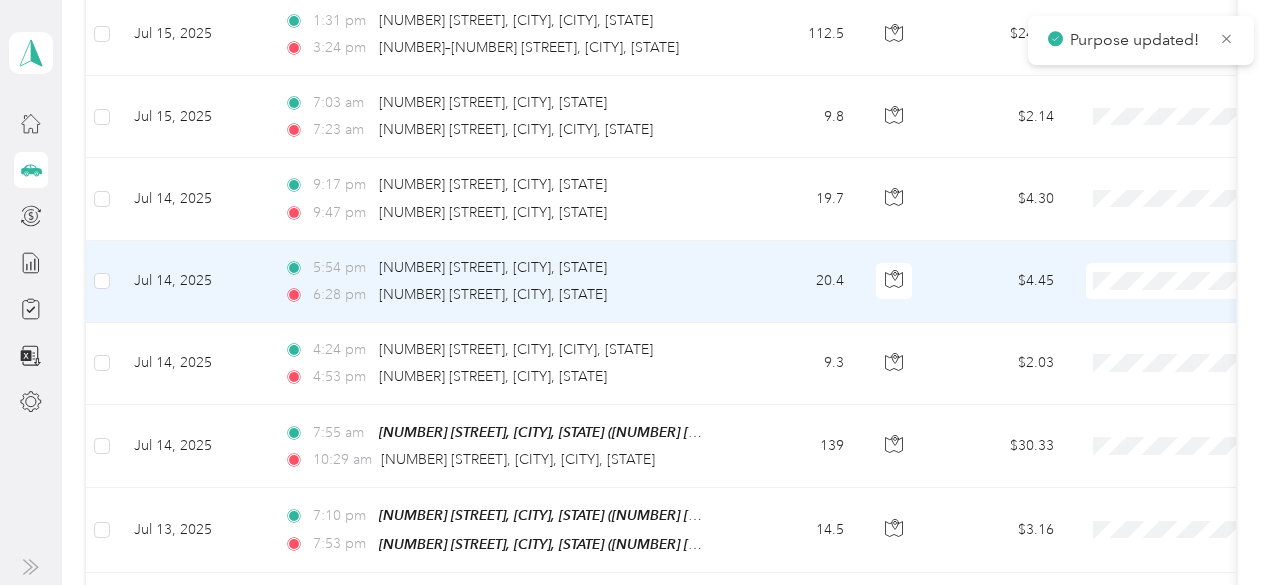 click on "Sales Call" at bounding box center [1146, 240] 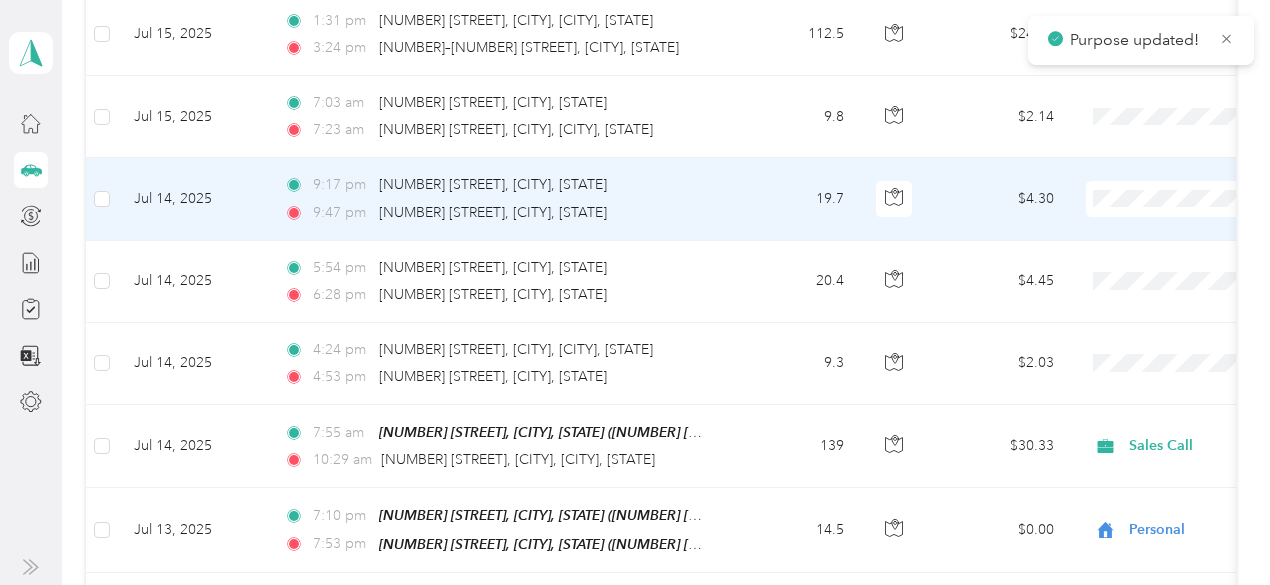 click on "Sales Call" at bounding box center [1146, 159] 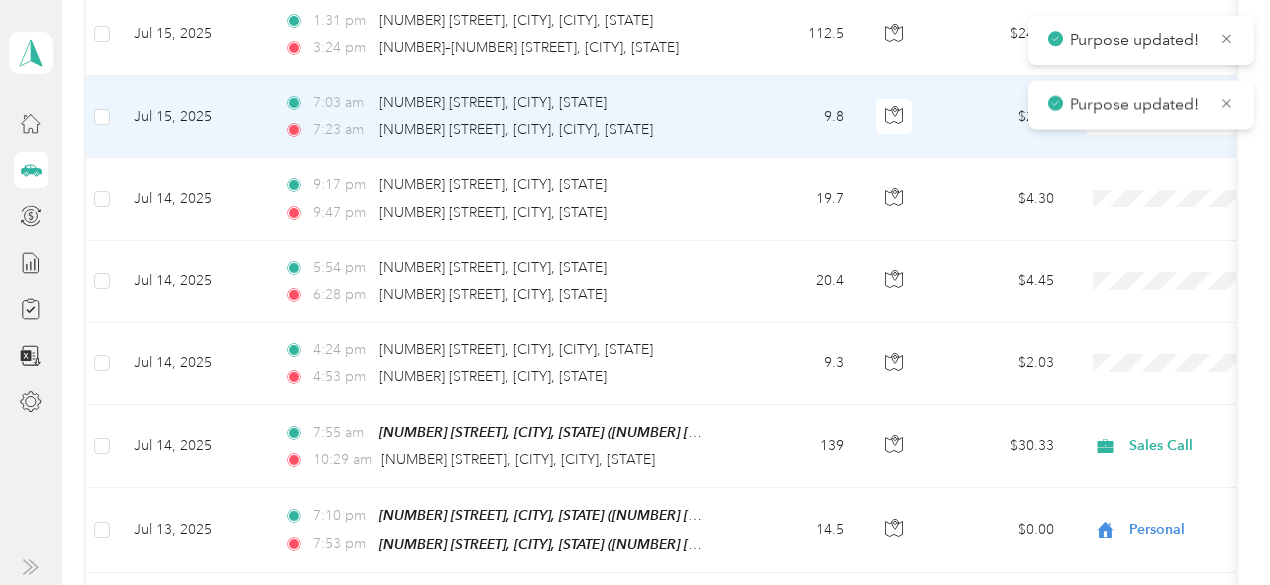scroll, scrollTop: 7773, scrollLeft: 0, axis: vertical 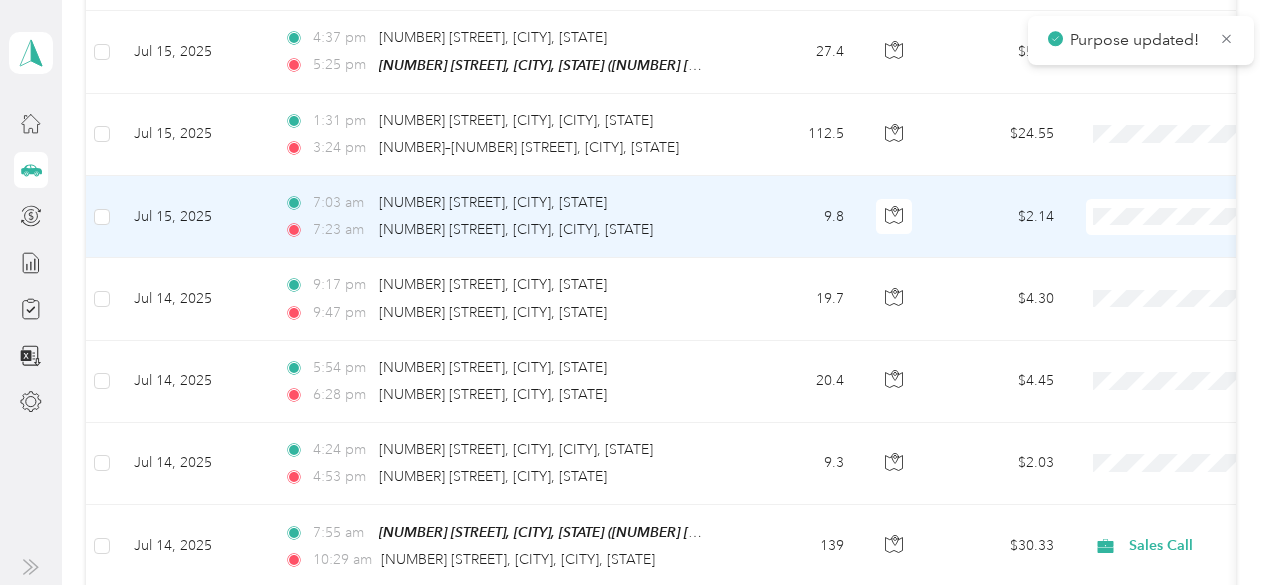 click on "Sales Call" at bounding box center [1146, 165] 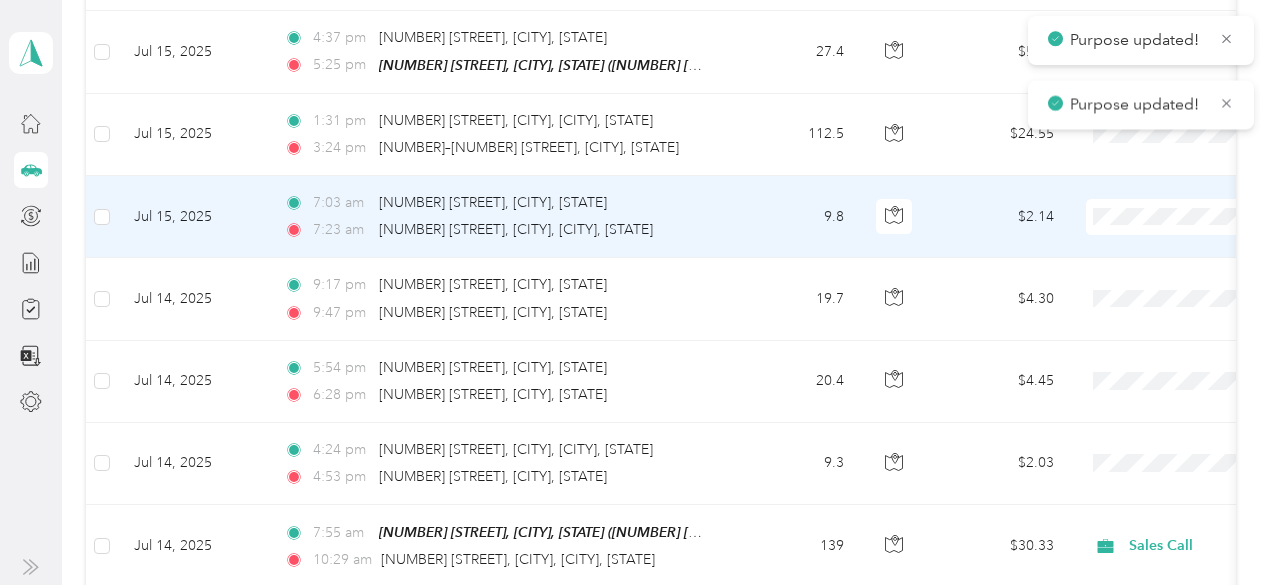 scroll, scrollTop: 7673, scrollLeft: 0, axis: vertical 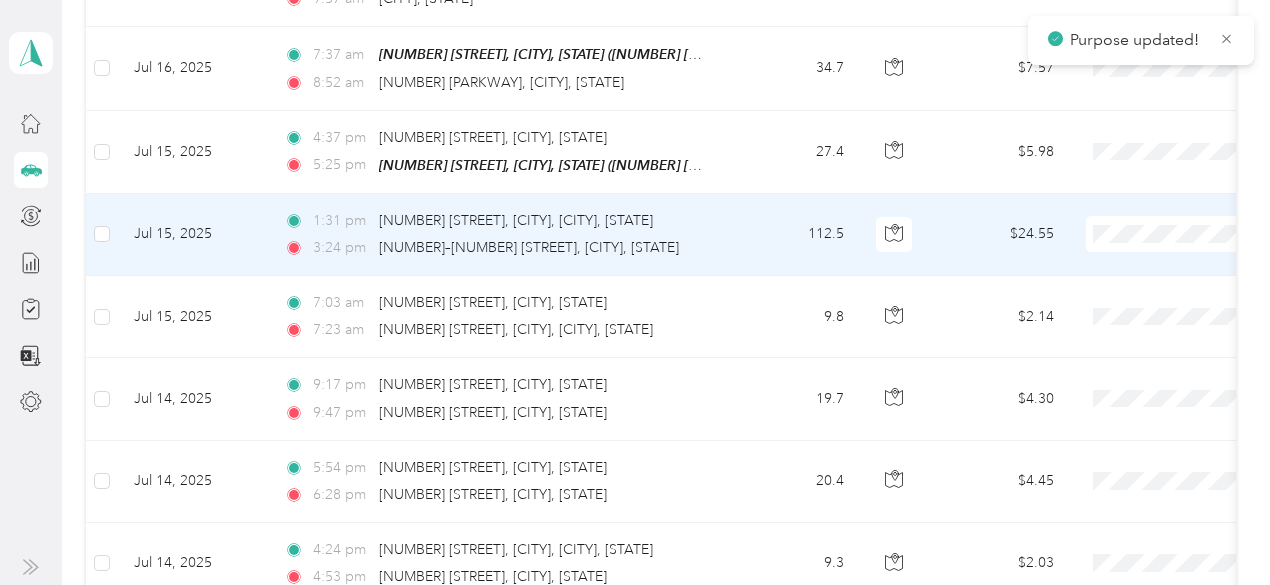 click on "Sales Call" at bounding box center (1164, 184) 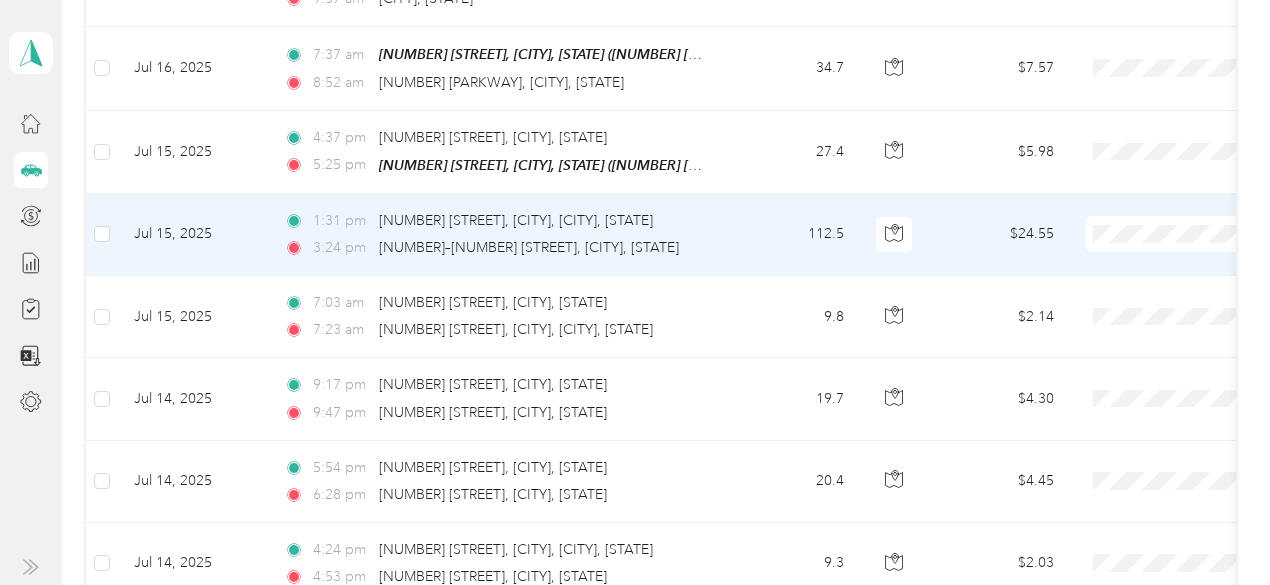 scroll, scrollTop: 7573, scrollLeft: 0, axis: vertical 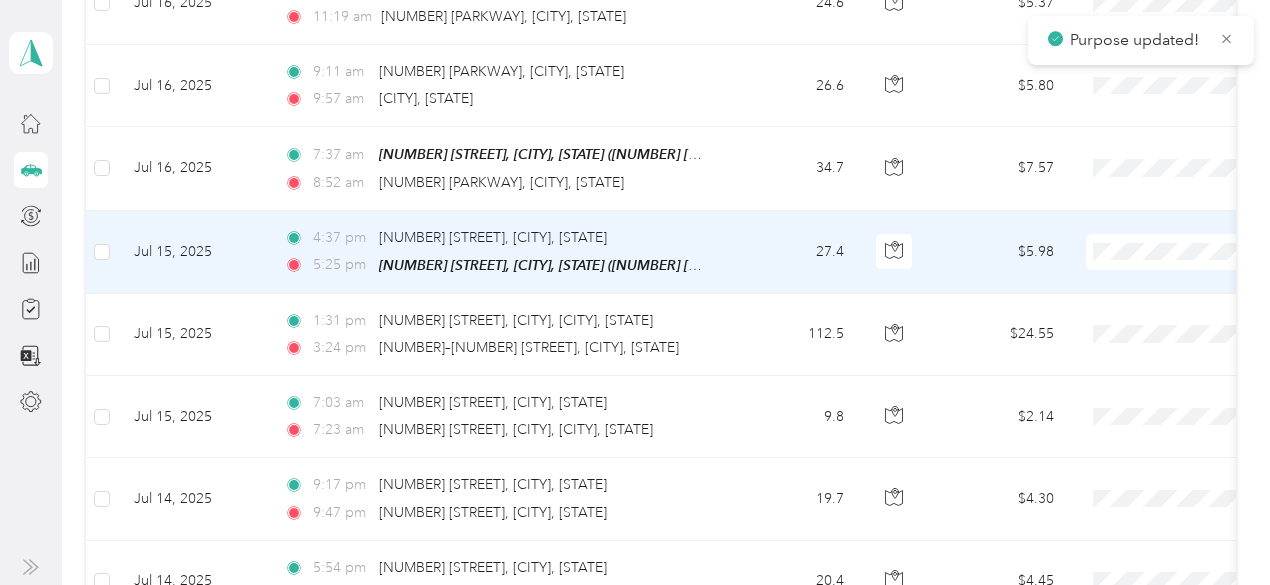 click on "Sales Call" at bounding box center [1164, 213] 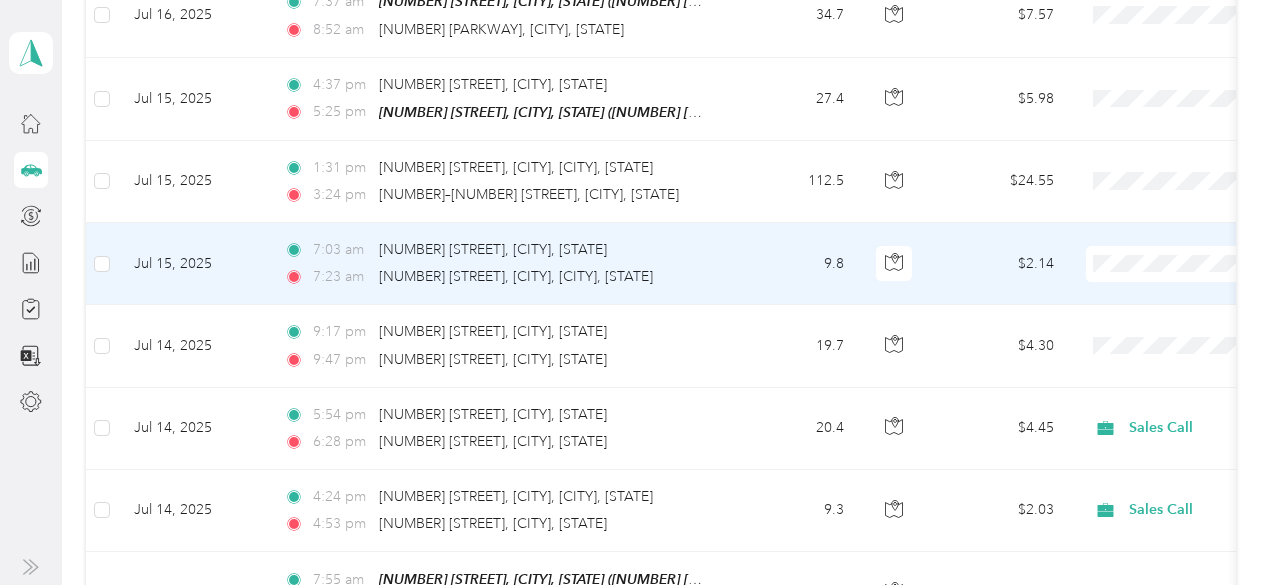 scroll, scrollTop: 7773, scrollLeft: 0, axis: vertical 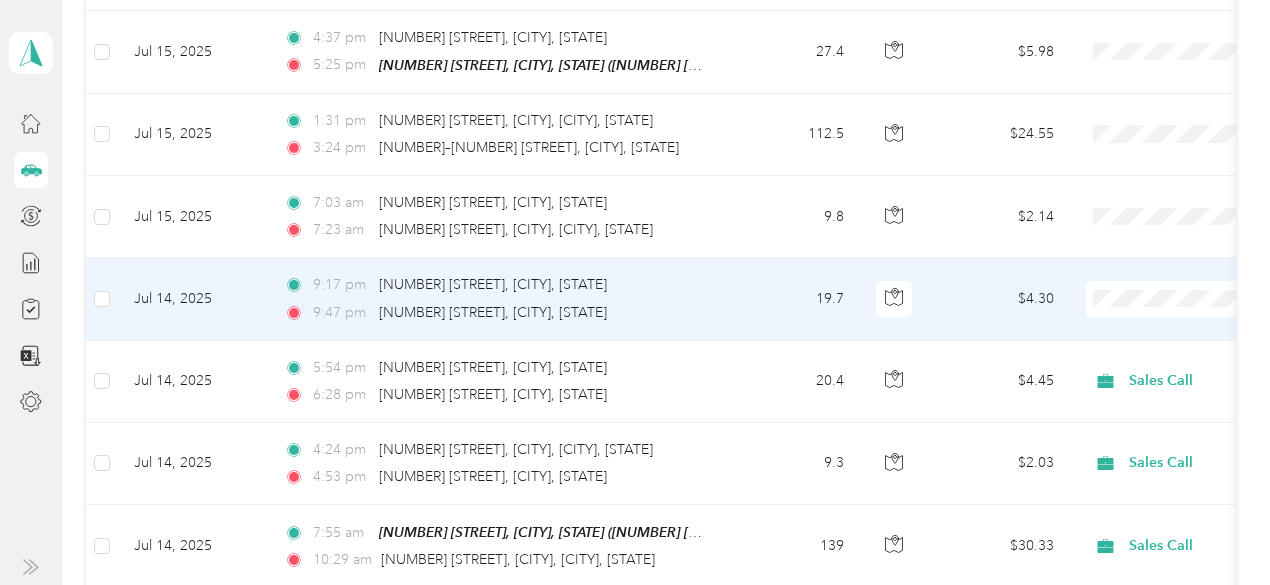 click on "Sales Call" at bounding box center (1146, 255) 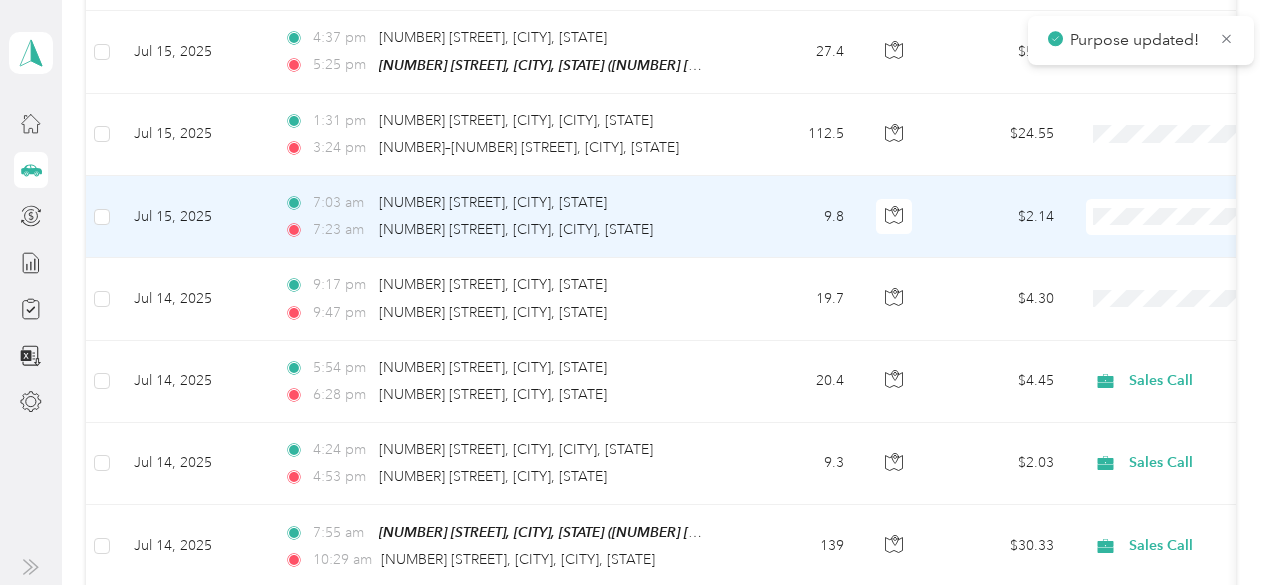 click on "Sales Call" at bounding box center (1164, 176) 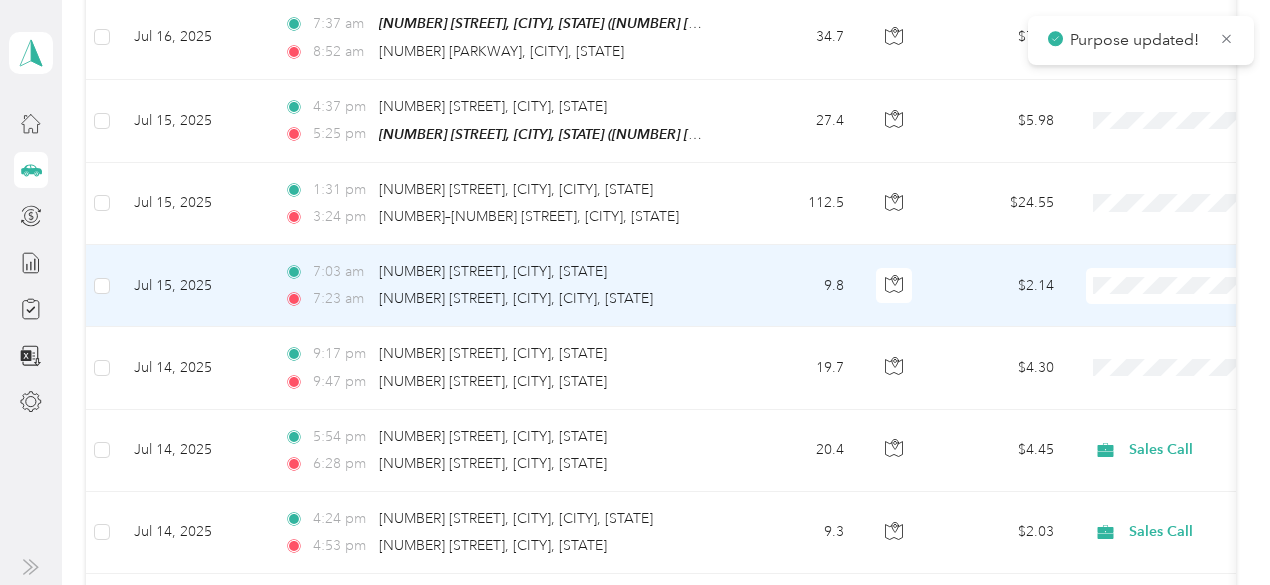 scroll, scrollTop: 7673, scrollLeft: 0, axis: vertical 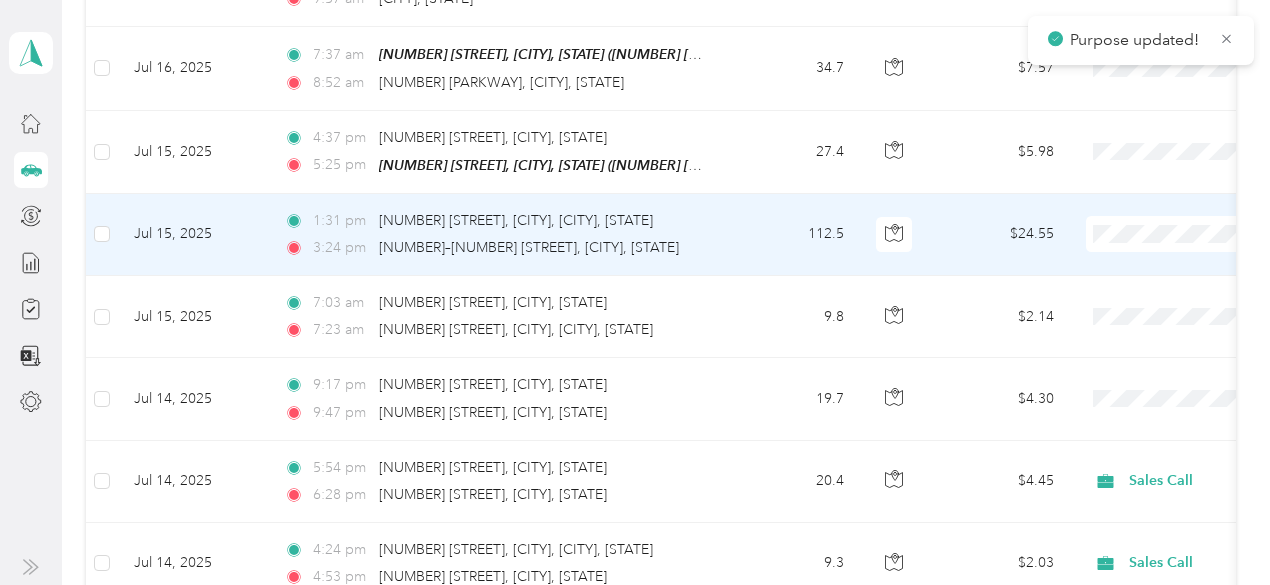 click on "Sales Call" at bounding box center [1164, 195] 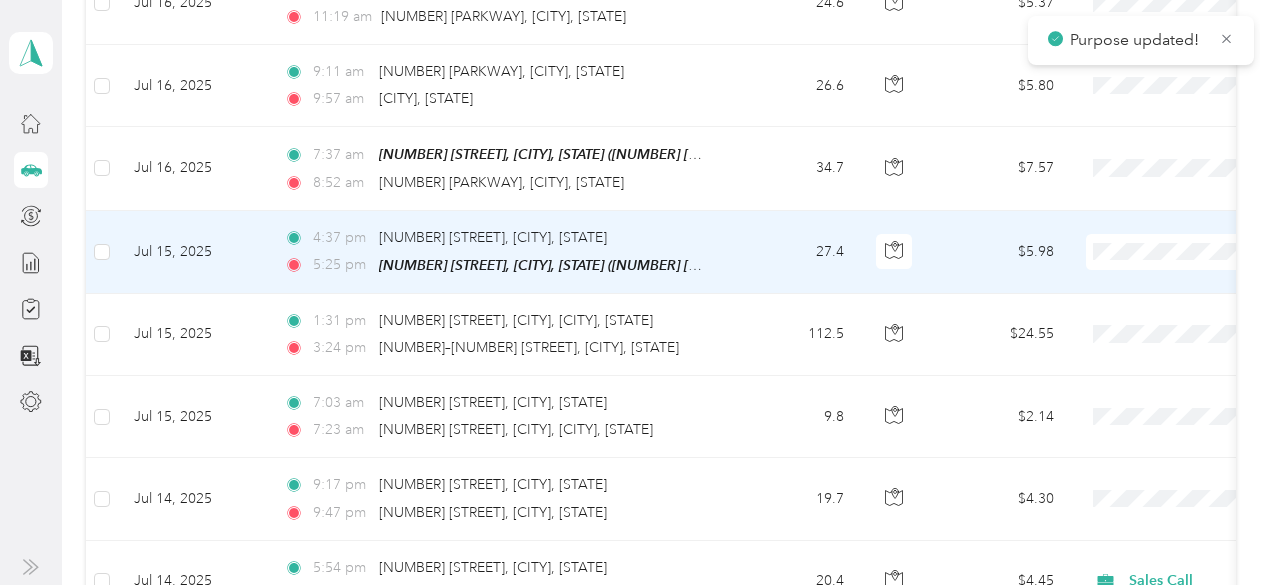 click on "Sales Call" at bounding box center [1164, 213] 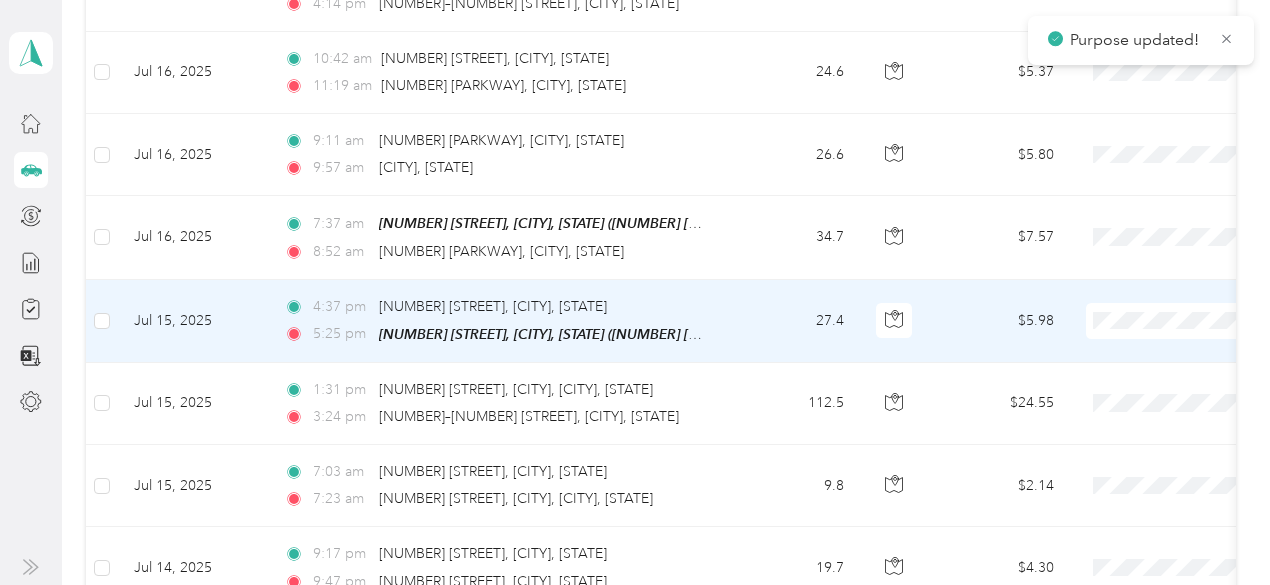 scroll, scrollTop: 7473, scrollLeft: 0, axis: vertical 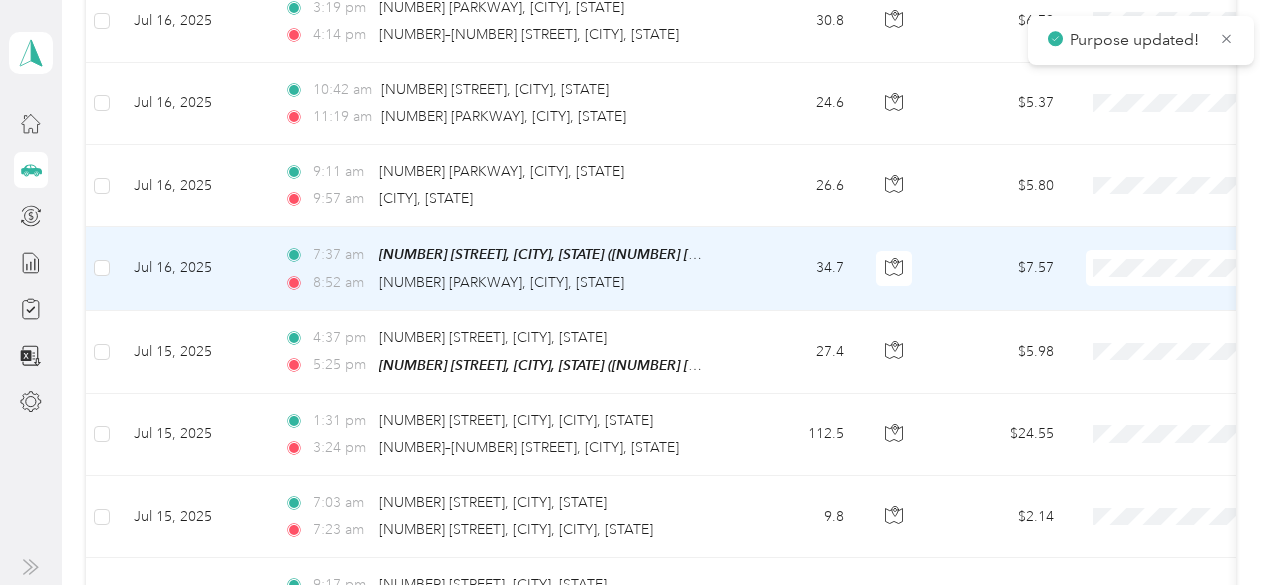 click on "Sales Call" at bounding box center [1164, 220] 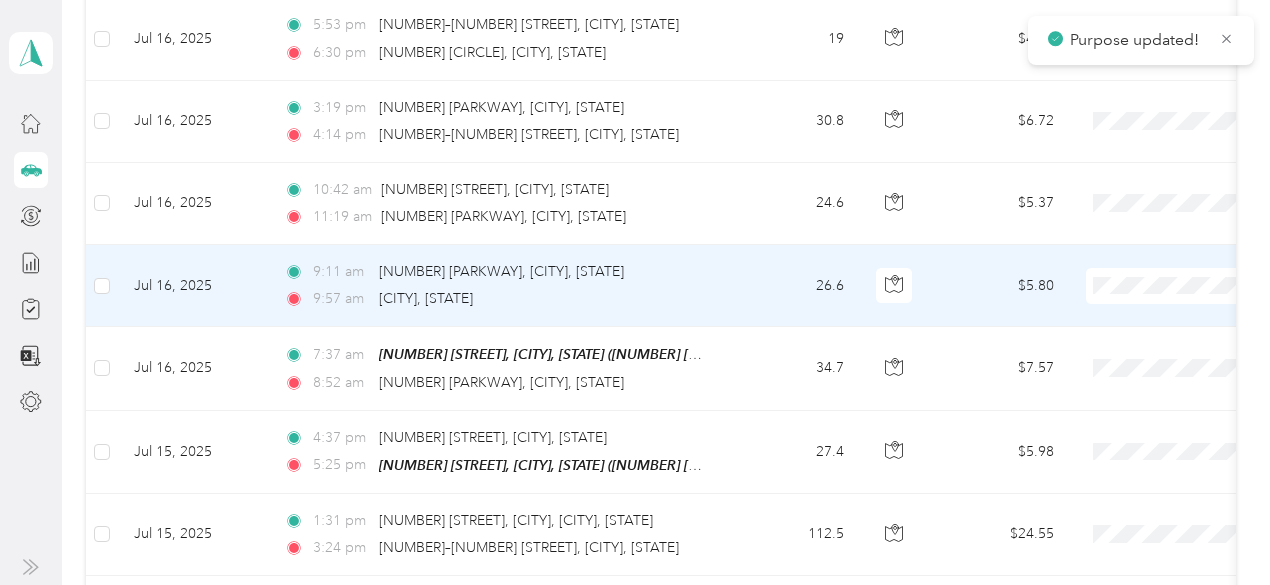 click on "Sales Call" at bounding box center (1164, 241) 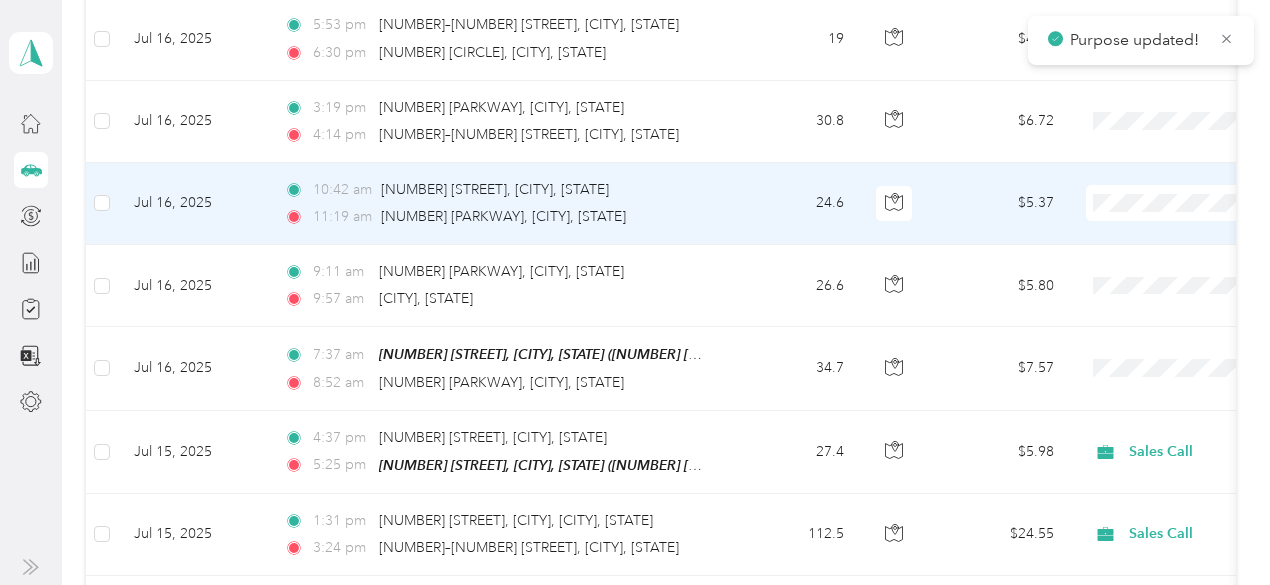 click on "Sales Call" at bounding box center [1164, 167] 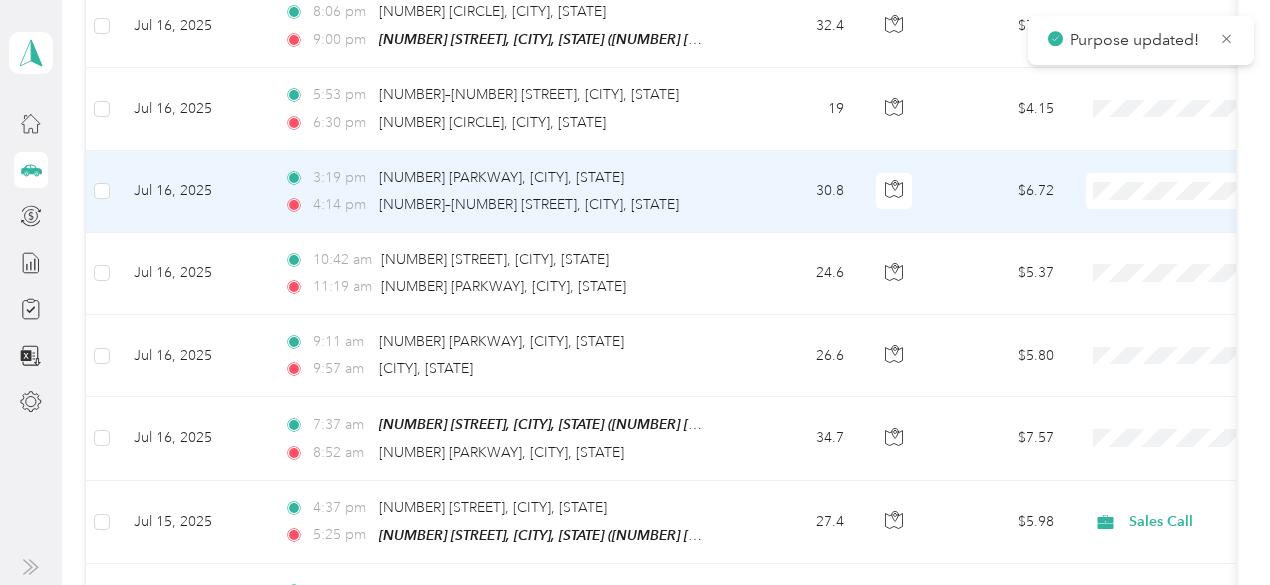 scroll, scrollTop: 7273, scrollLeft: 0, axis: vertical 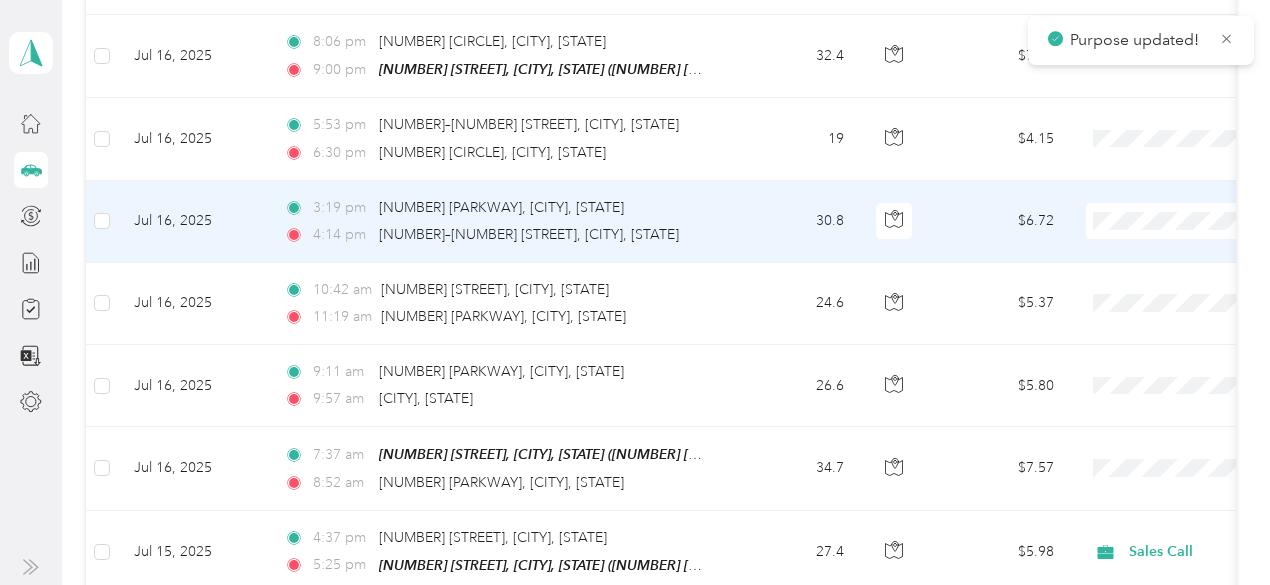 click on "Sales Call" at bounding box center (1164, 174) 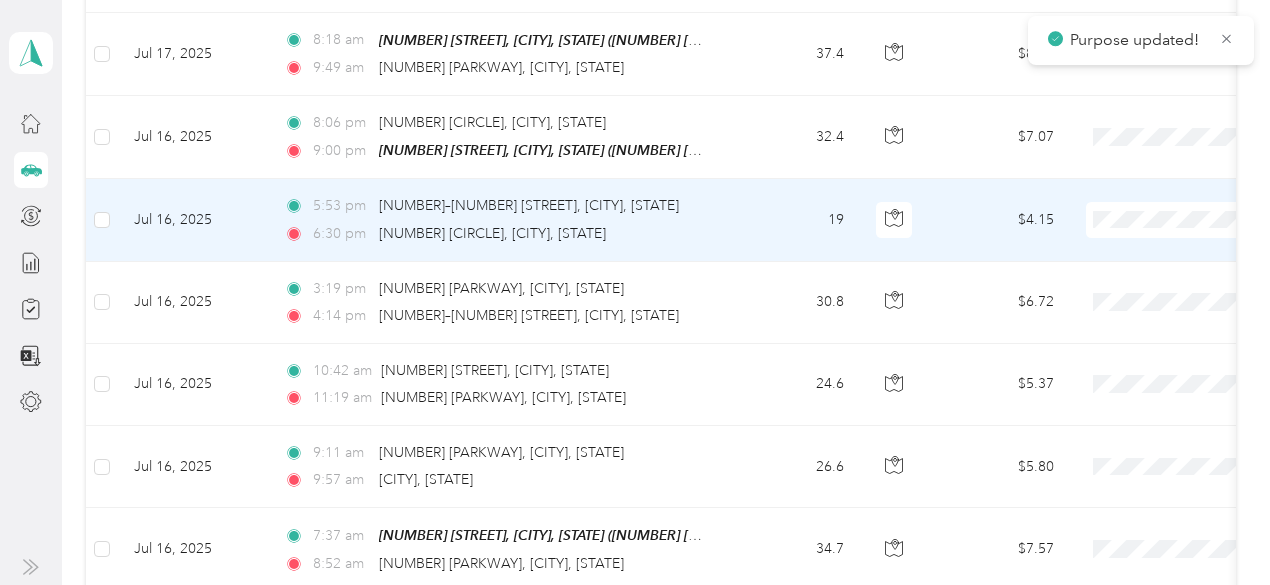 scroll, scrollTop: 7173, scrollLeft: 0, axis: vertical 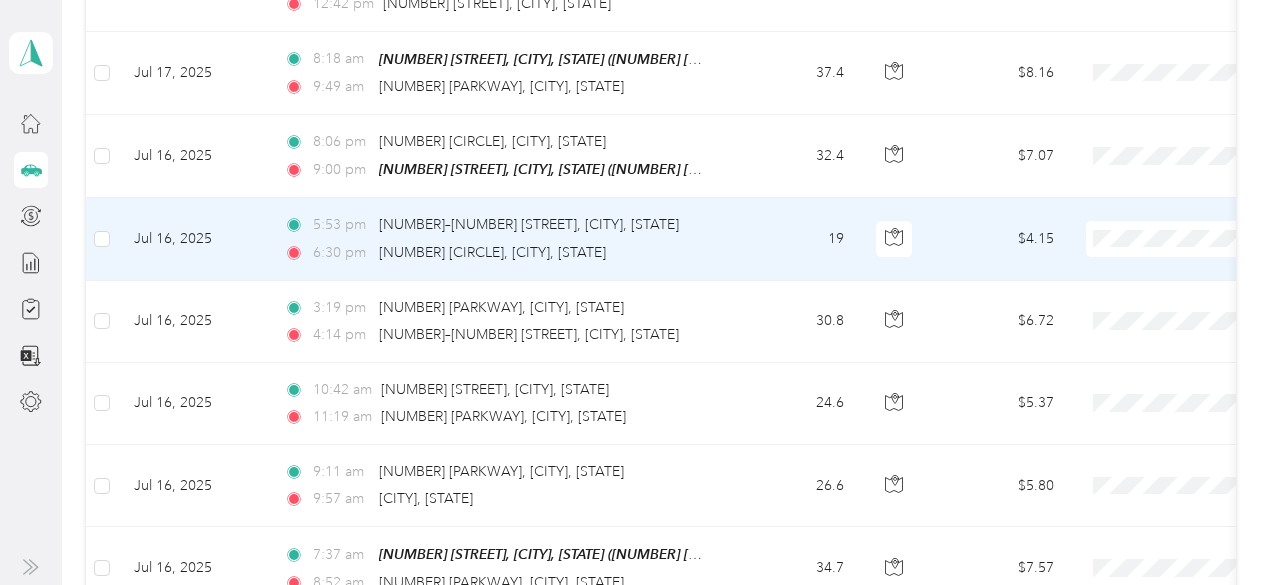 click on "Personal" at bounding box center (1146, 227) 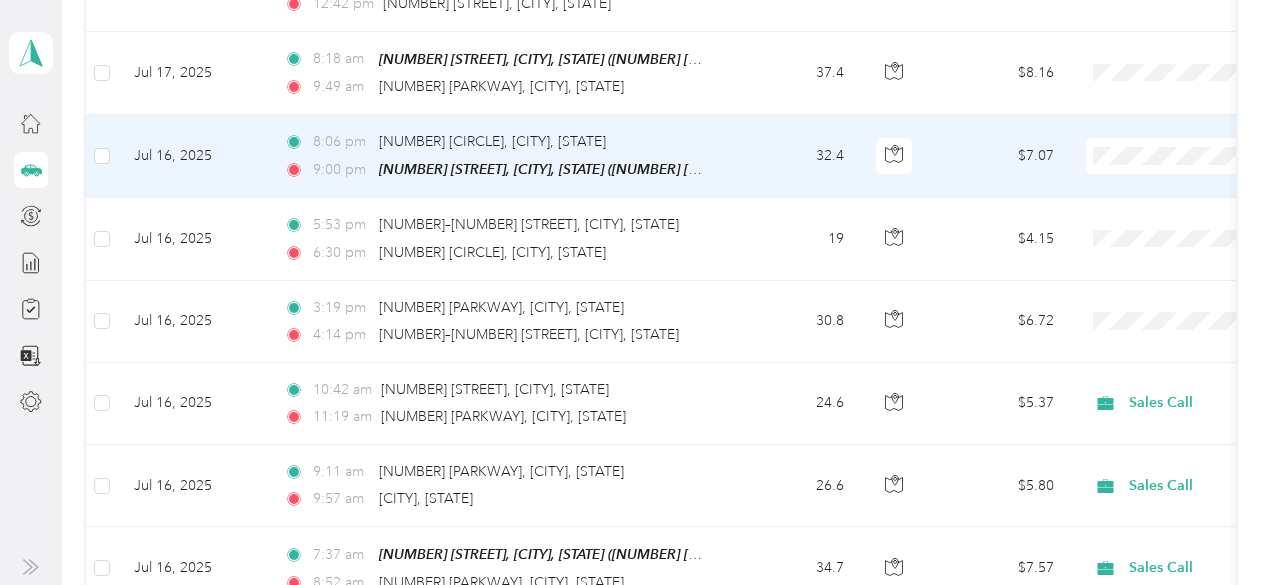 click on "Personal" at bounding box center [1164, 156] 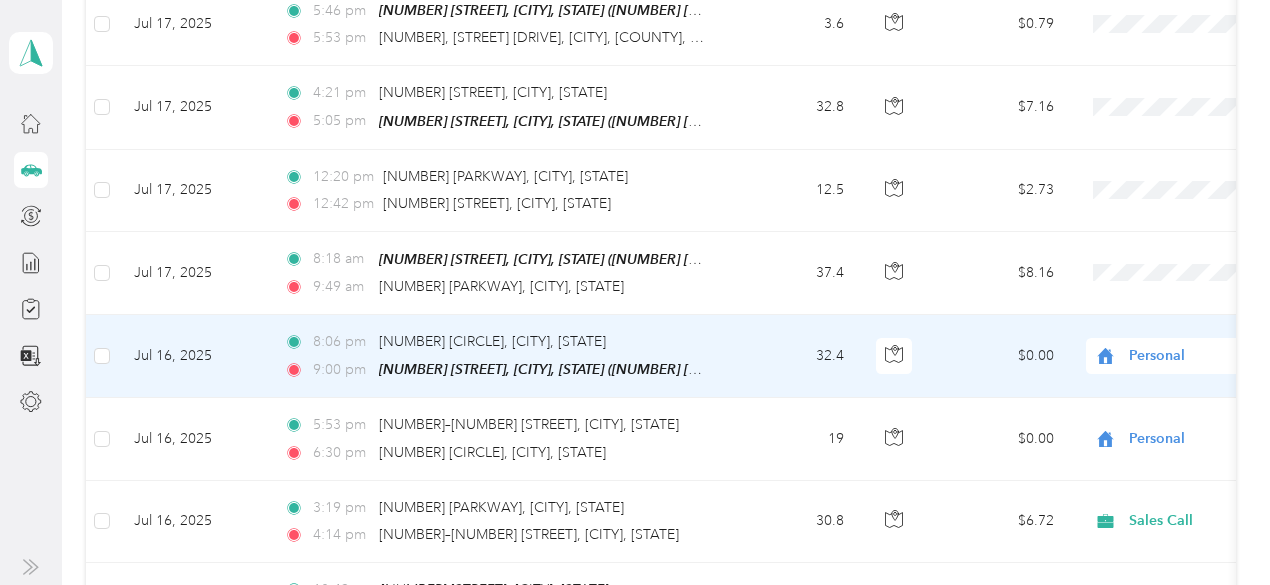 scroll, scrollTop: 6873, scrollLeft: 0, axis: vertical 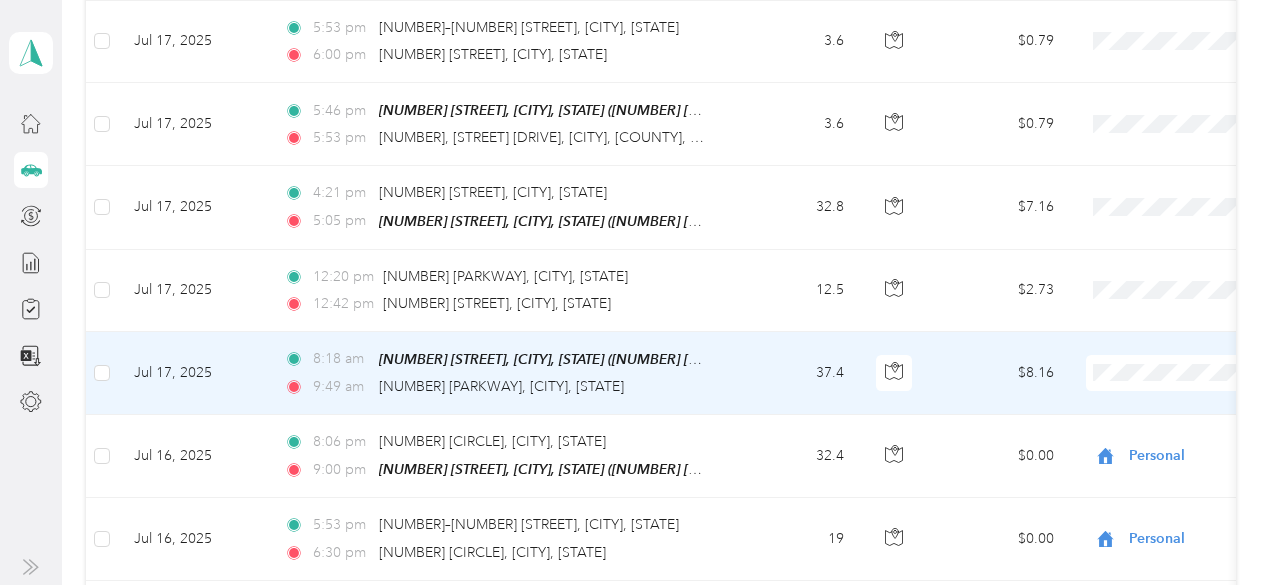 click on "Sales Call" at bounding box center [1146, 339] 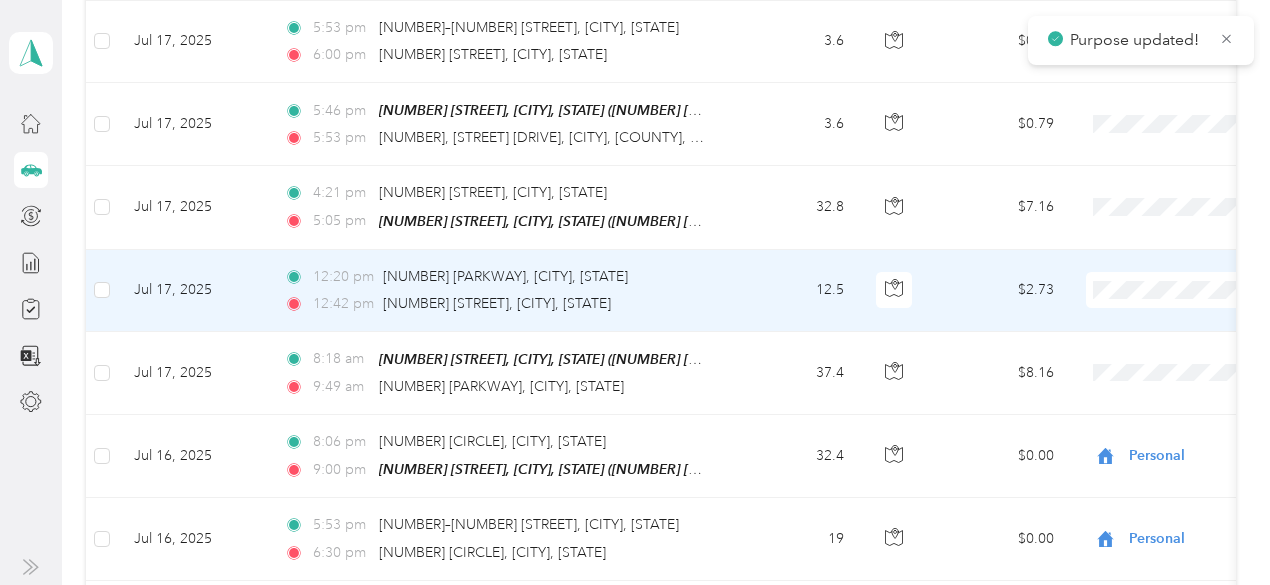 click on "Sales Call" at bounding box center (1164, 257) 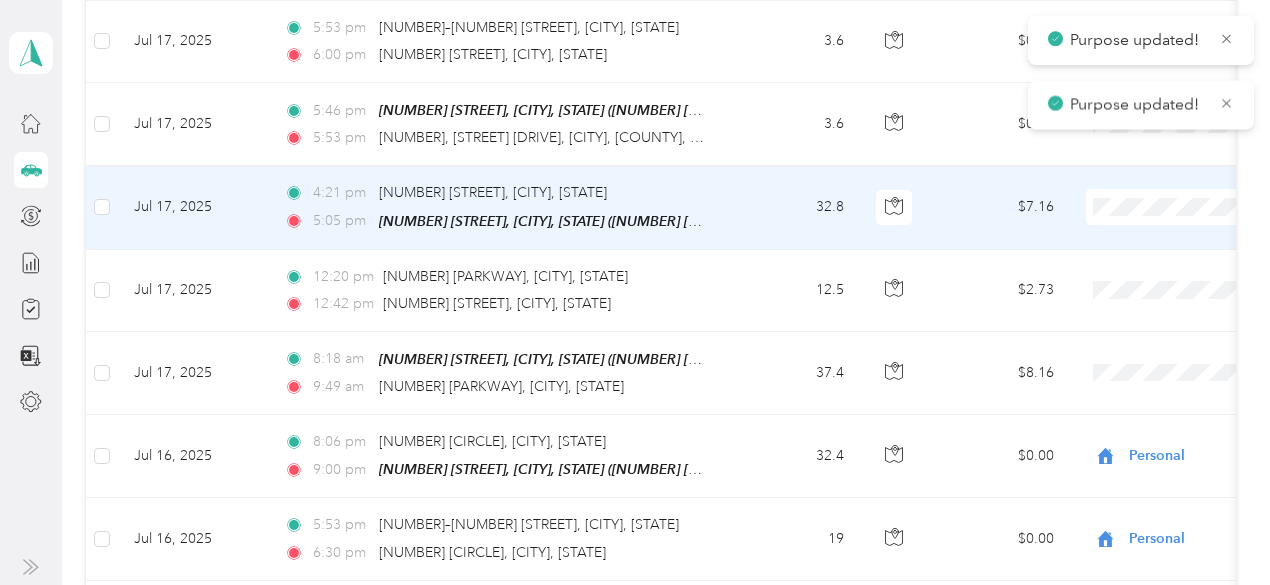 click on "Sales Call" at bounding box center (1164, 174) 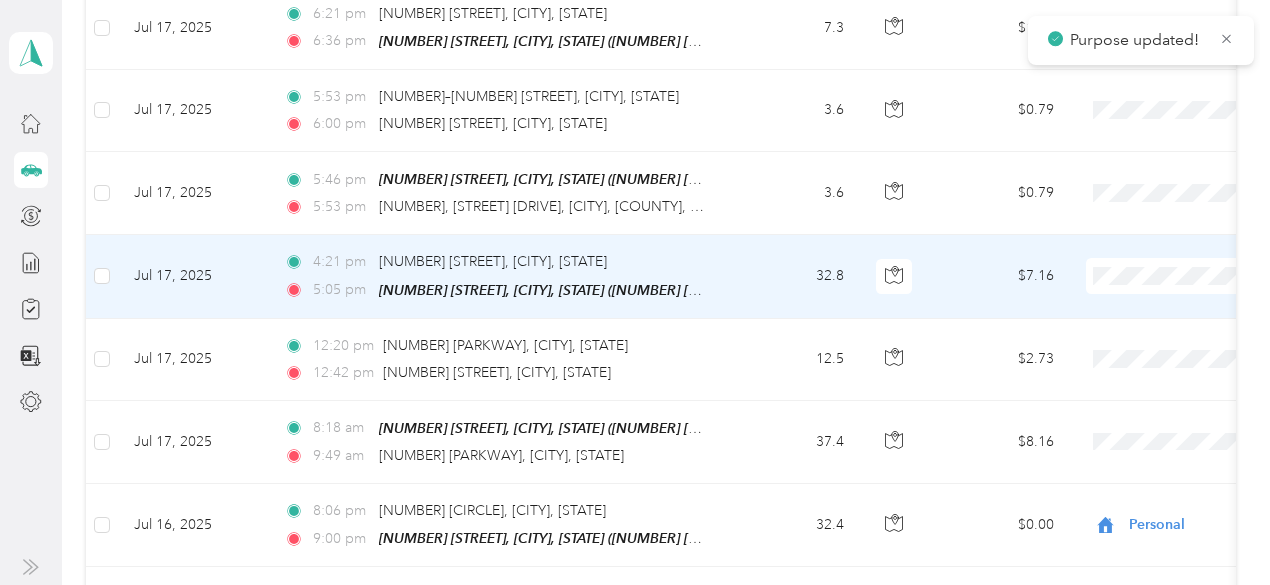 scroll, scrollTop: 6773, scrollLeft: 0, axis: vertical 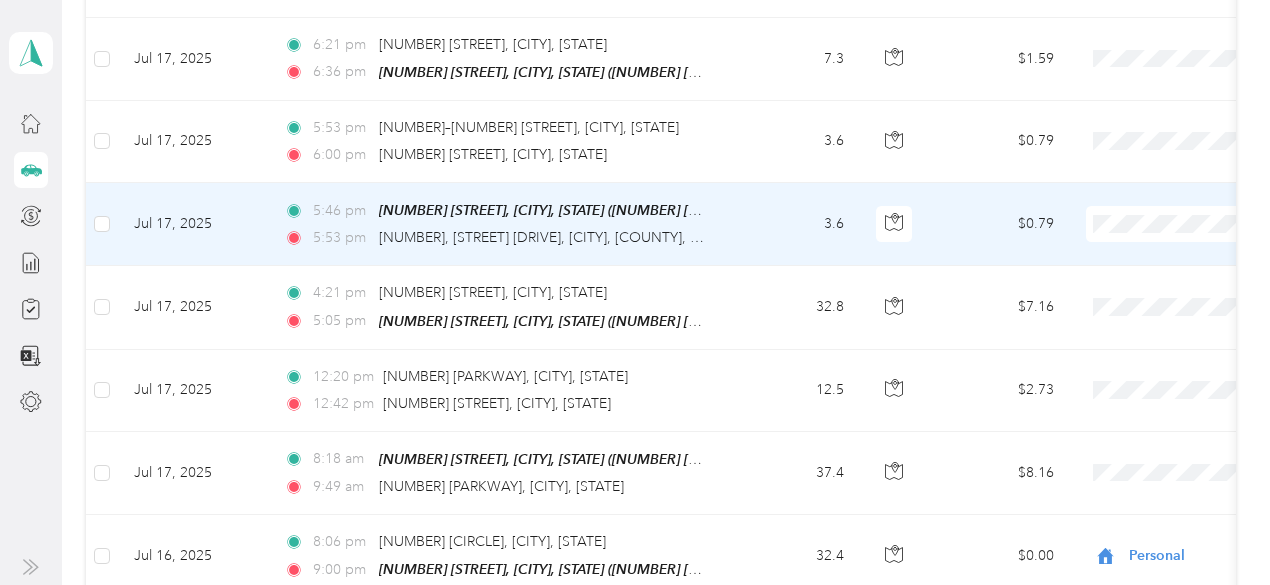 click on "Personal" at bounding box center (1164, 218) 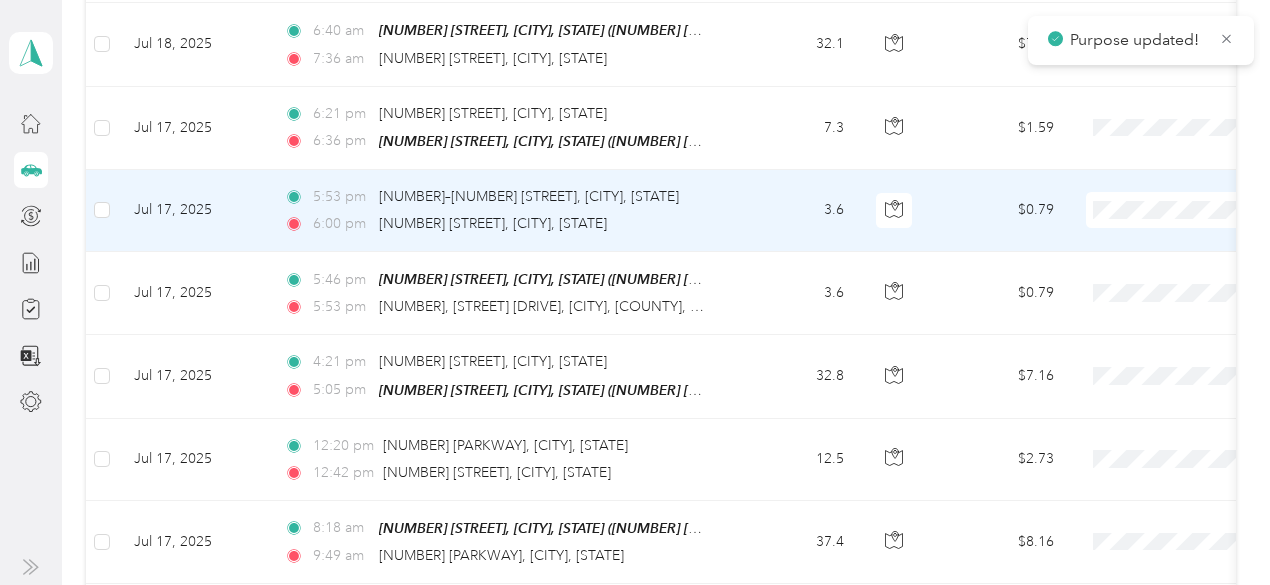 scroll, scrollTop: 6673, scrollLeft: 0, axis: vertical 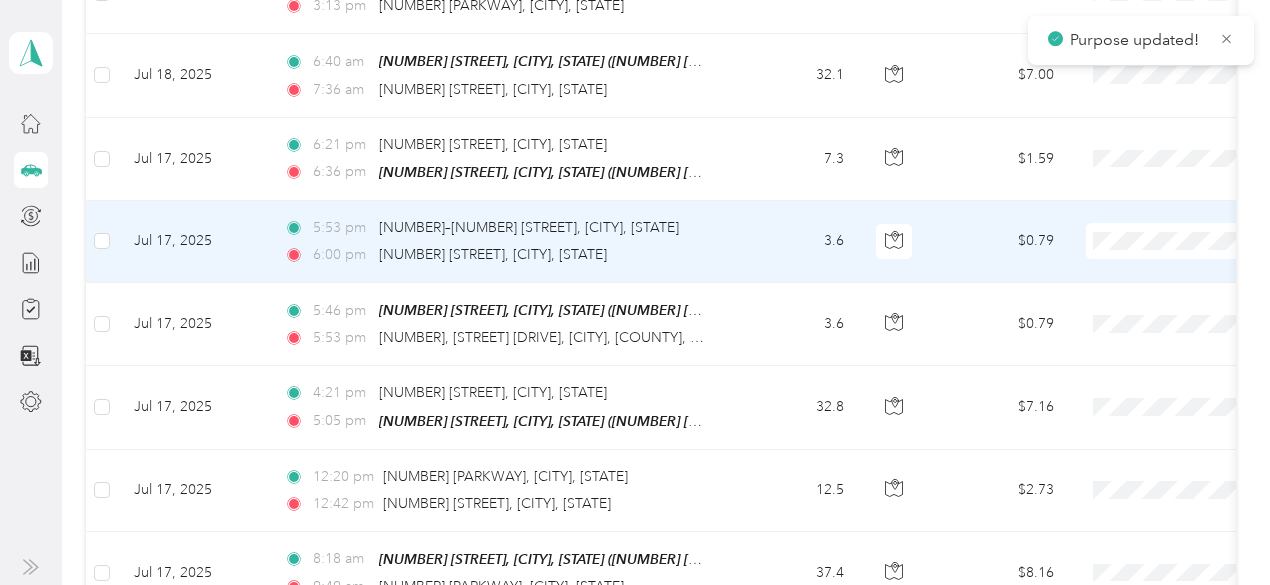 click on "Personal" at bounding box center (1164, 236) 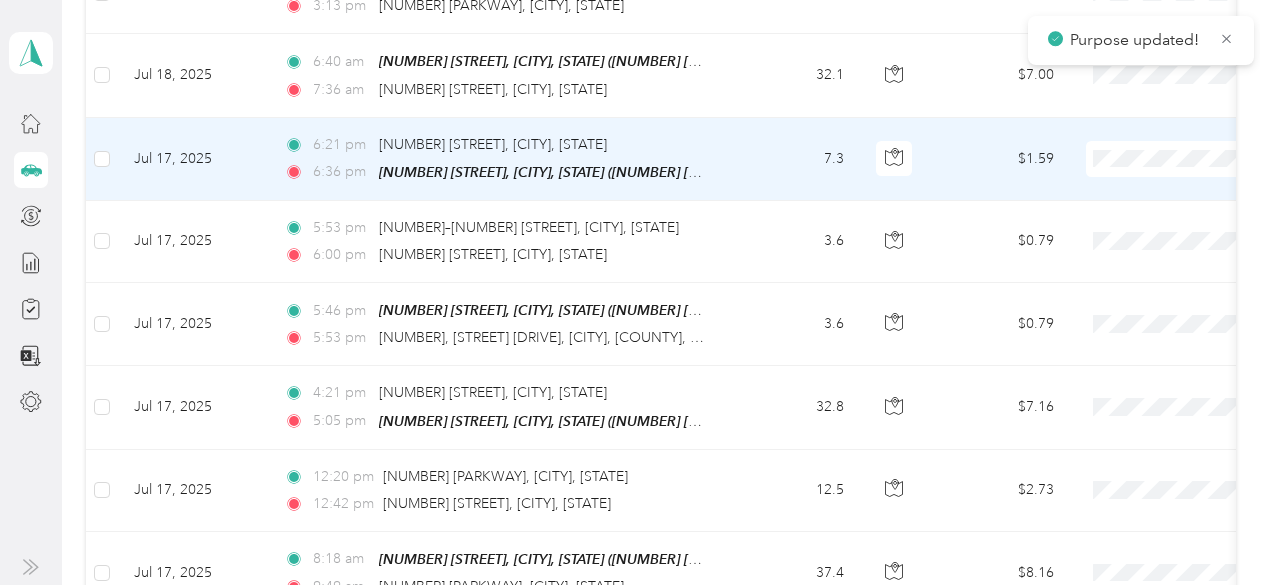 click on "Personal" at bounding box center [1164, 165] 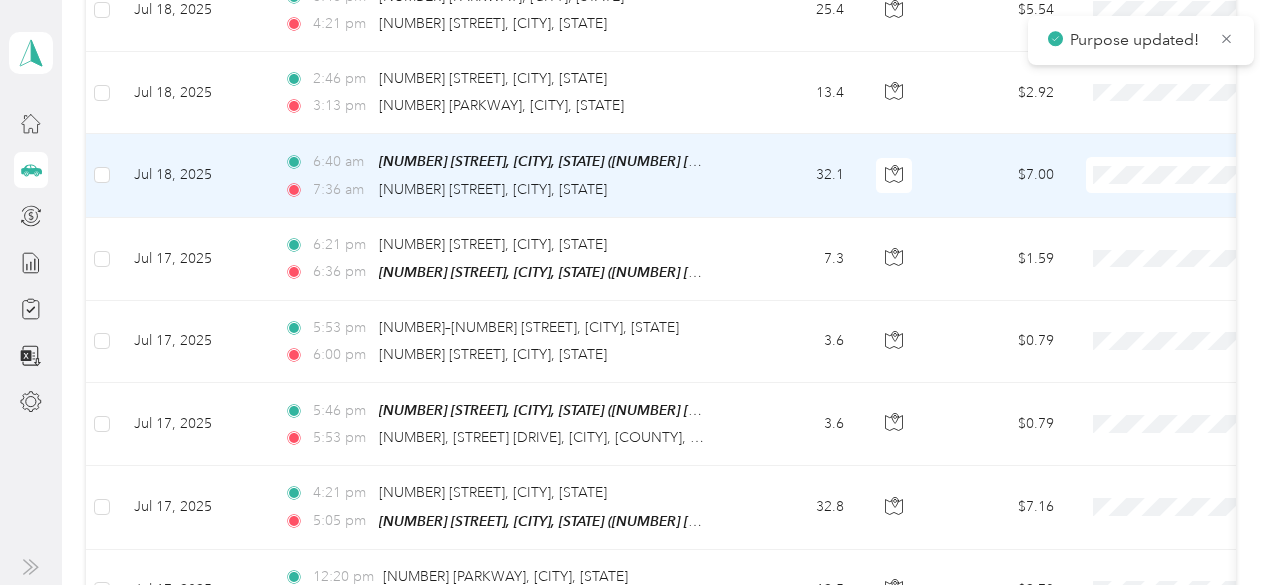 scroll, scrollTop: 6473, scrollLeft: 0, axis: vertical 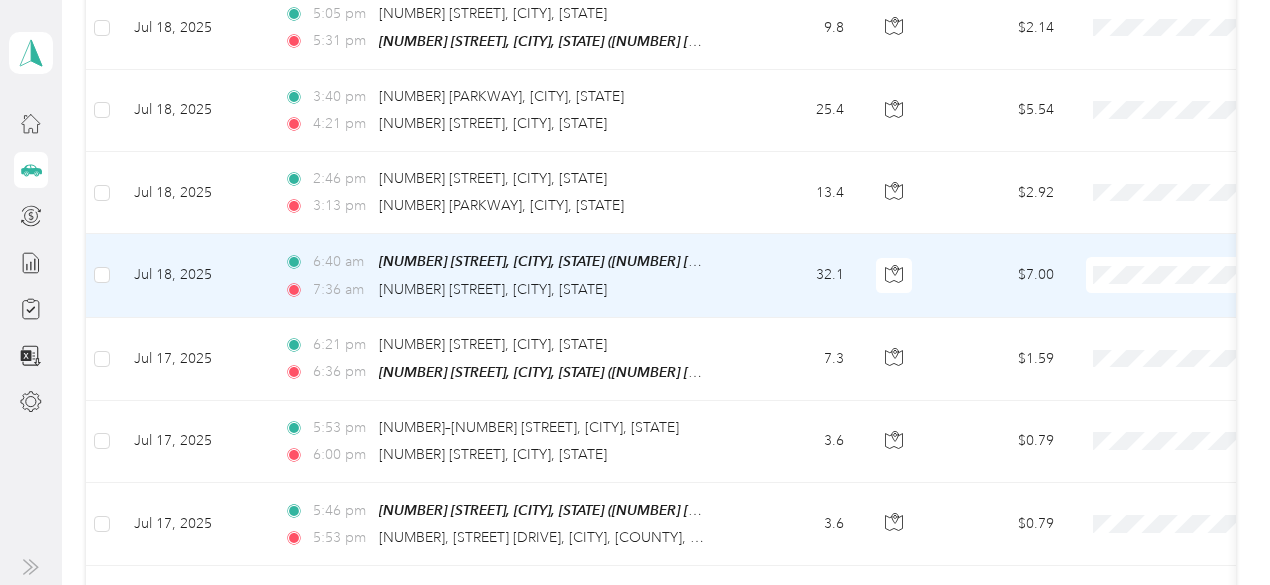 click on "Sales Call" at bounding box center (1146, 237) 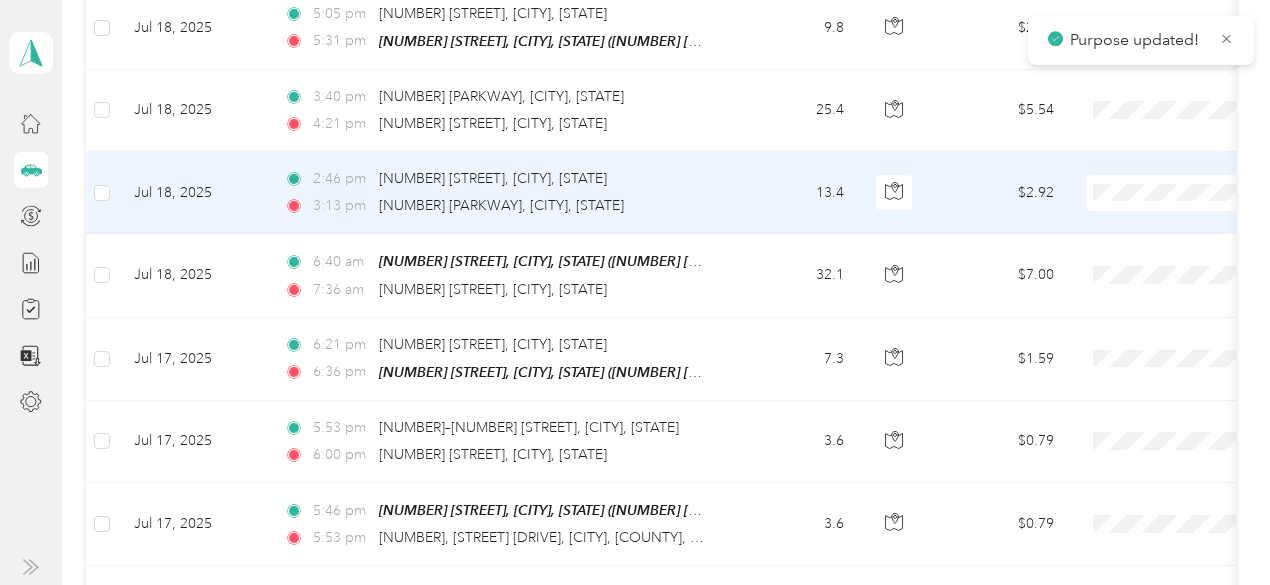click on "Sales Call" at bounding box center [1164, 166] 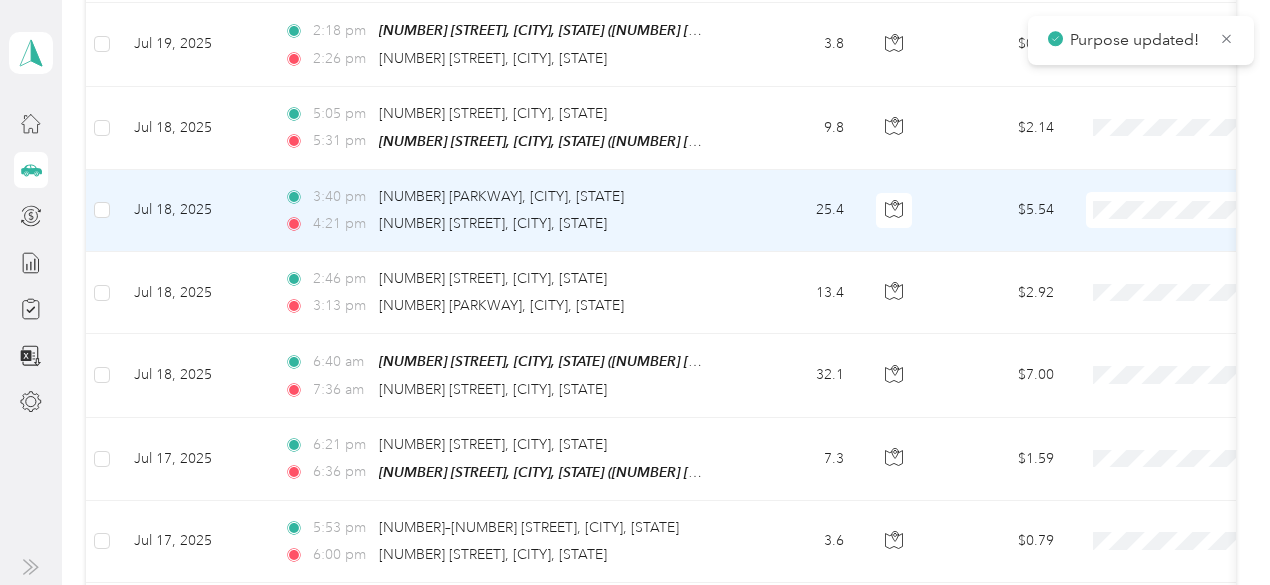 click on "Sales Call" at bounding box center (1164, 173) 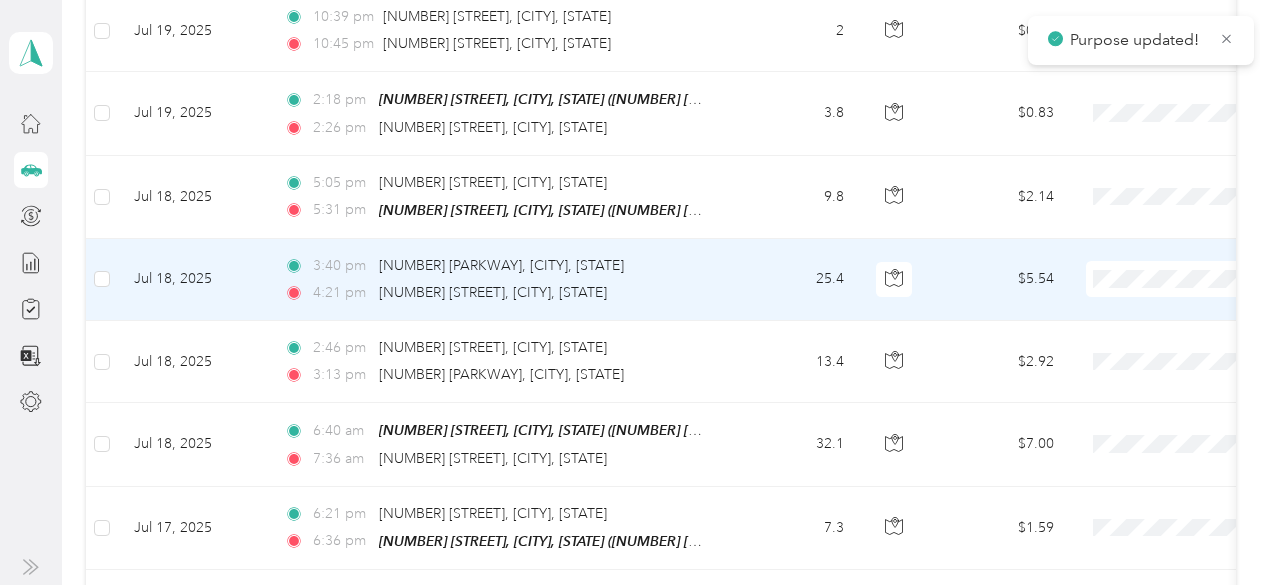 scroll, scrollTop: 6273, scrollLeft: 0, axis: vertical 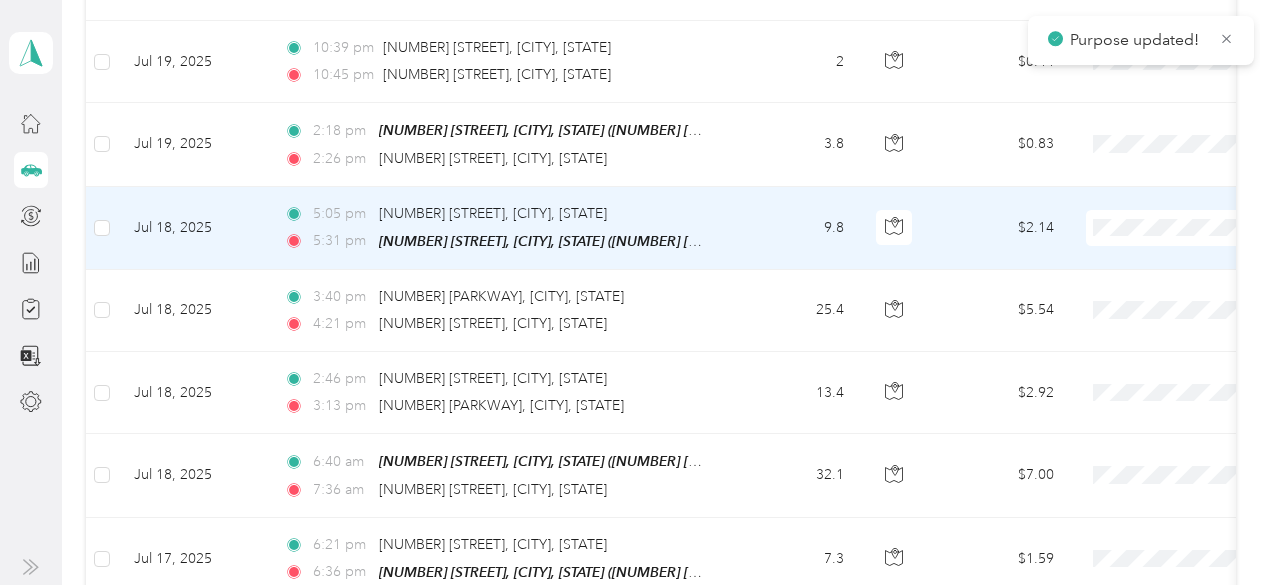 click on "Sales Call" at bounding box center (1164, 195) 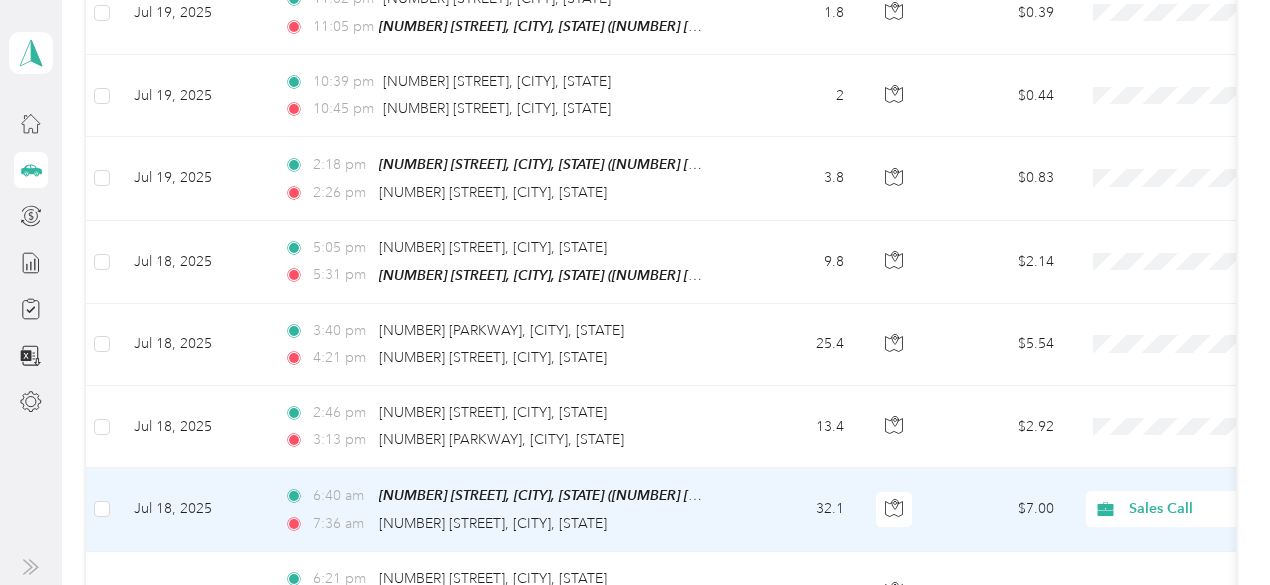 scroll, scrollTop: 6173, scrollLeft: 0, axis: vertical 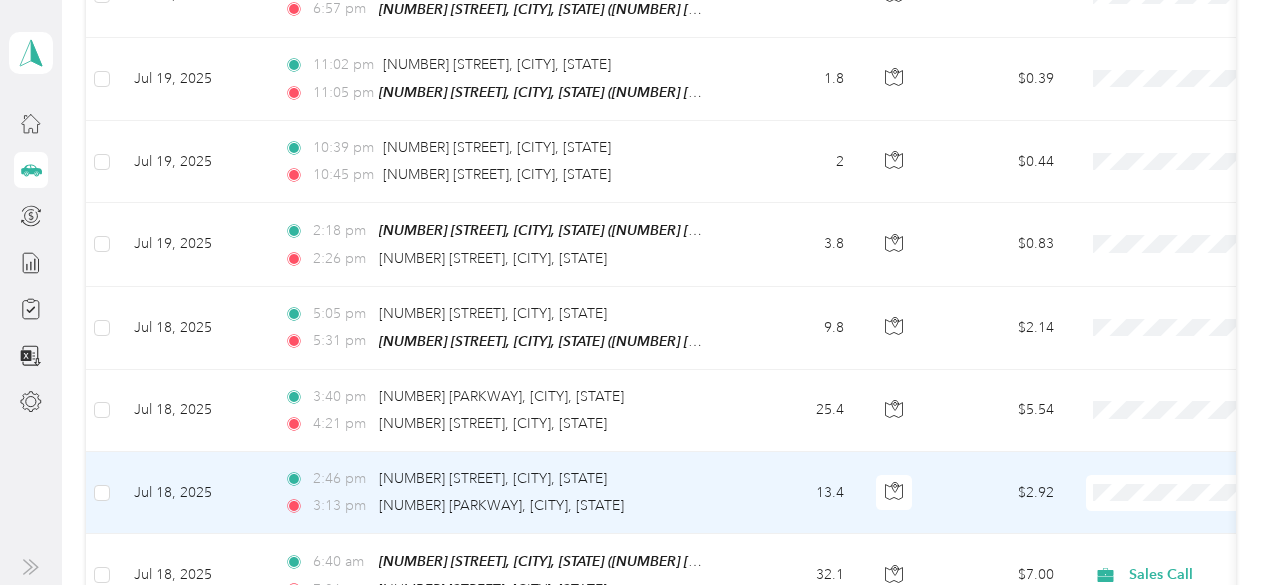 click on "Sales Call" at bounding box center [1164, 465] 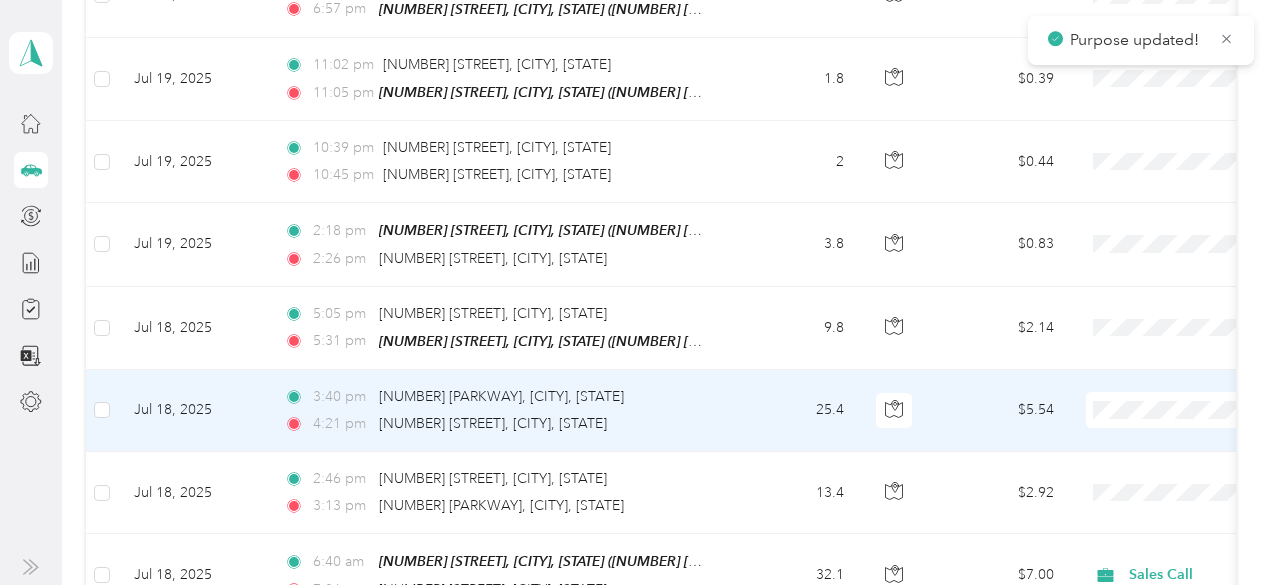 click on "Sales Call" at bounding box center (1146, 374) 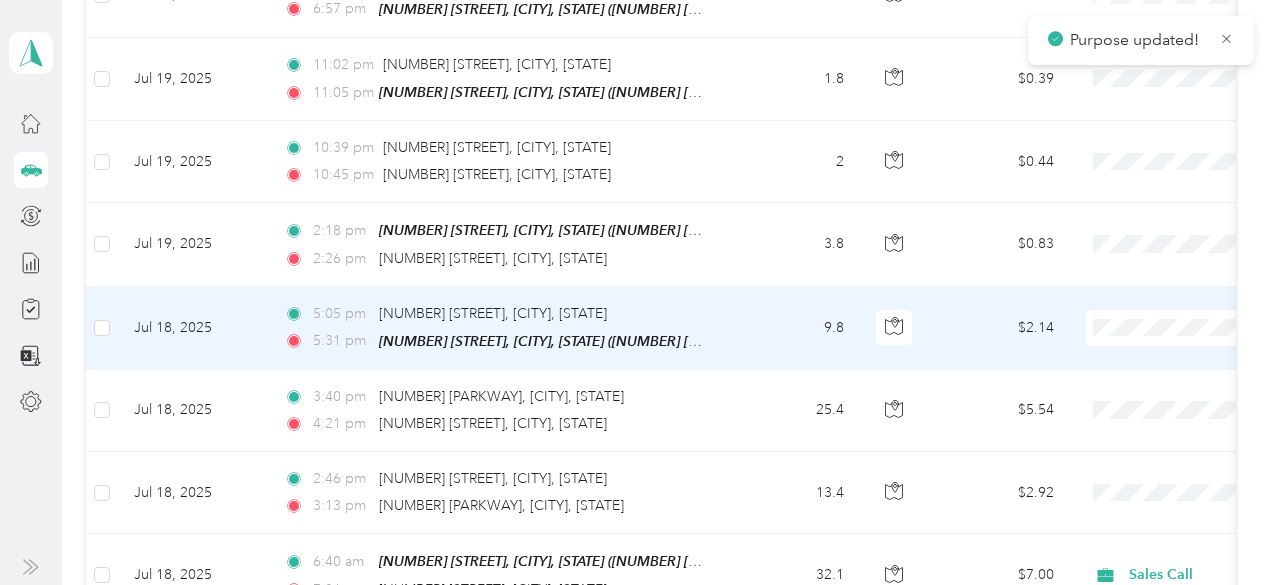 click on "Sales Call" at bounding box center (1146, 291) 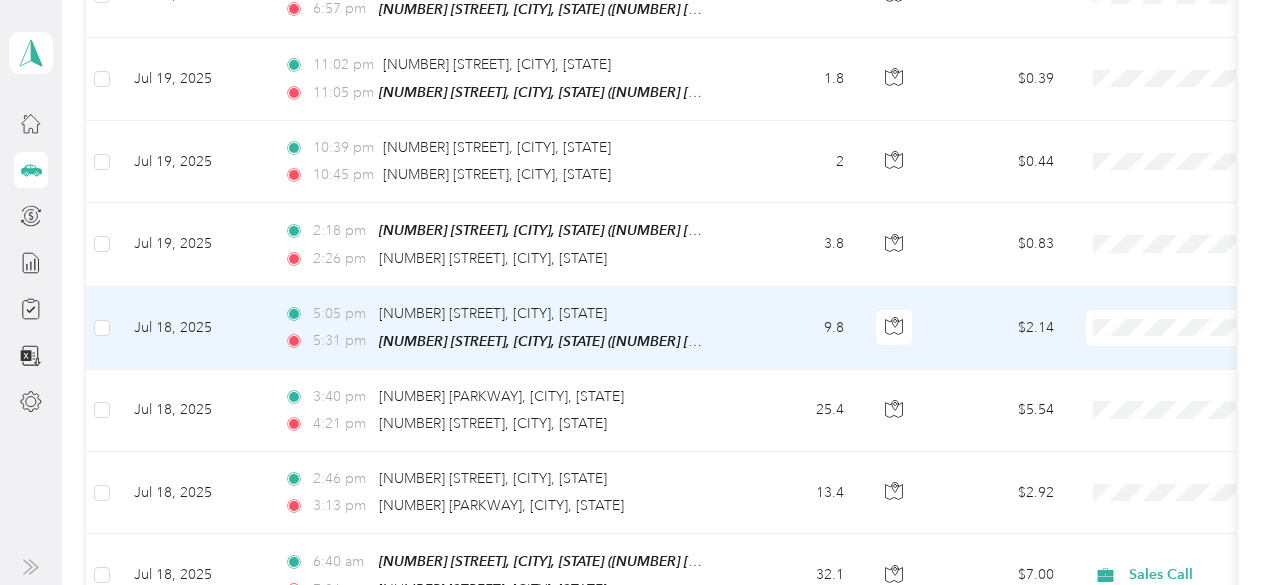 scroll, scrollTop: 6073, scrollLeft: 0, axis: vertical 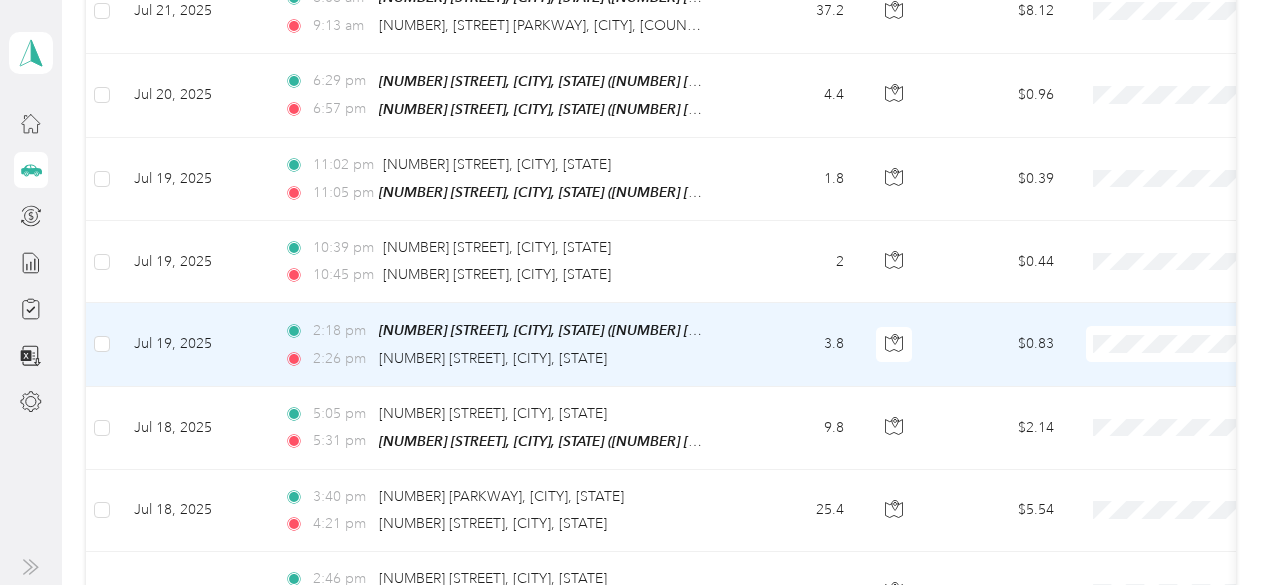 click at bounding box center [1210, 344] 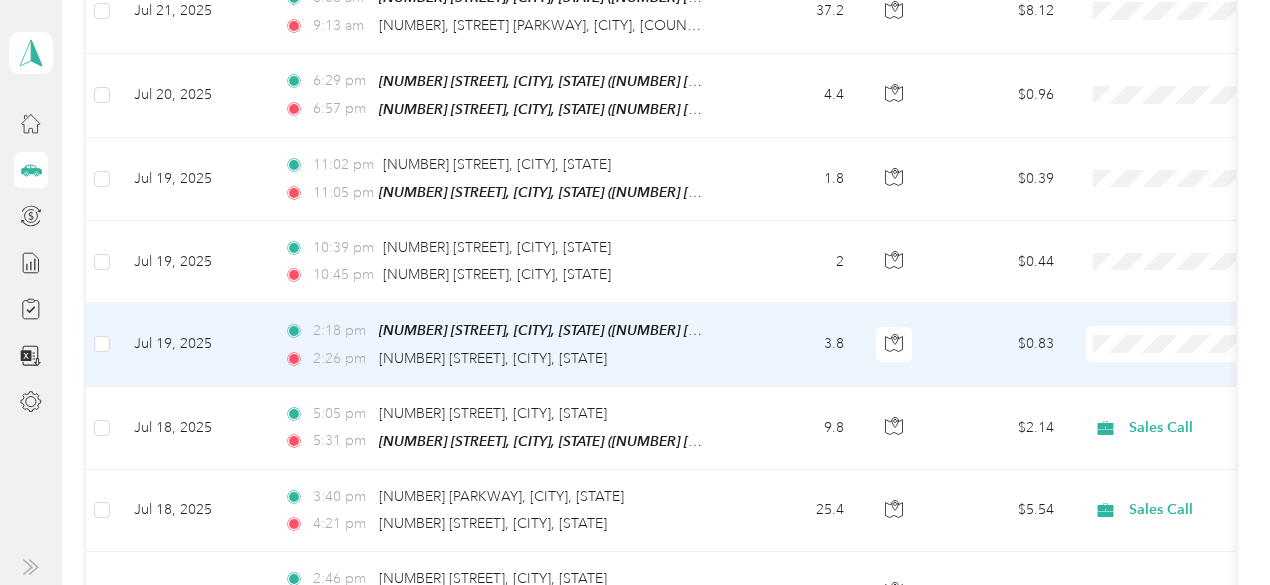 click on "Personal" at bounding box center (1164, 344) 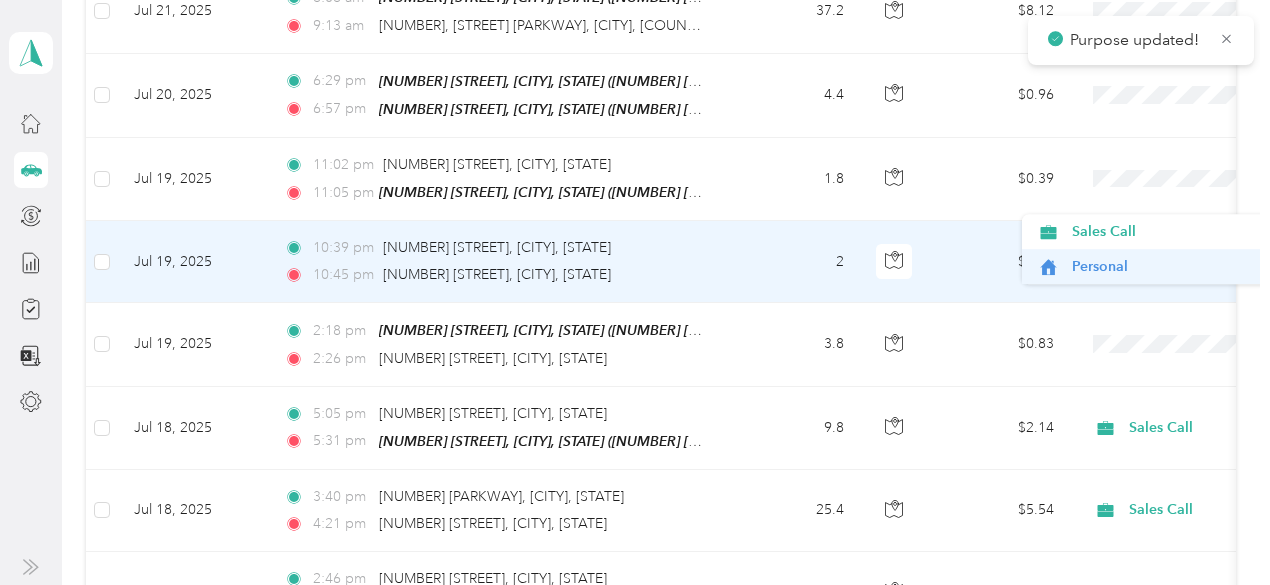 click on "Personal" at bounding box center (1146, 266) 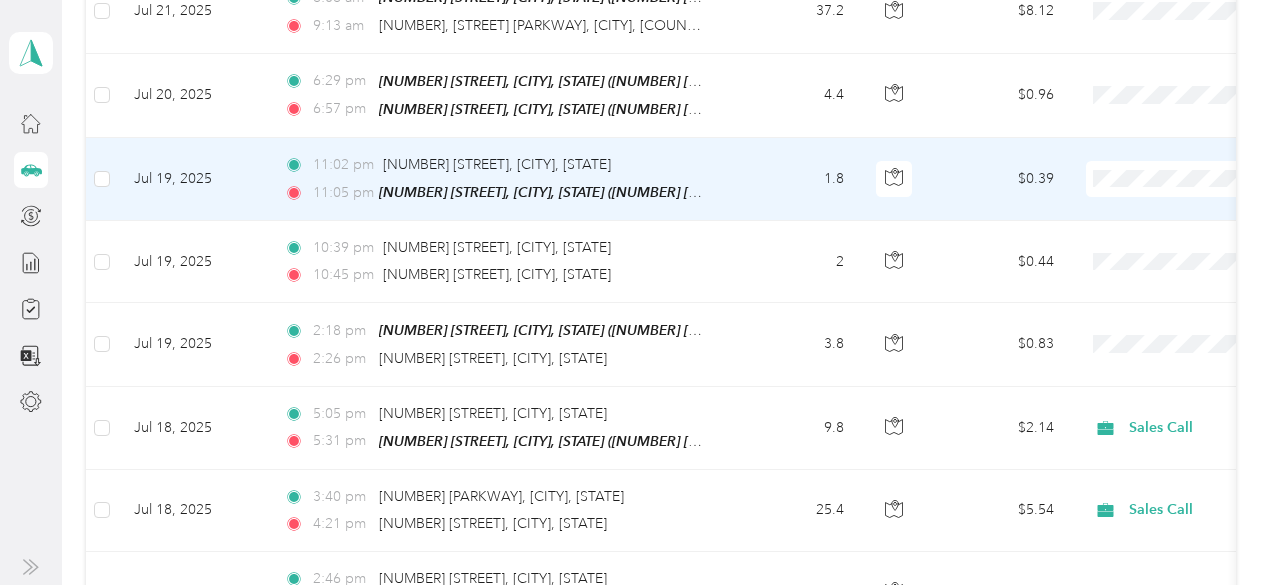 click on "Personal" at bounding box center [1164, 180] 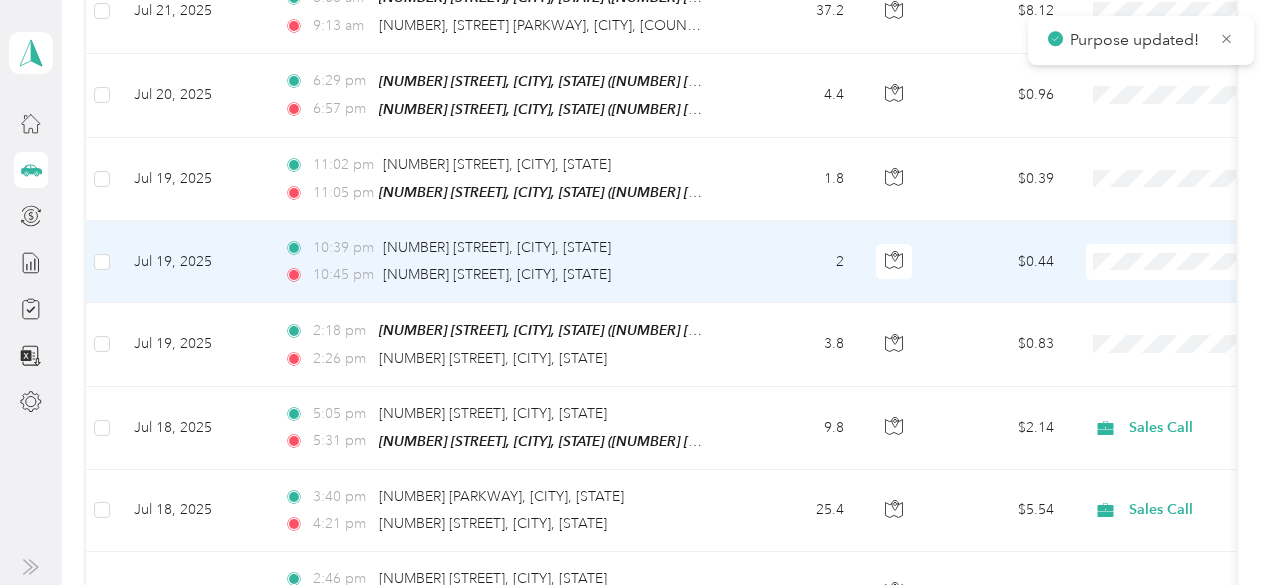 scroll, scrollTop: 5973, scrollLeft: 0, axis: vertical 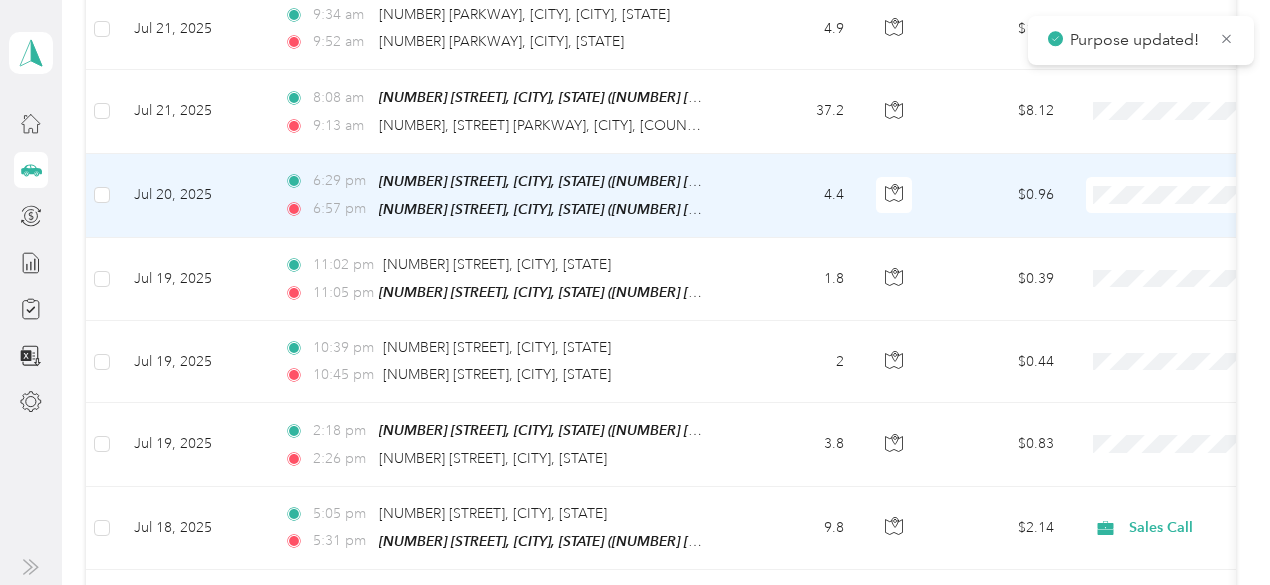 click on "Personal" at bounding box center (1146, 202) 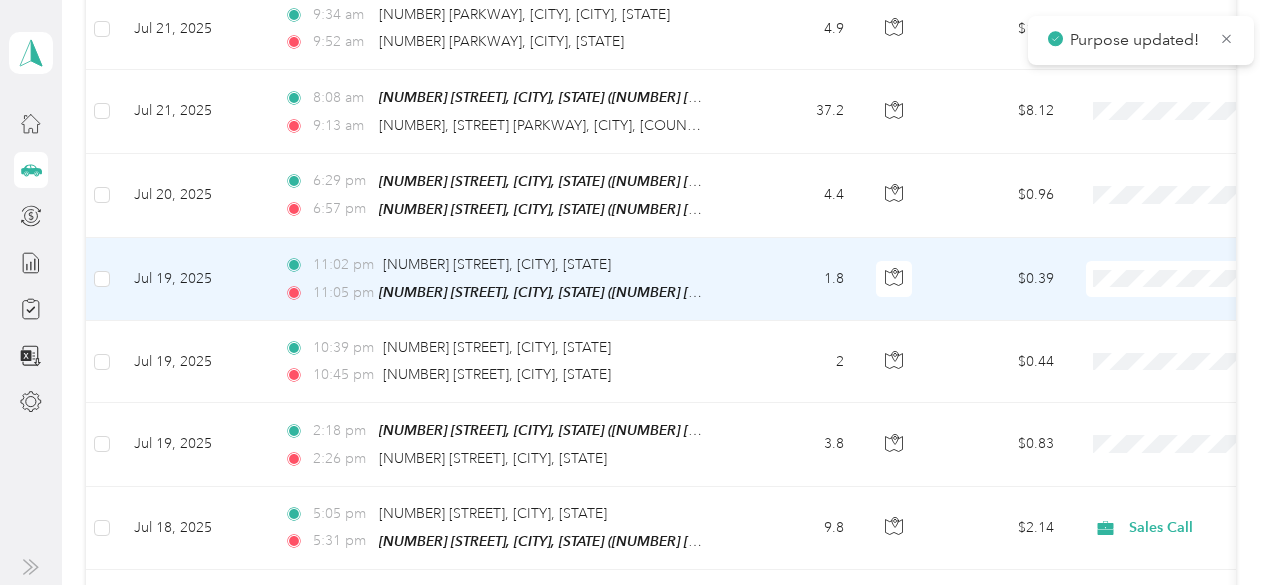 scroll, scrollTop: 5873, scrollLeft: 0, axis: vertical 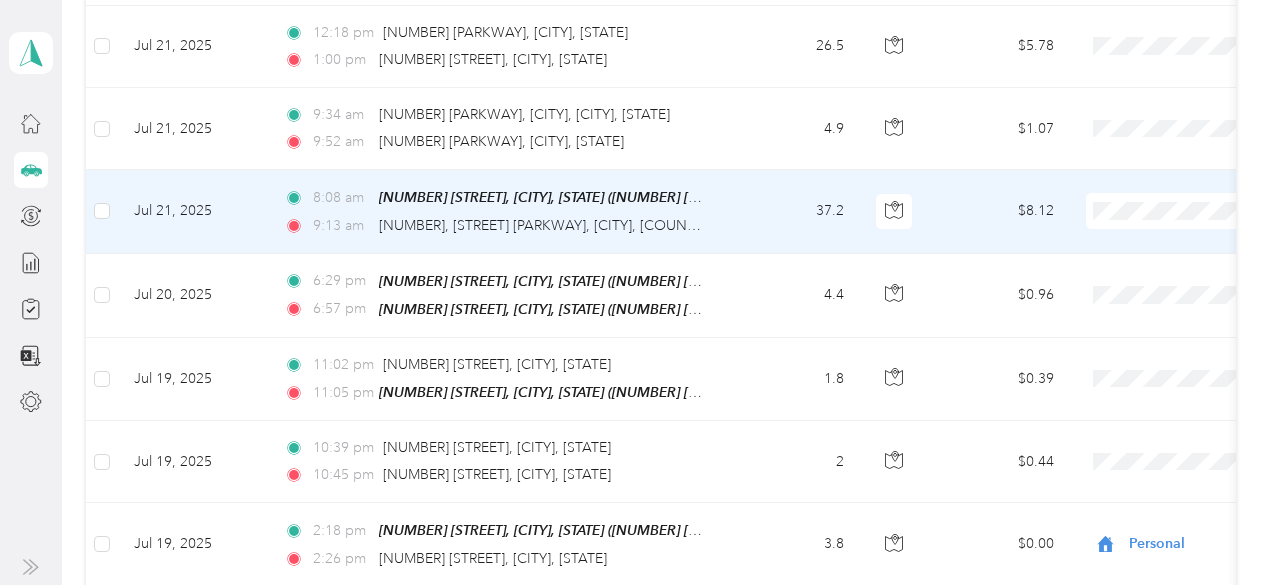 click on "Sales Call" at bounding box center [1146, 181] 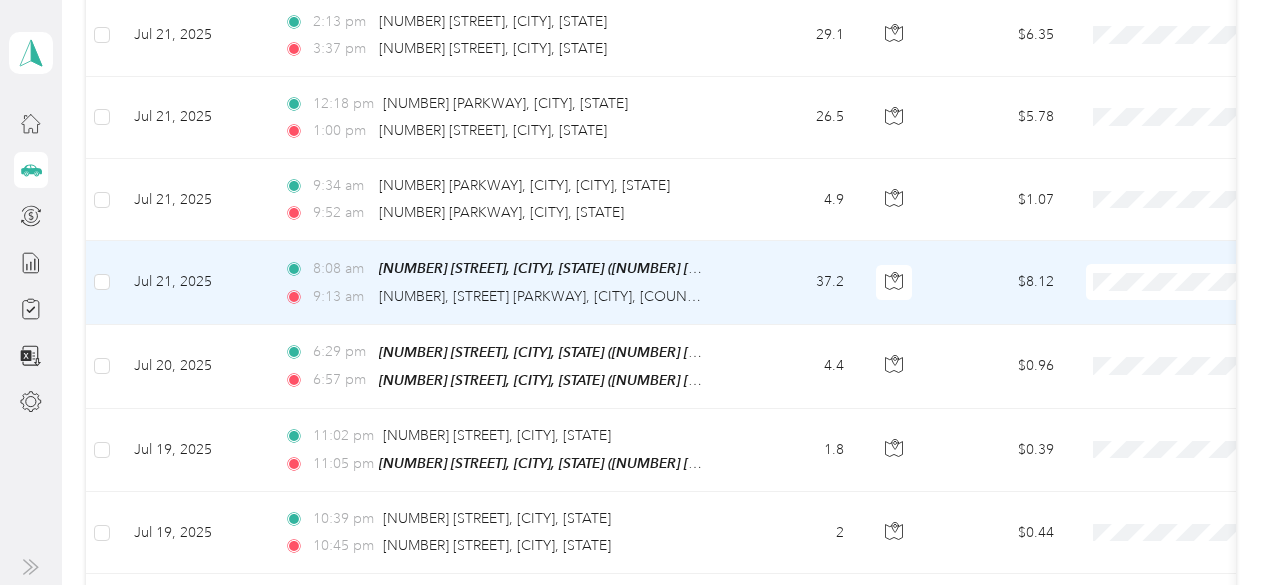 scroll, scrollTop: 5773, scrollLeft: 0, axis: vertical 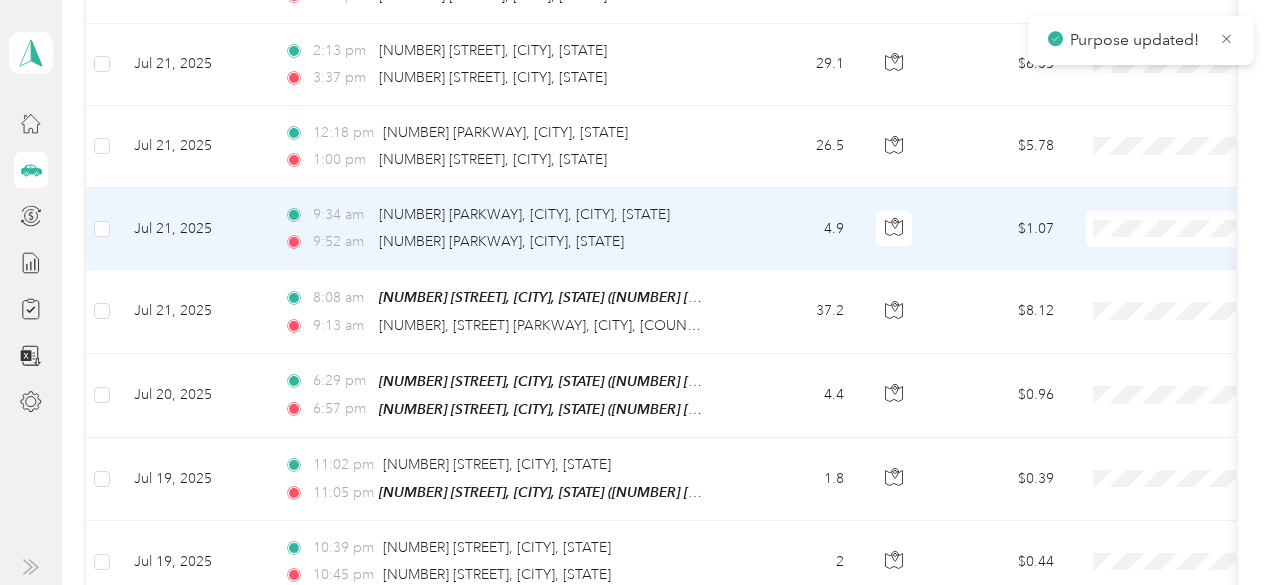 click on "Sales Call" at bounding box center [1146, 211] 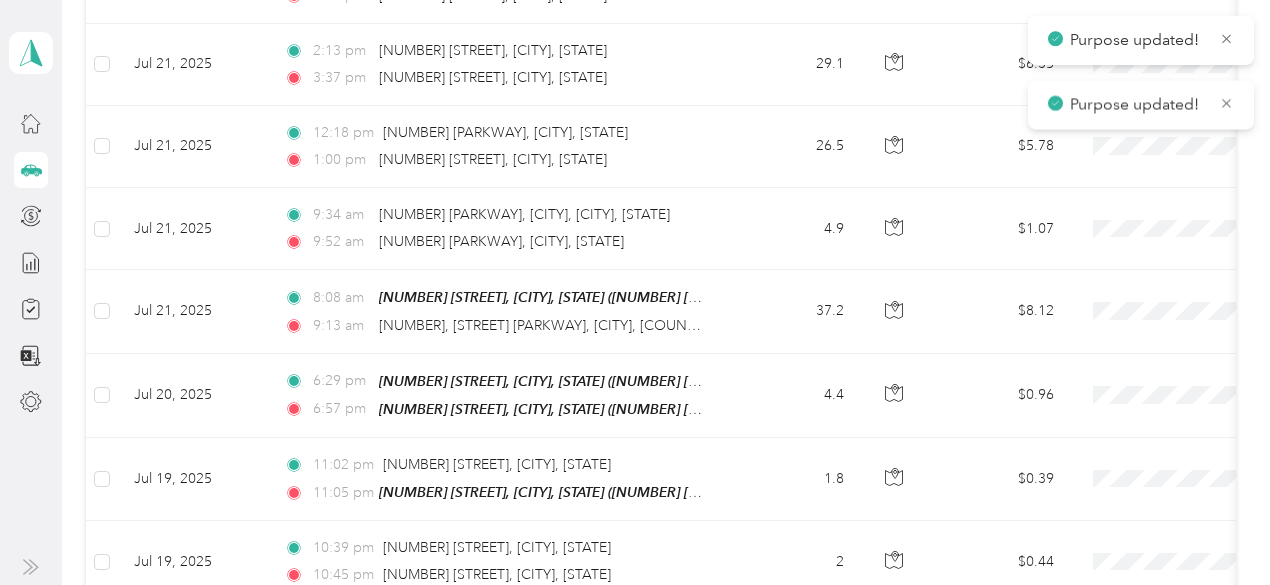 click on "Purpose updated!" at bounding box center [1137, 105] 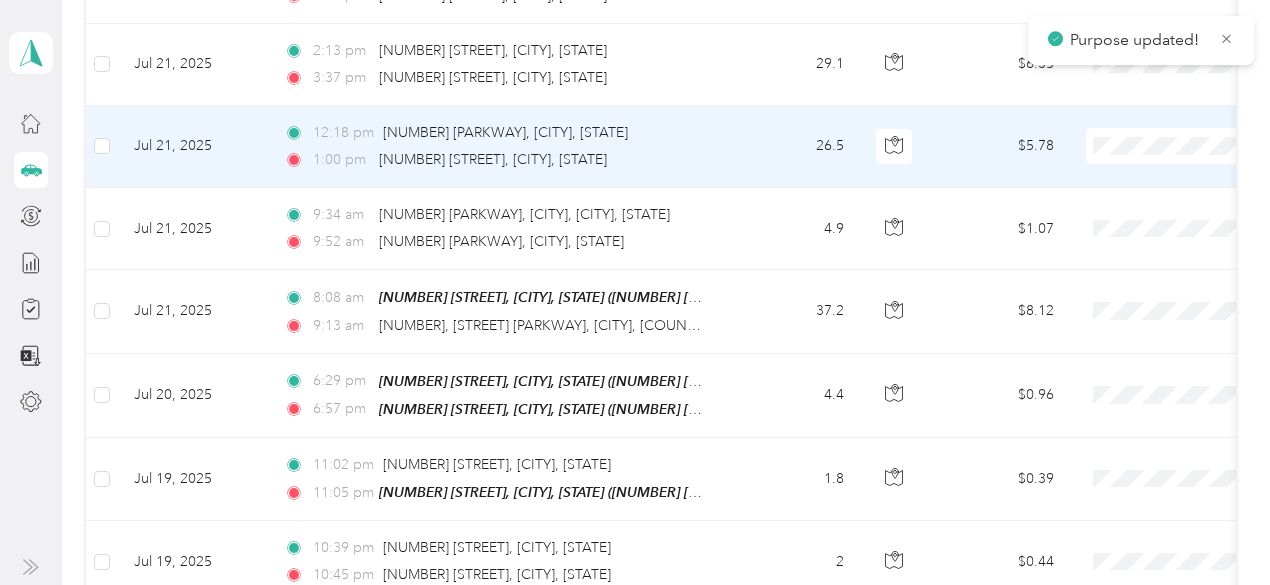 click at bounding box center [1210, 146] 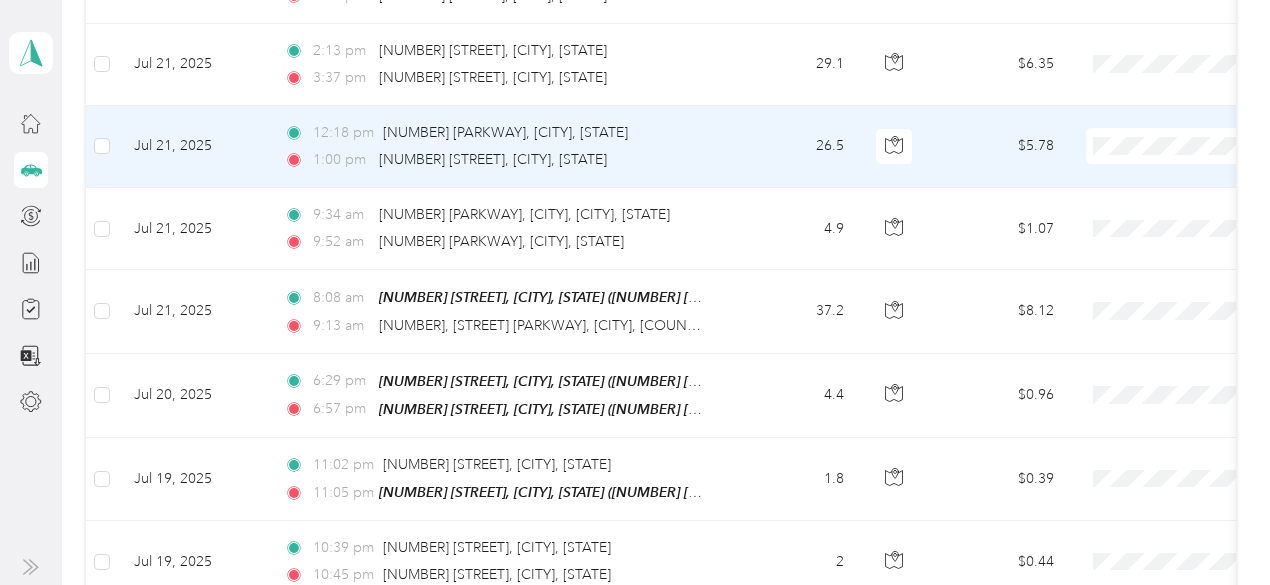 click on "Sales Call" at bounding box center (1146, 129) 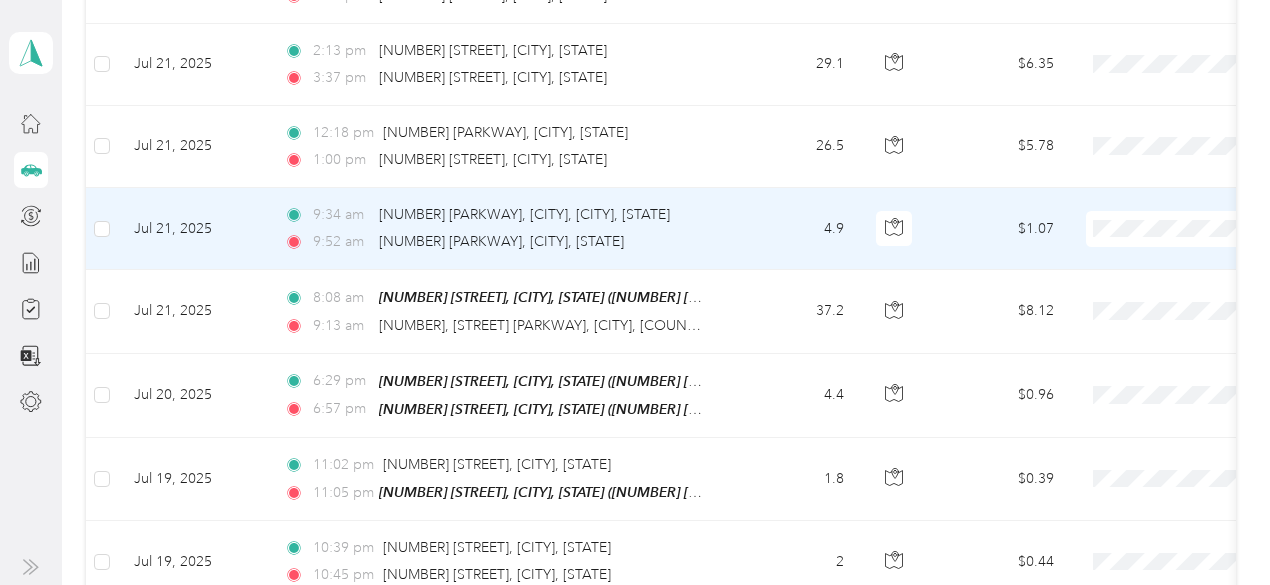 scroll, scrollTop: 5673, scrollLeft: 0, axis: vertical 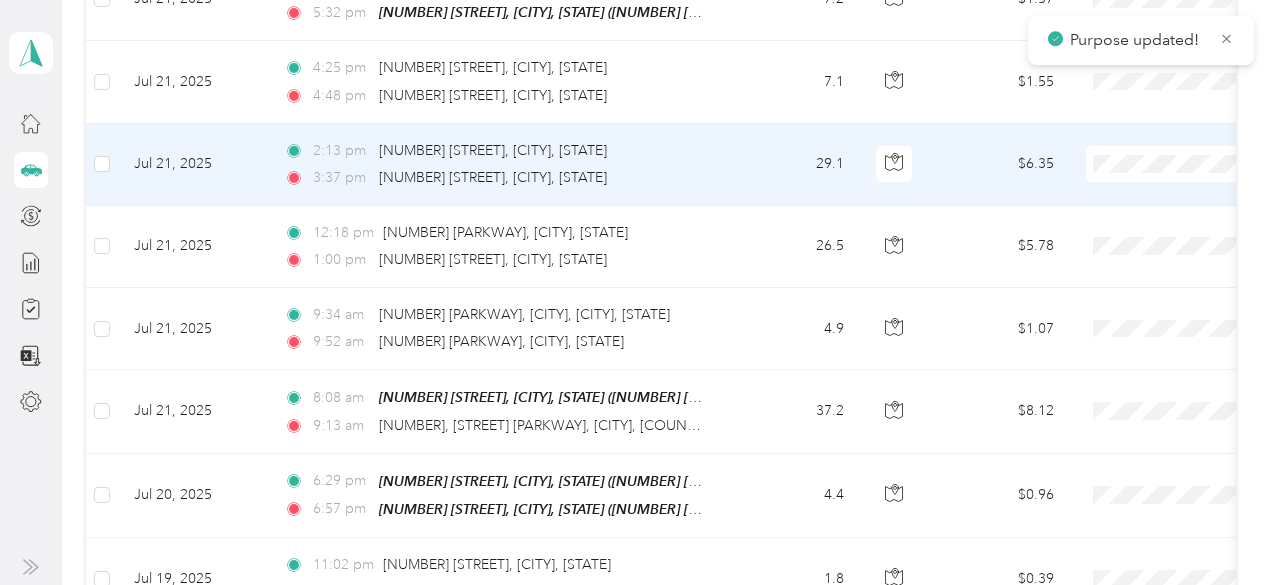 click on "Sales Call" at bounding box center (1164, 136) 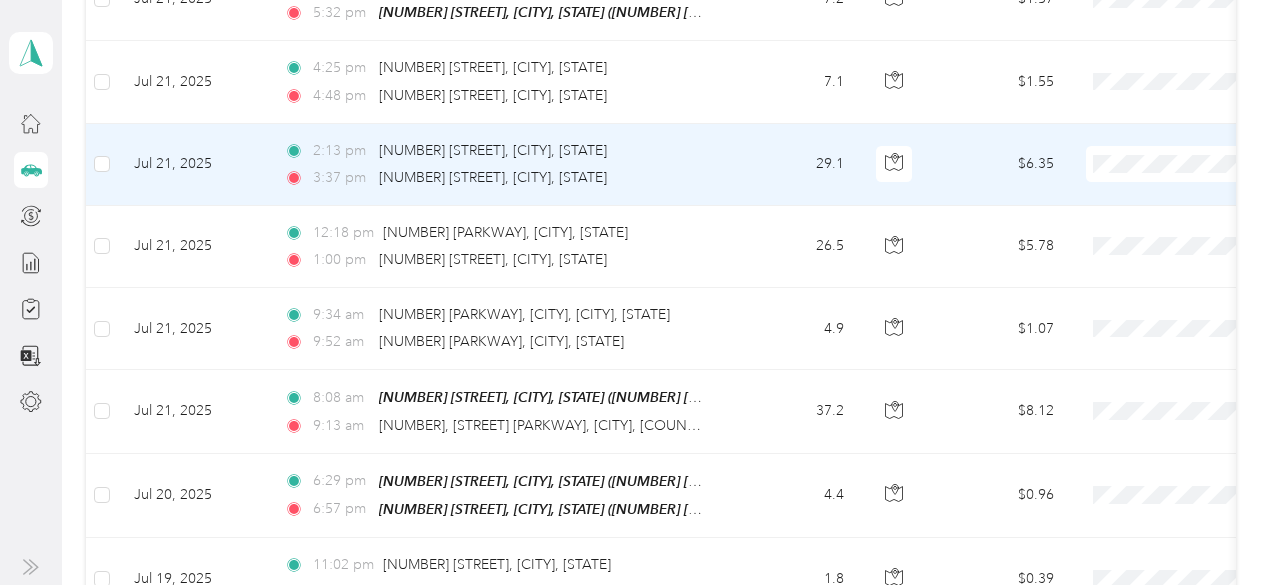 scroll, scrollTop: 5573, scrollLeft: 0, axis: vertical 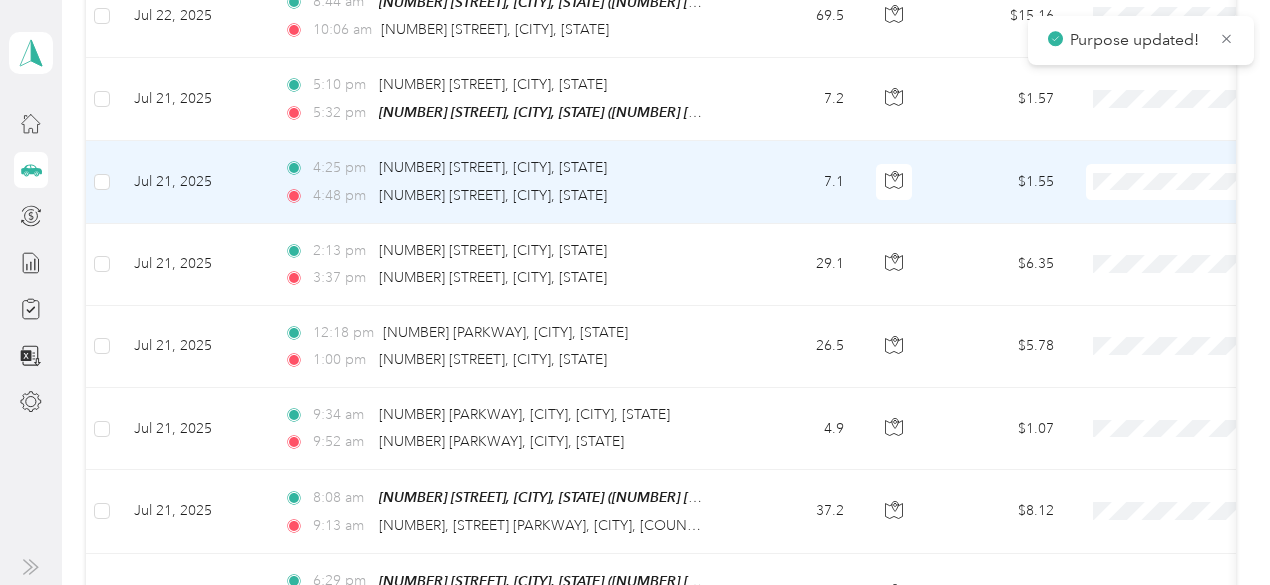 click on "Sales Call" at bounding box center [1164, 165] 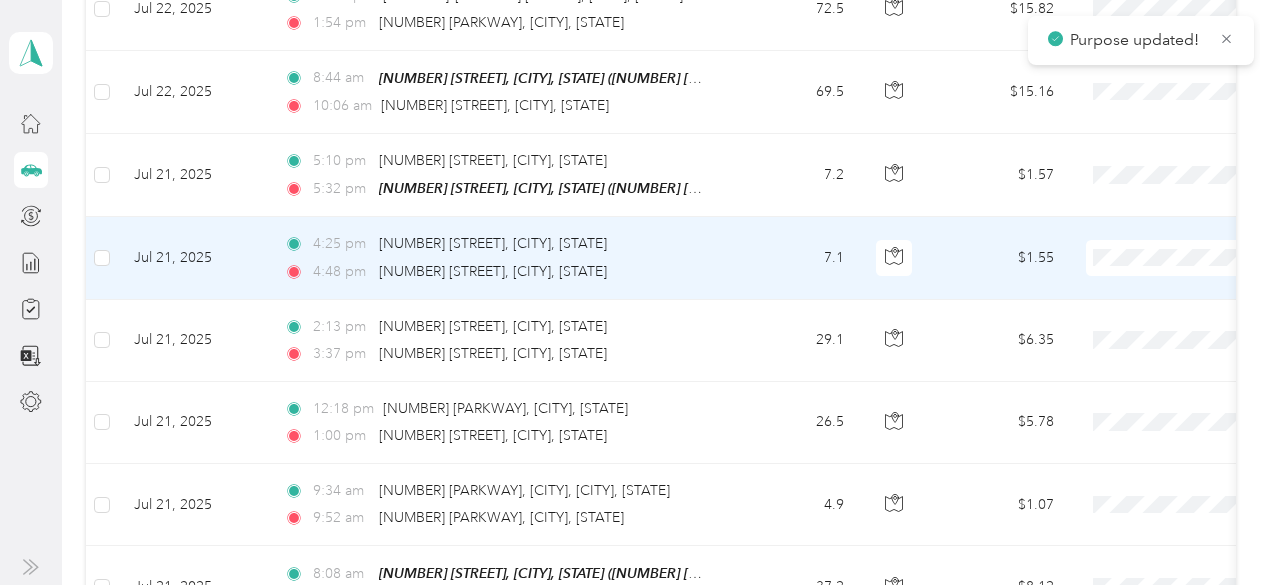scroll, scrollTop: 5473, scrollLeft: 0, axis: vertical 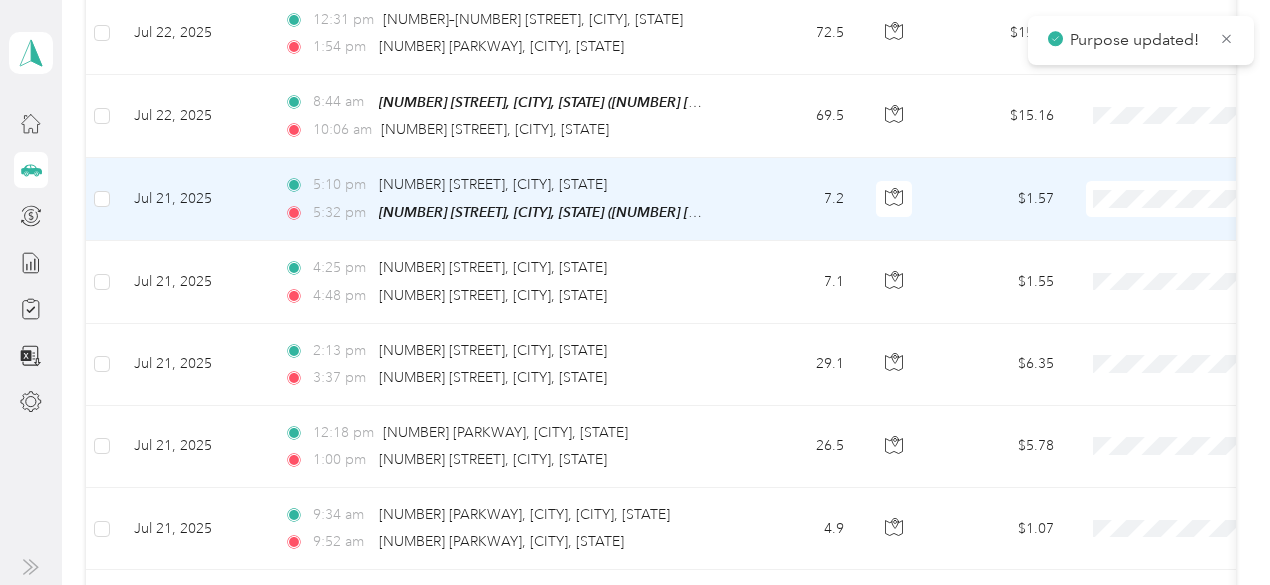 click on "Sales Call" at bounding box center [1164, 182] 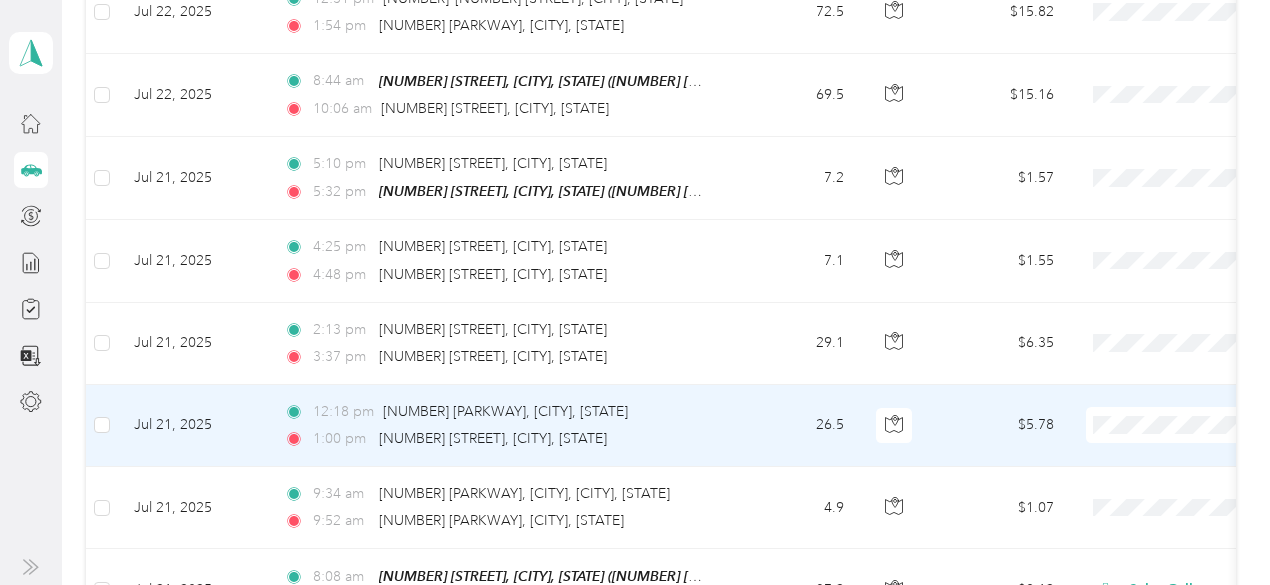 scroll, scrollTop: 5473, scrollLeft: 0, axis: vertical 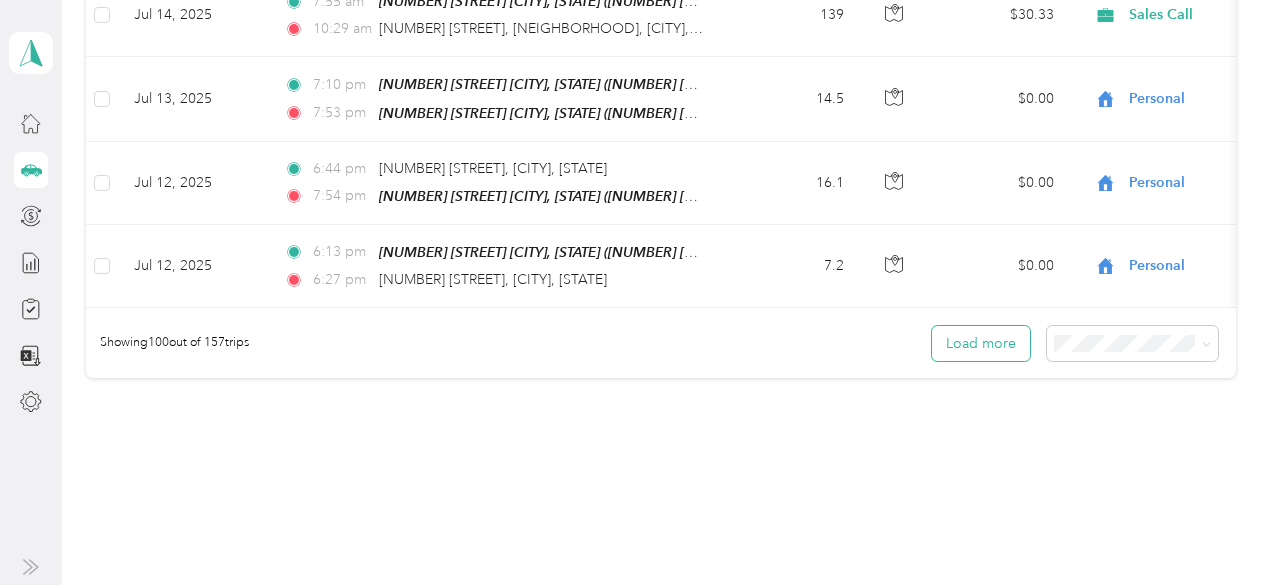 click on "Load more" at bounding box center [981, 343] 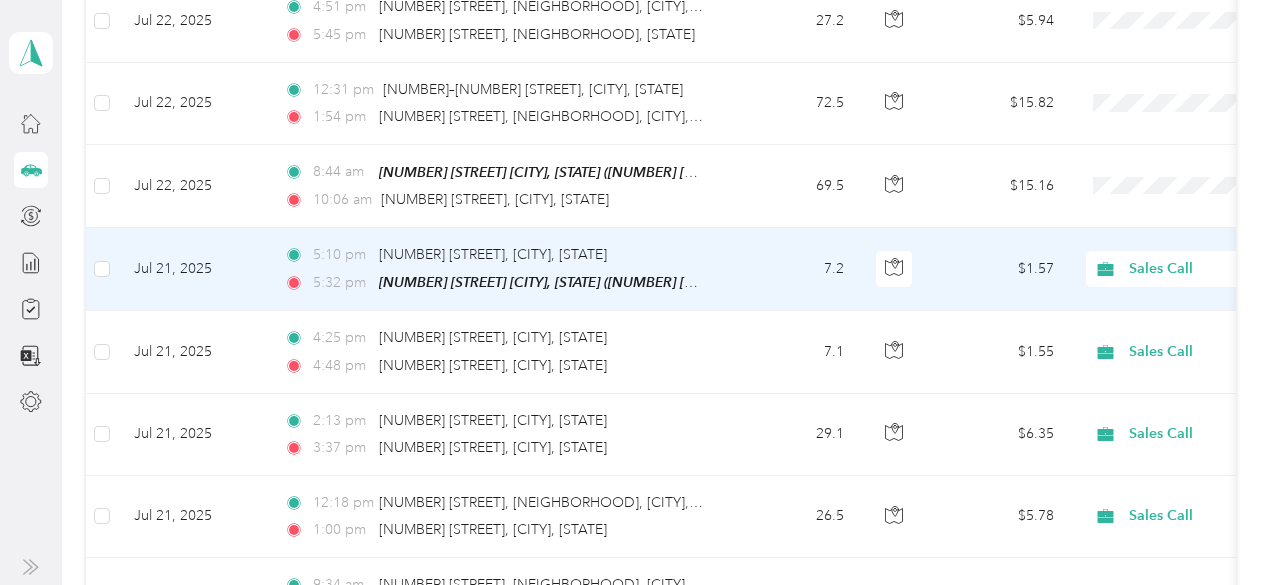 scroll, scrollTop: 5373, scrollLeft: 0, axis: vertical 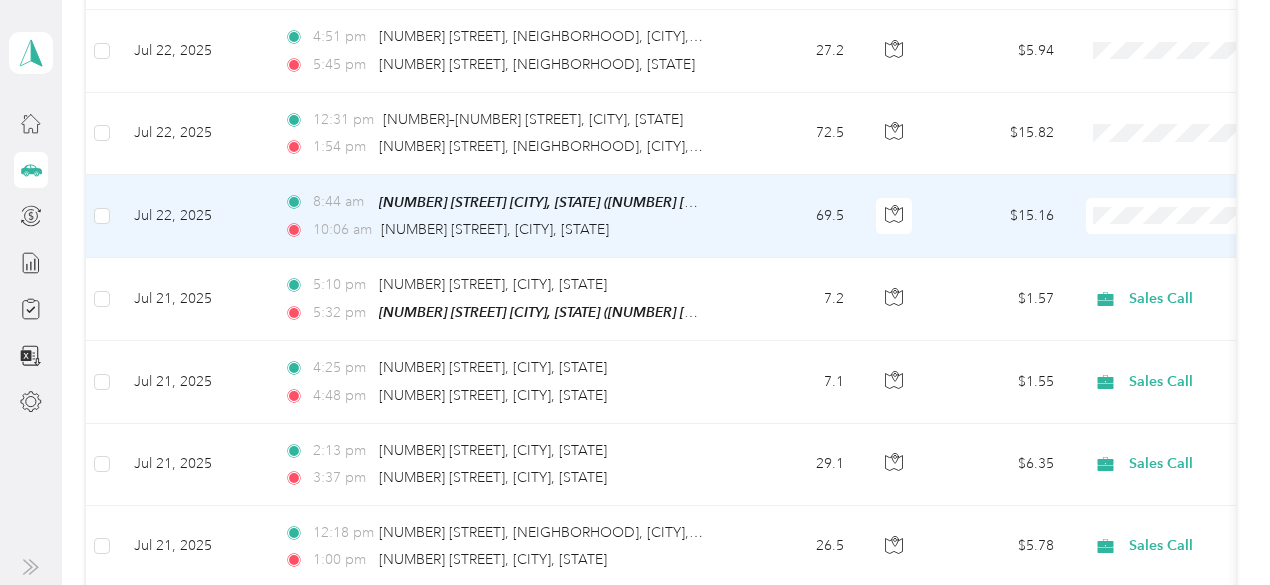 click on "Sales Call" at bounding box center [1164, 190] 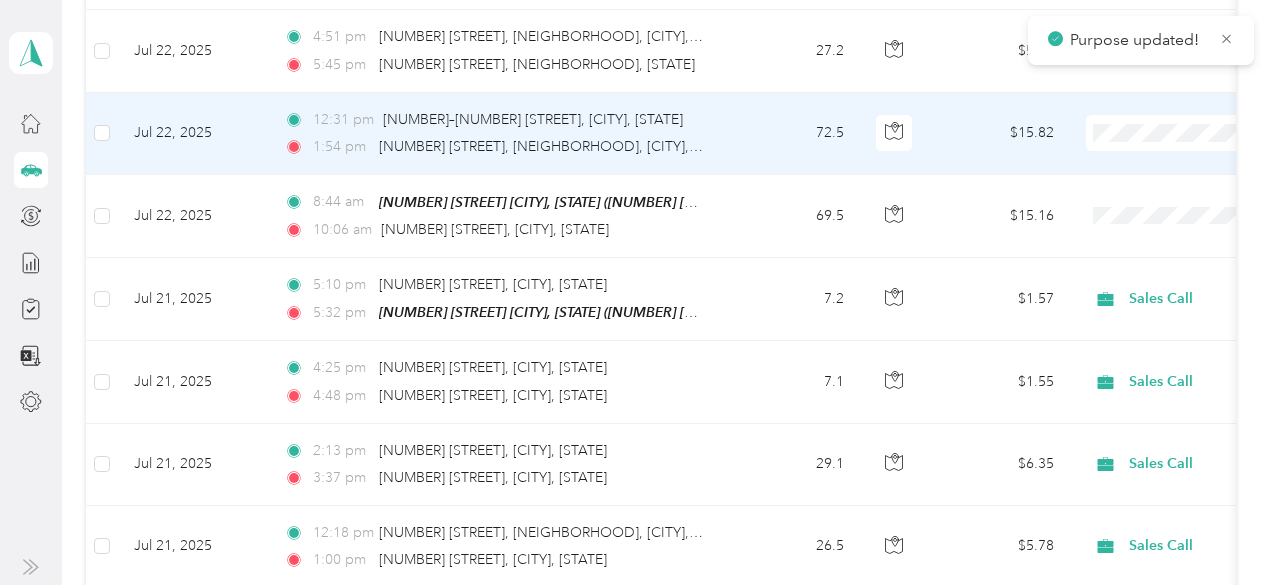 click on "Sales Call" at bounding box center (1164, 119) 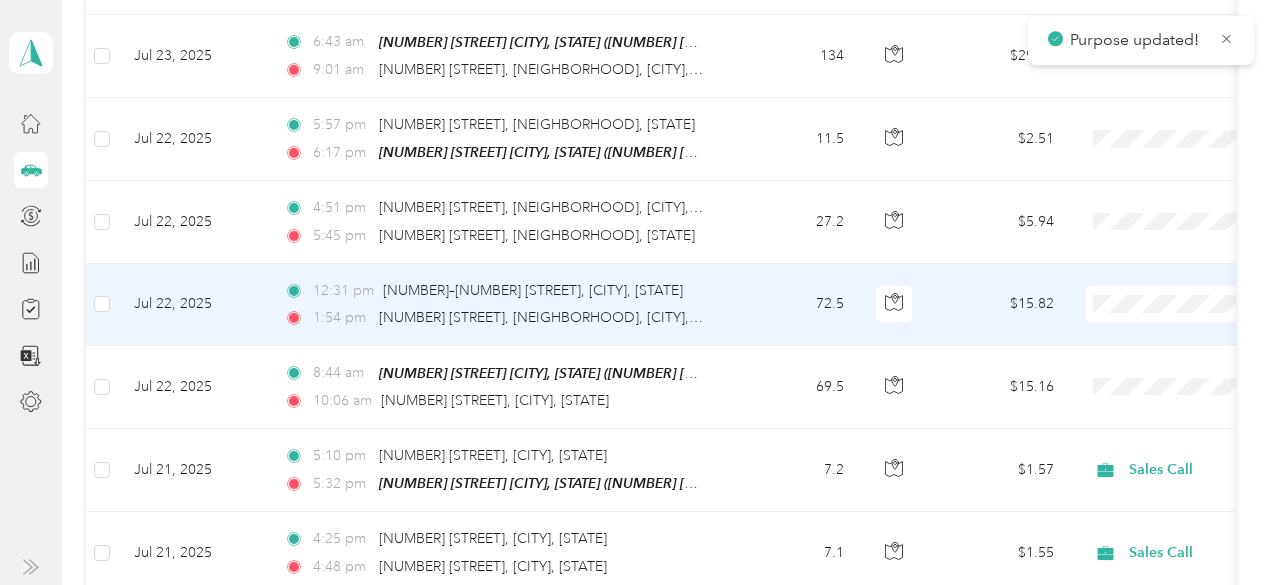 scroll, scrollTop: 5173, scrollLeft: 0, axis: vertical 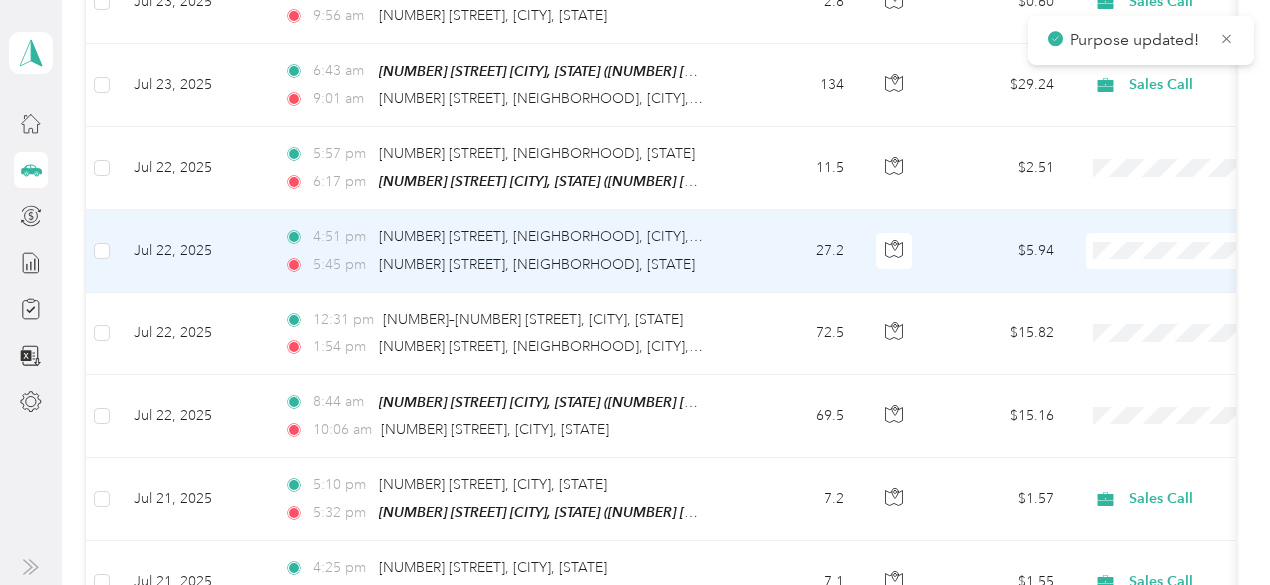 click on "Sales Call" at bounding box center (1164, 226) 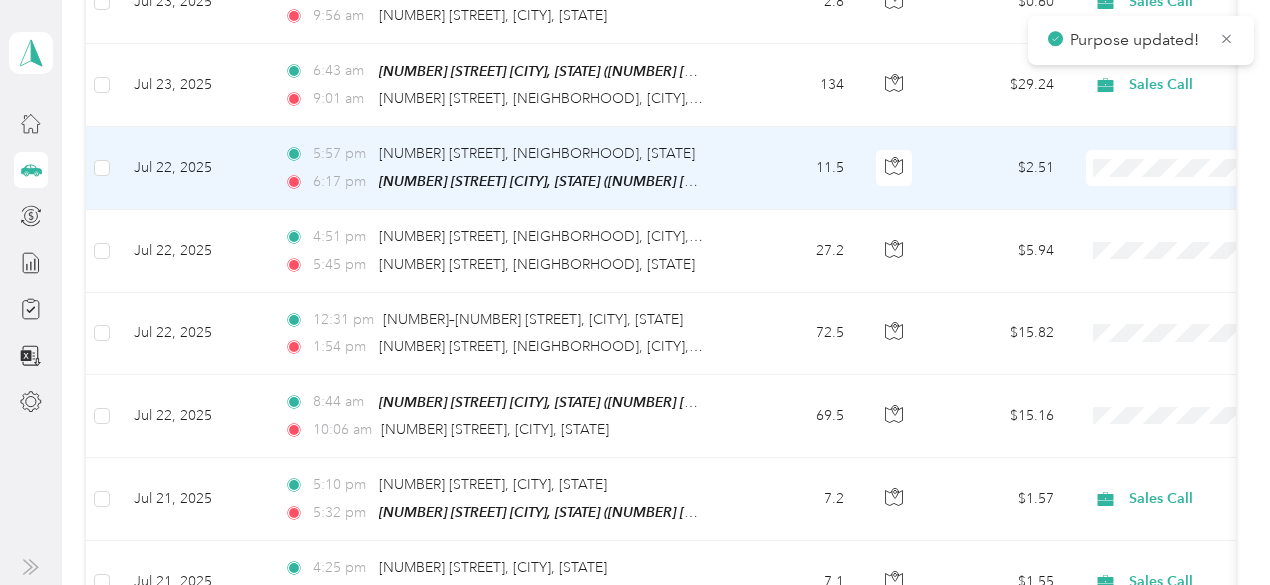 click on "Sales Call" at bounding box center [1146, 144] 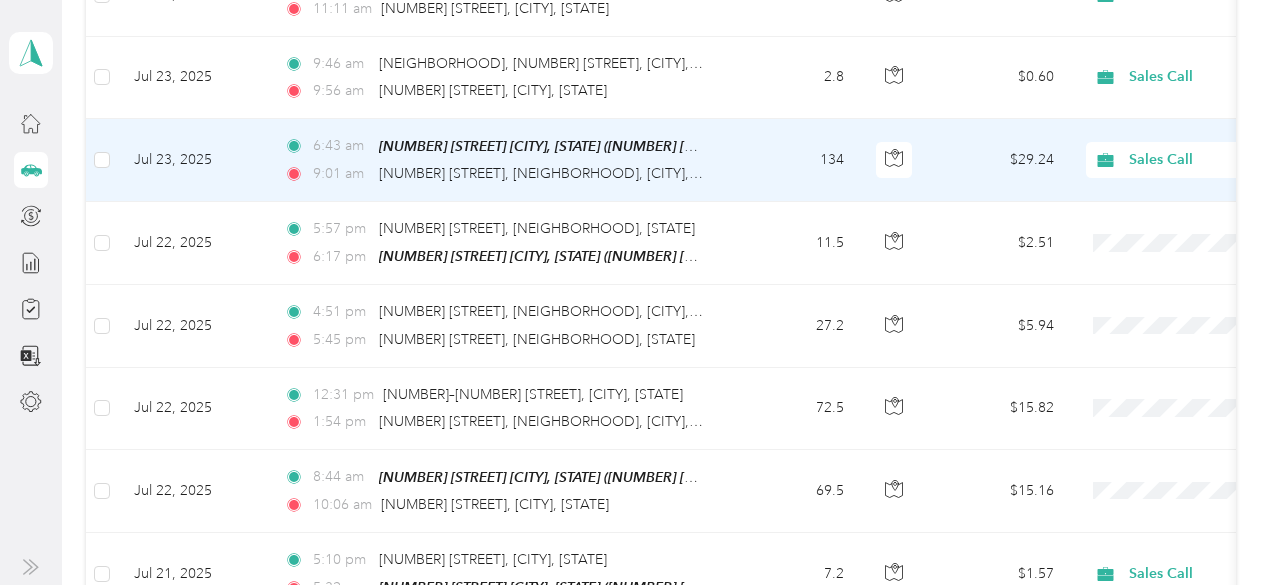 scroll, scrollTop: 5073, scrollLeft: 0, axis: vertical 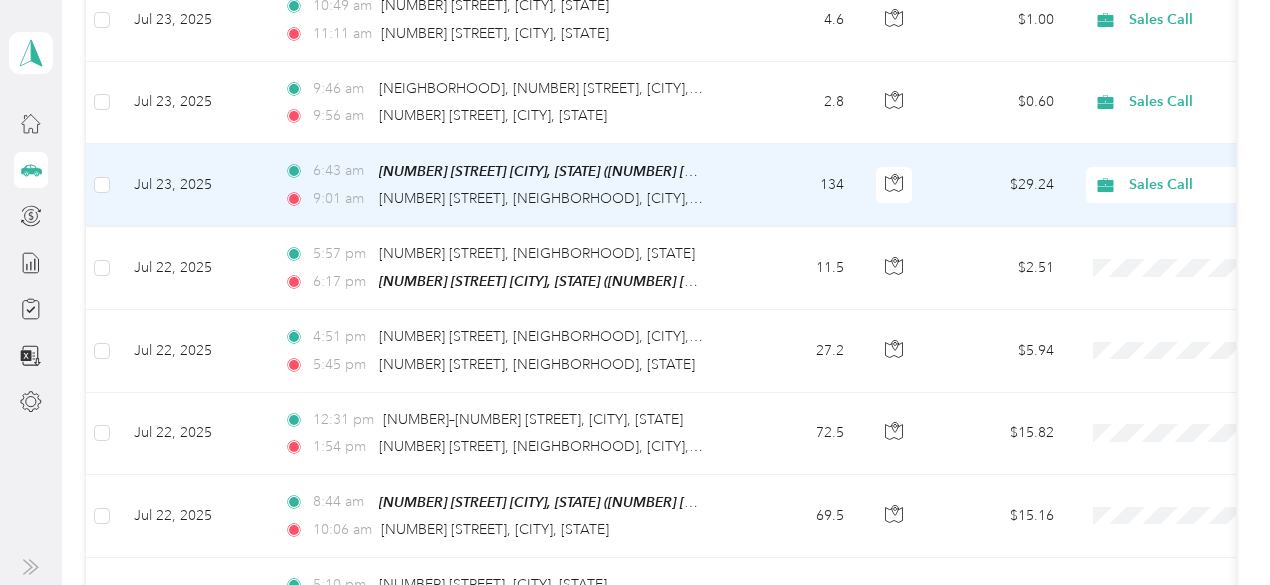 click on "Sales Call" at bounding box center [1202, 185] 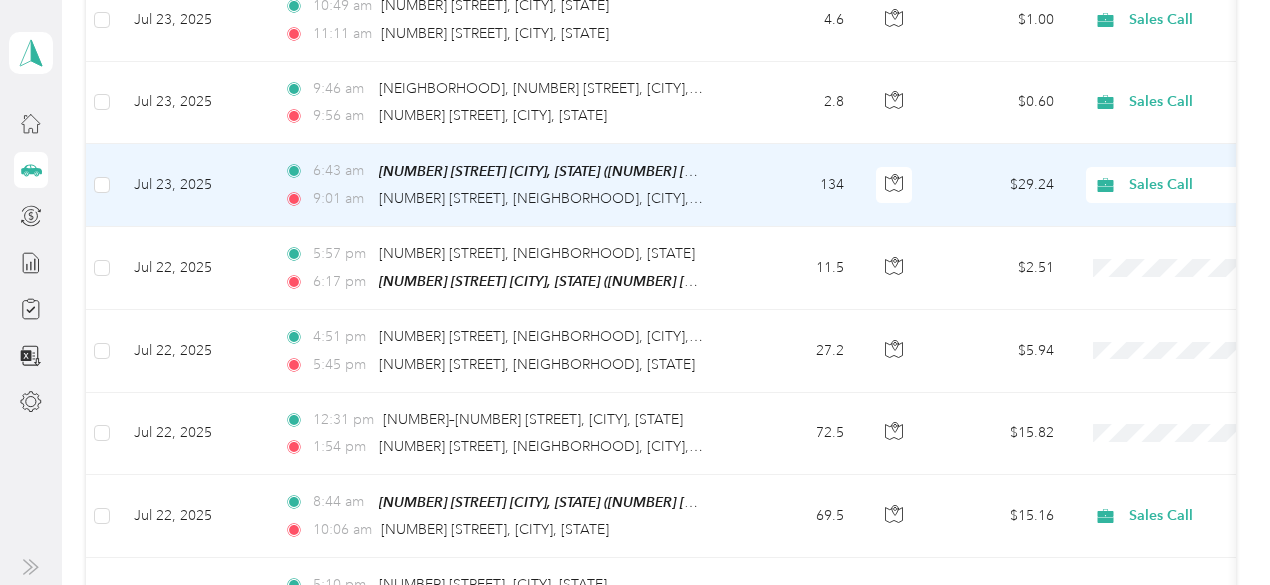 click on "Sales Call" at bounding box center (1146, 173) 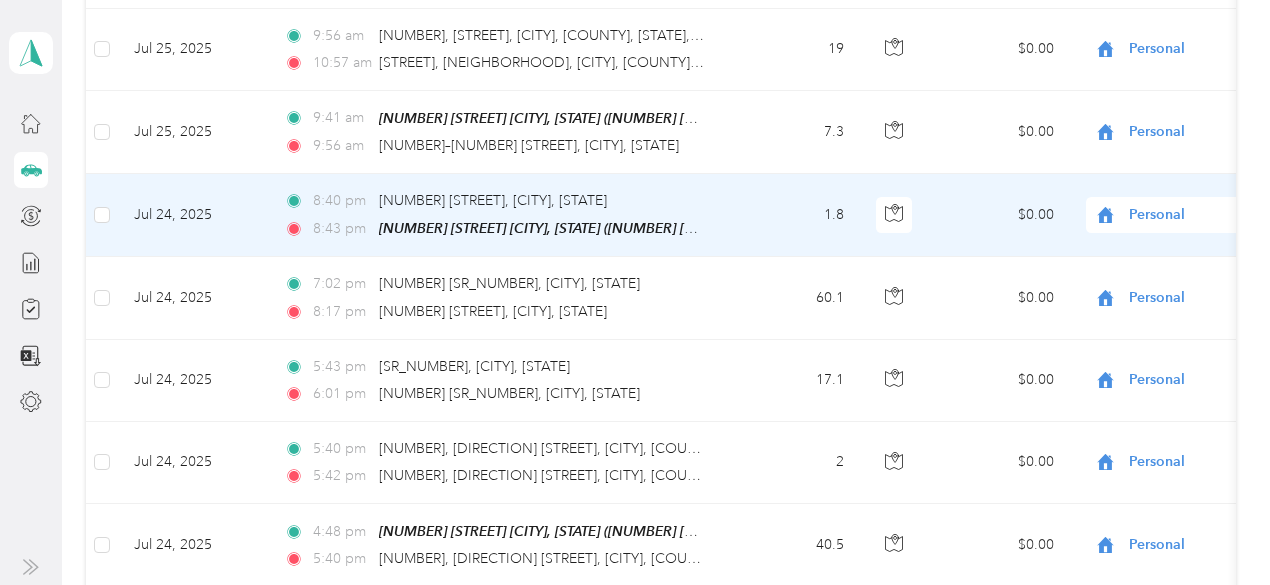 scroll, scrollTop: 3573, scrollLeft: 0, axis: vertical 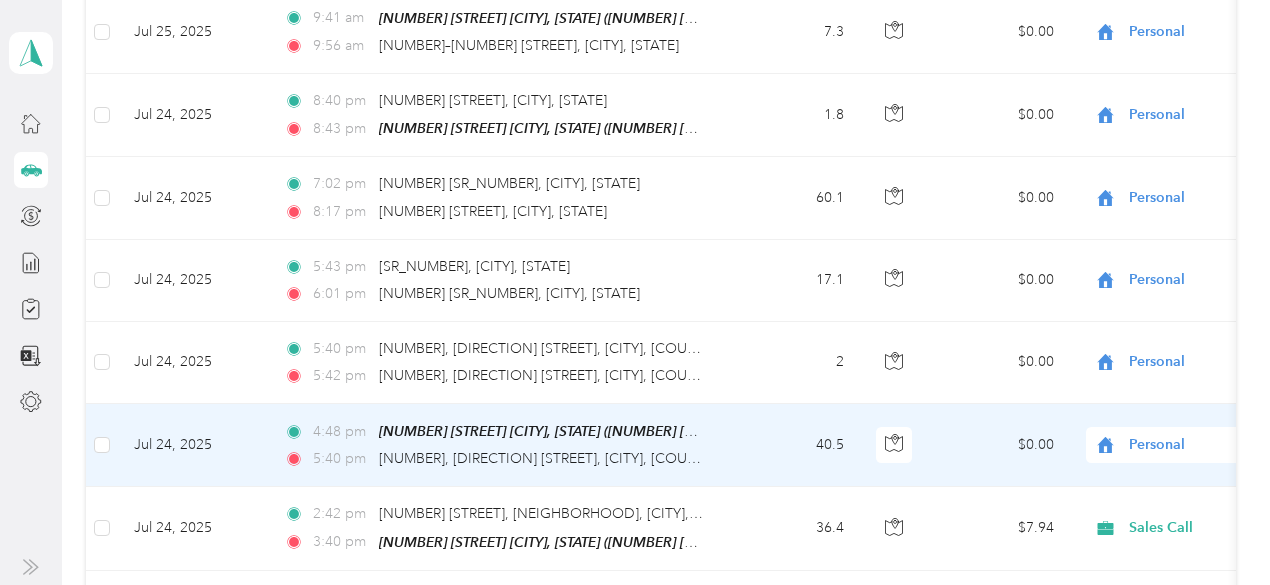 click on "Personal" at bounding box center [1202, 445] 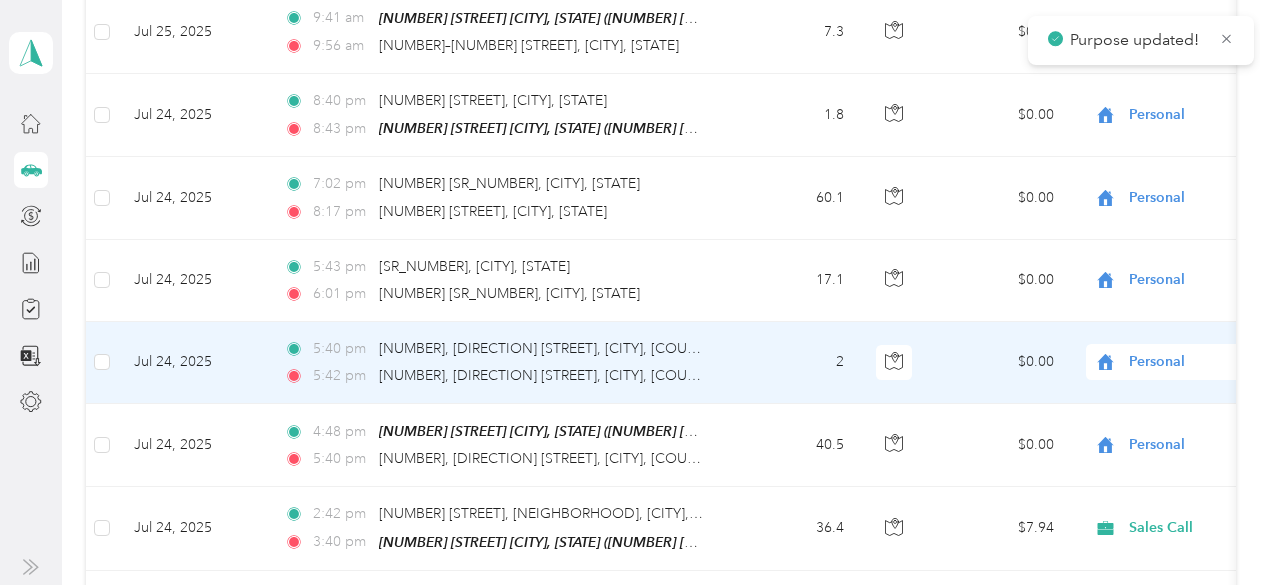 click on "Personal" at bounding box center [1220, 362] 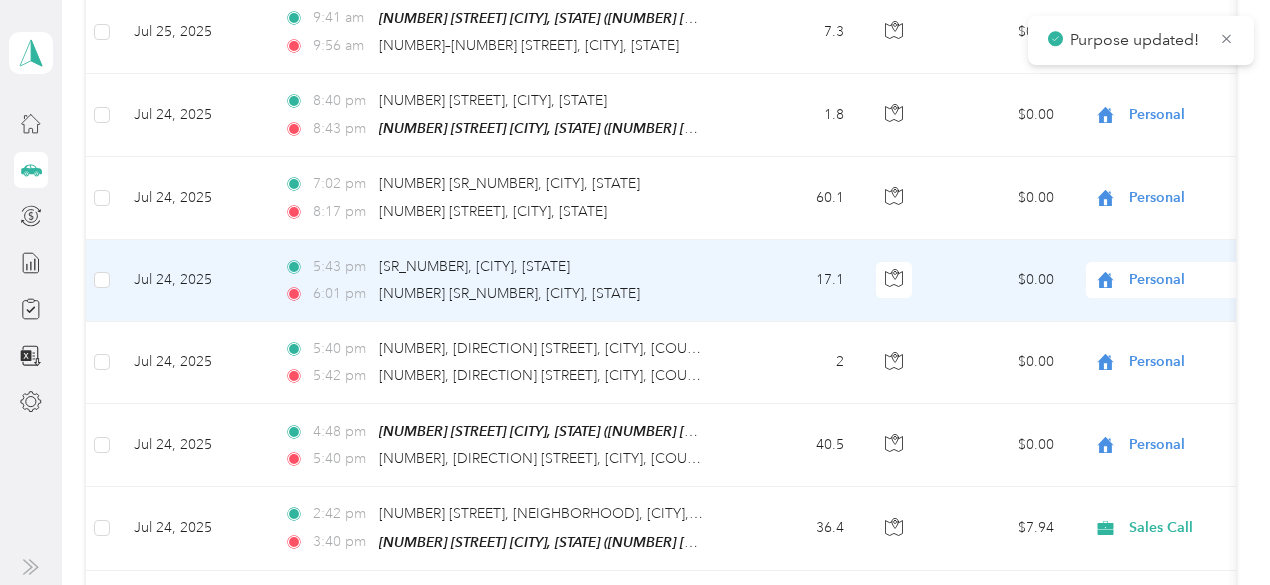 click on "Personal" at bounding box center [1220, 280] 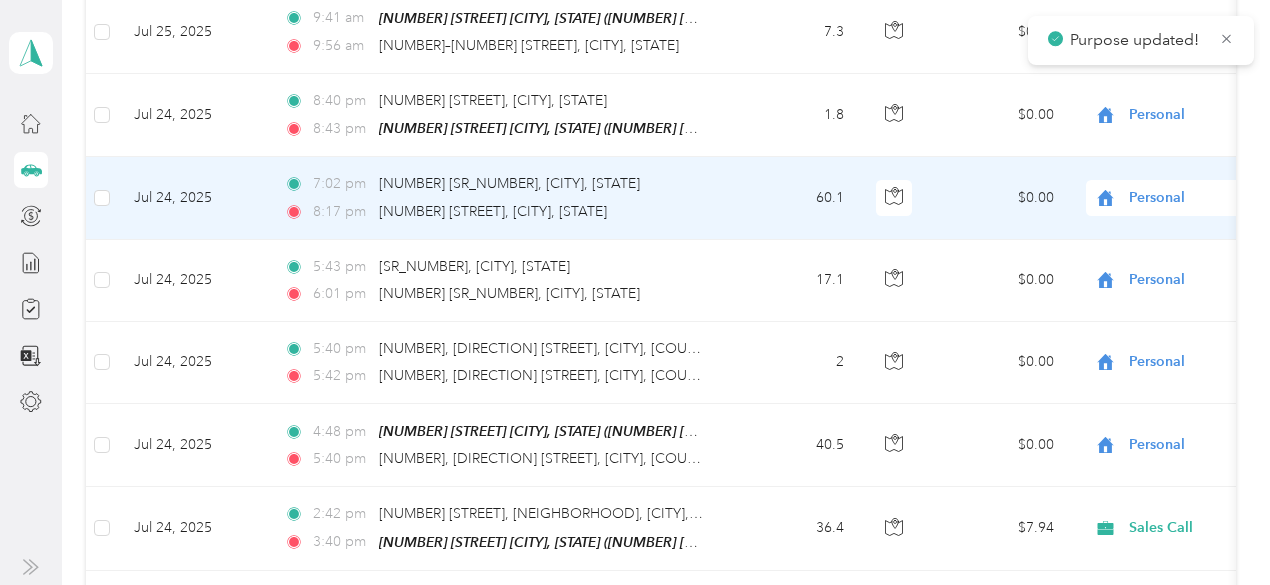 click on "Personal" at bounding box center [1220, 198] 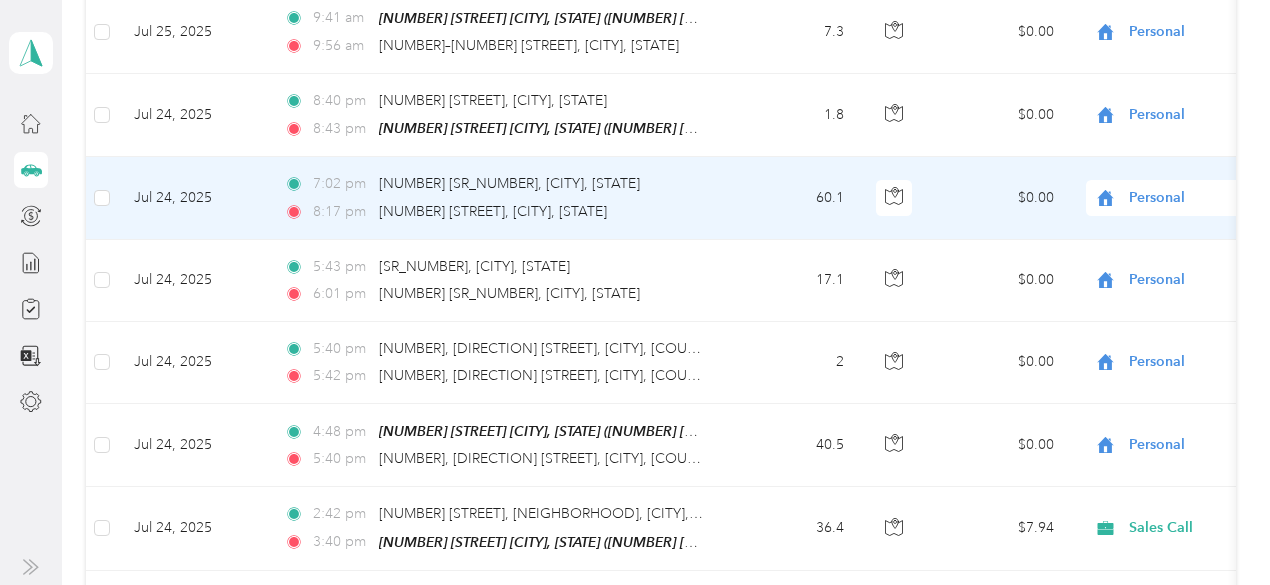 click on "Sales Call" at bounding box center (1164, 196) 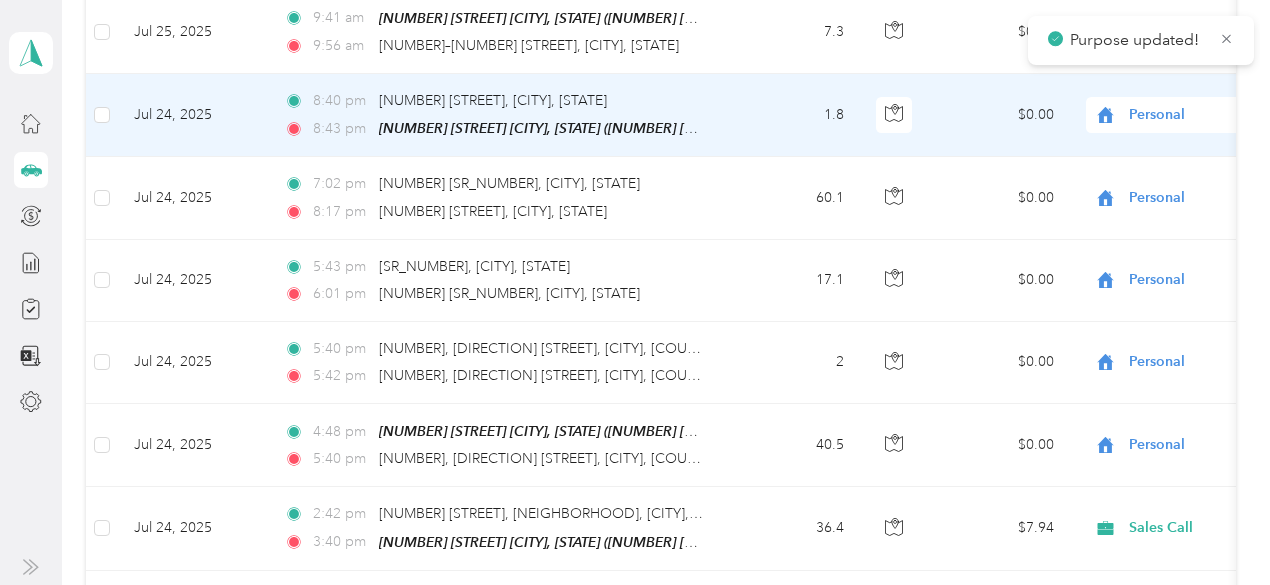 click on "Personal" at bounding box center [1220, 115] 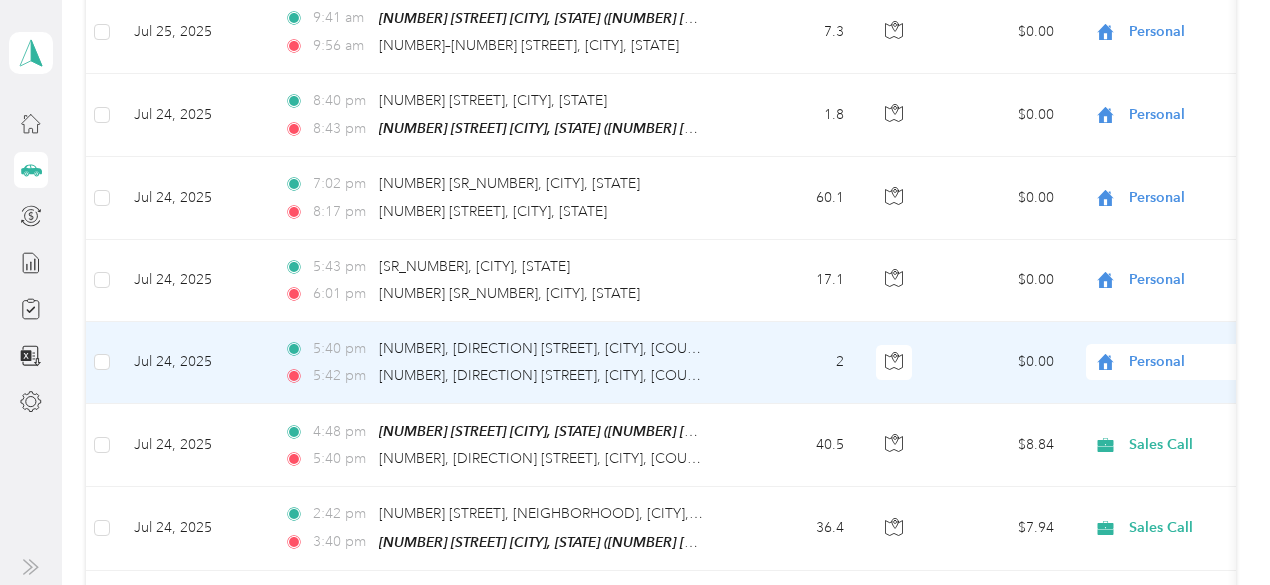 click 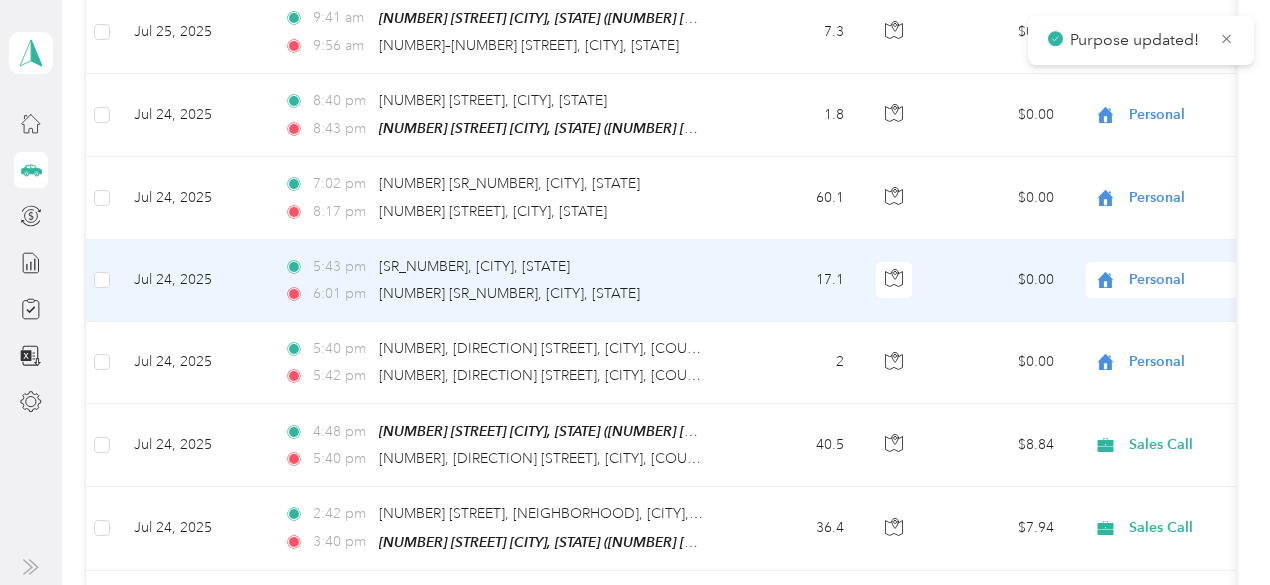 click on "Personal" at bounding box center [1220, 280] 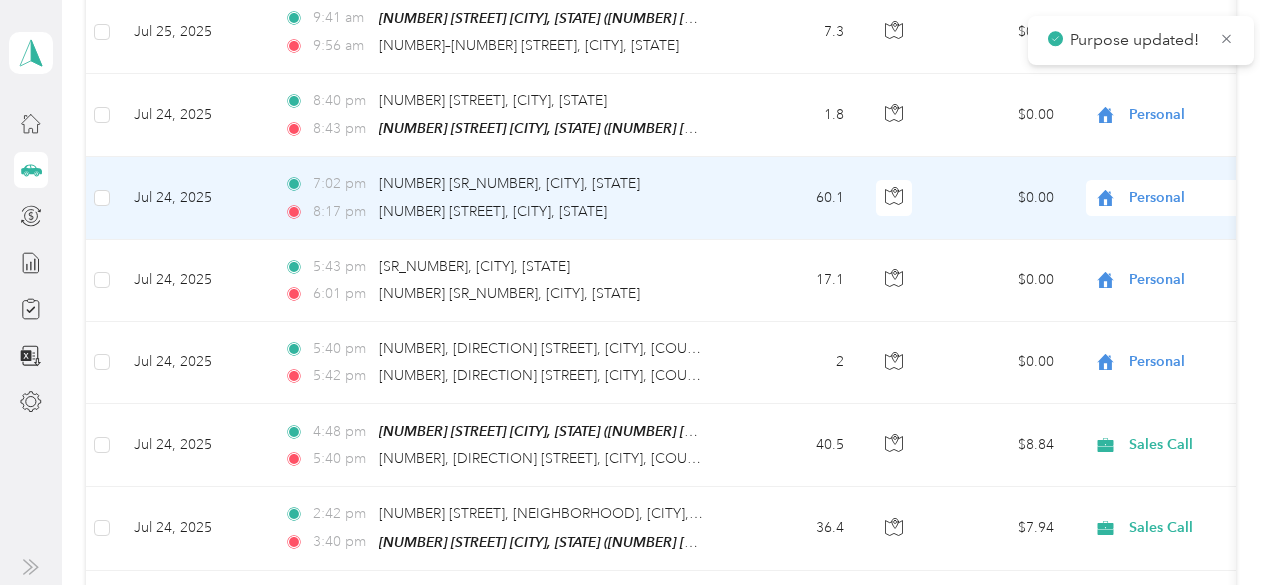 click on "Personal" at bounding box center (1220, 198) 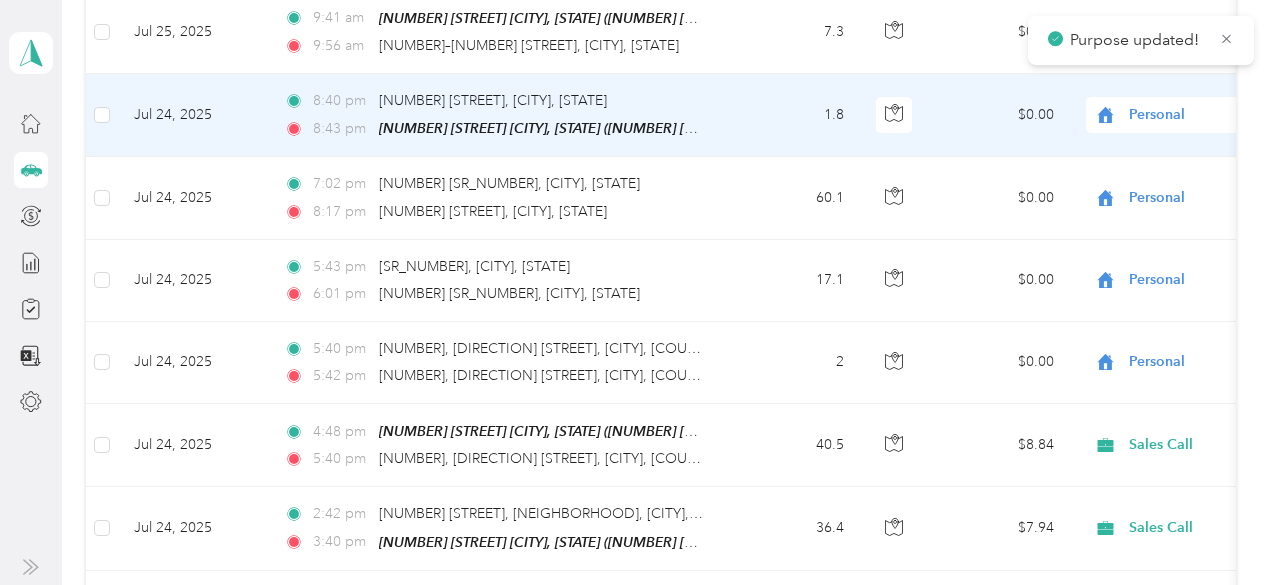 click on "Personal" at bounding box center [1220, 115] 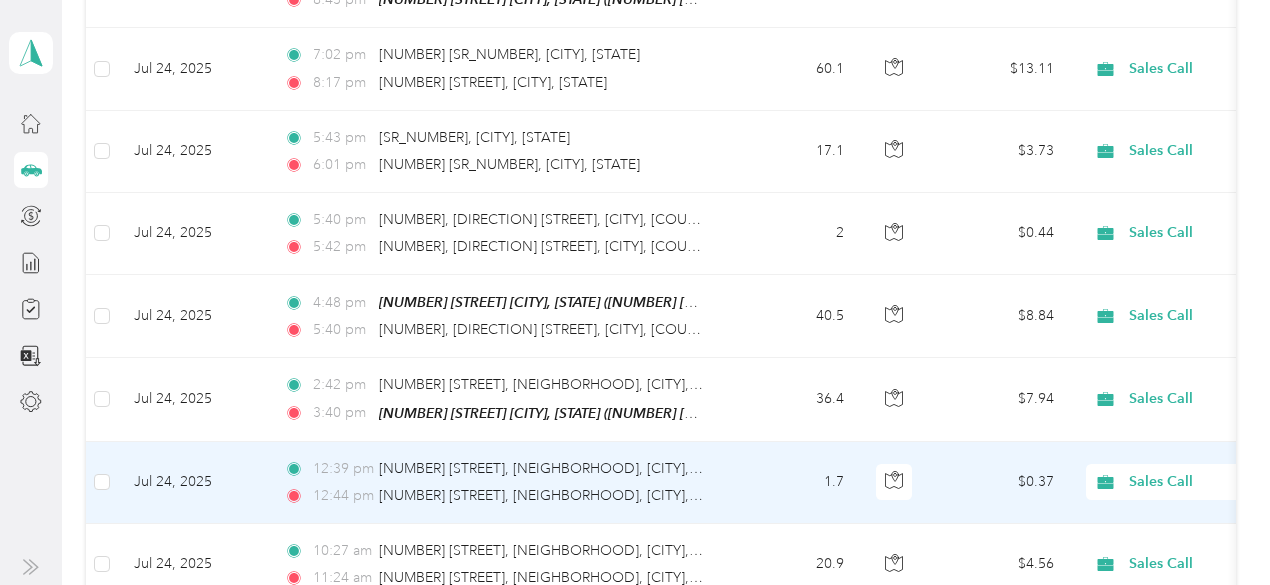 scroll, scrollTop: 3673, scrollLeft: 0, axis: vertical 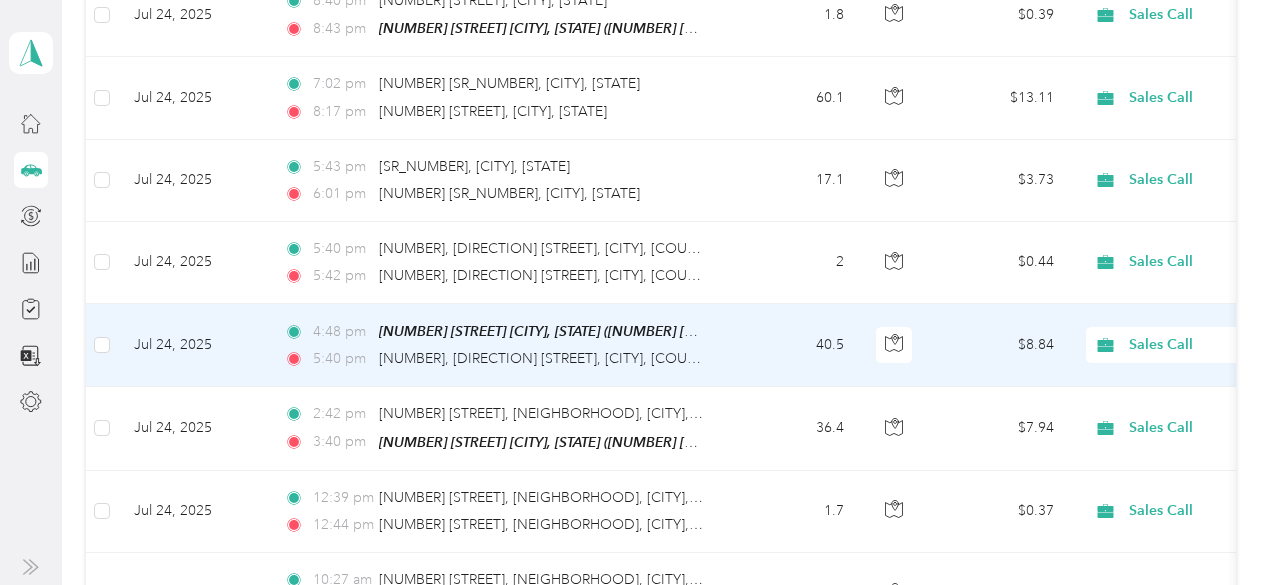 click 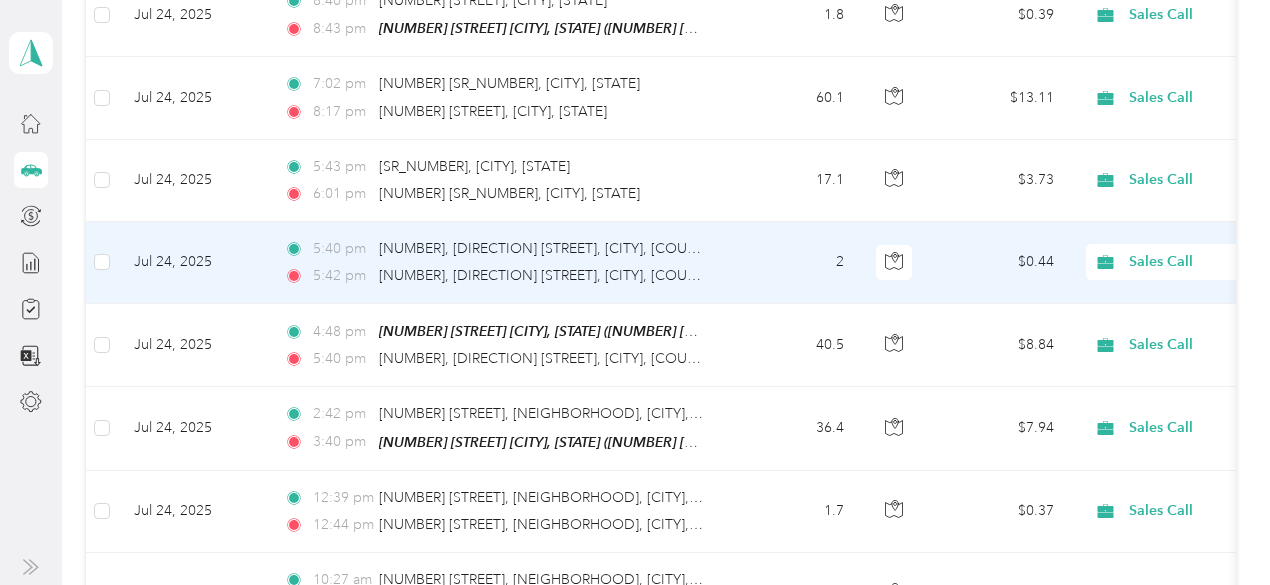 click on "Sales Call" at bounding box center [1202, 262] 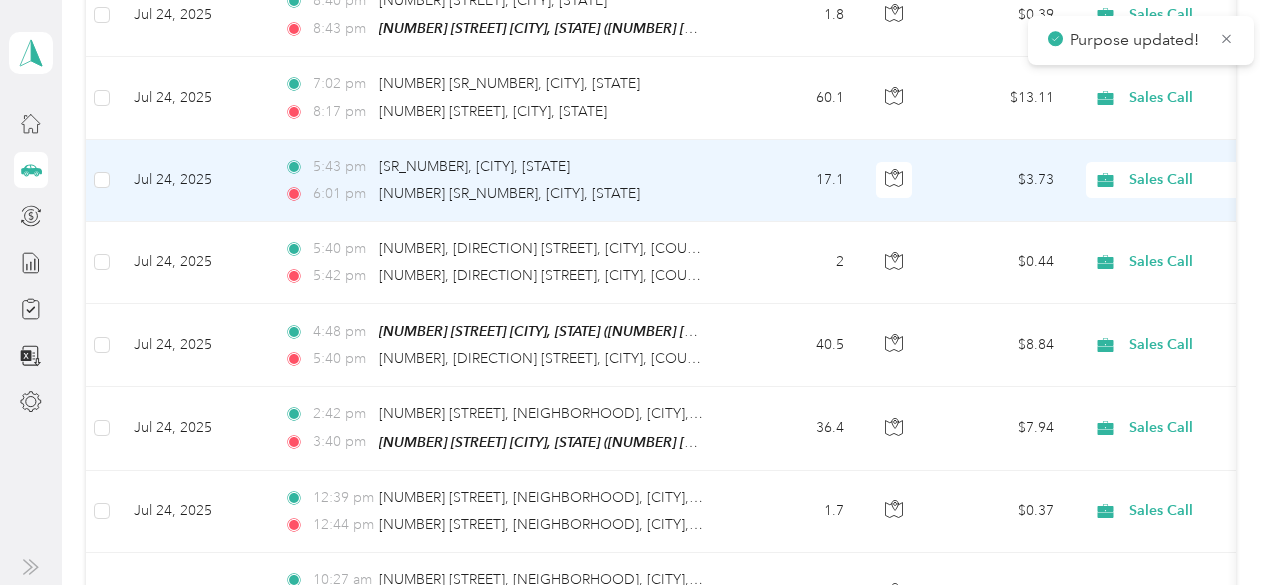 click on "Sales Call" at bounding box center (1202, 180) 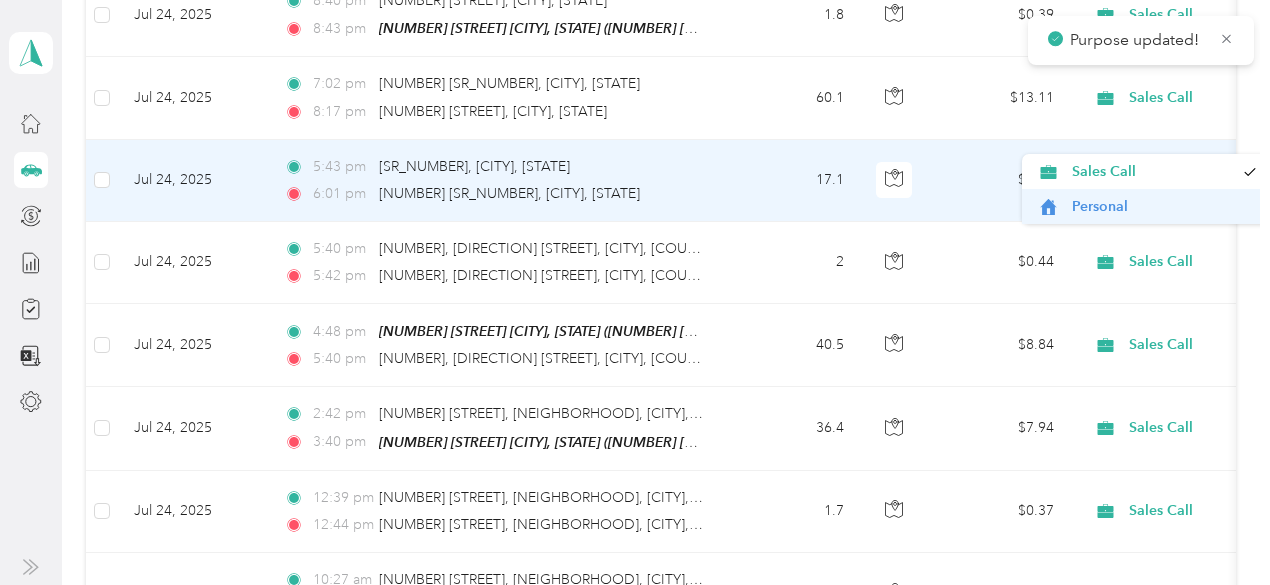 click on "Personal" at bounding box center [1146, 206] 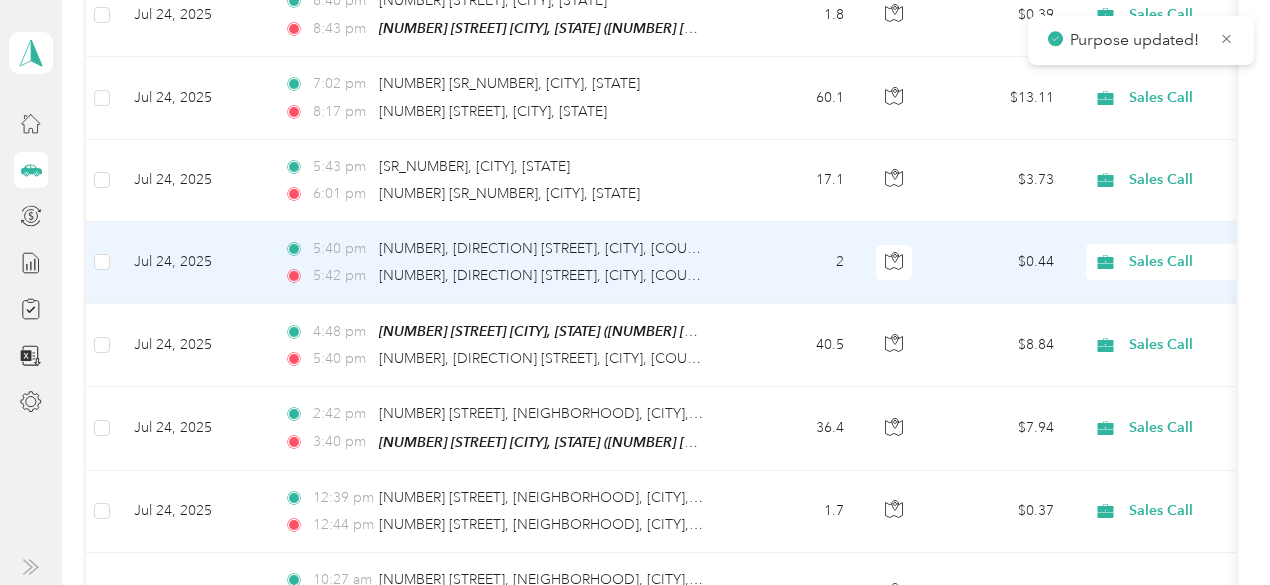 scroll, scrollTop: 3573, scrollLeft: 0, axis: vertical 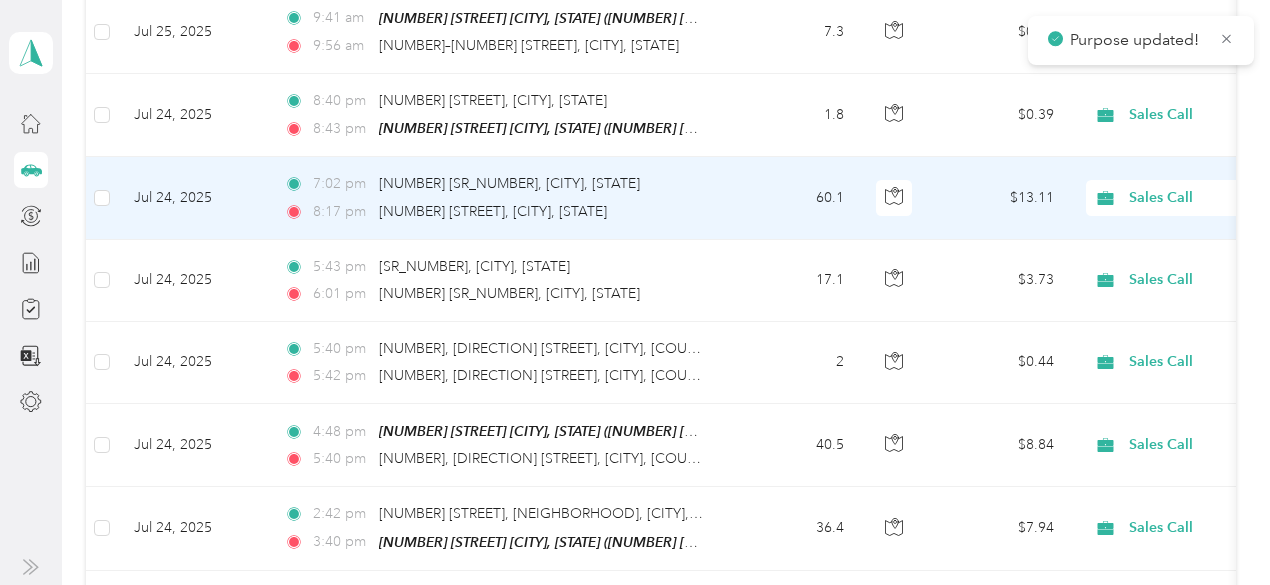 click on "Sales Call" at bounding box center (1202, 198) 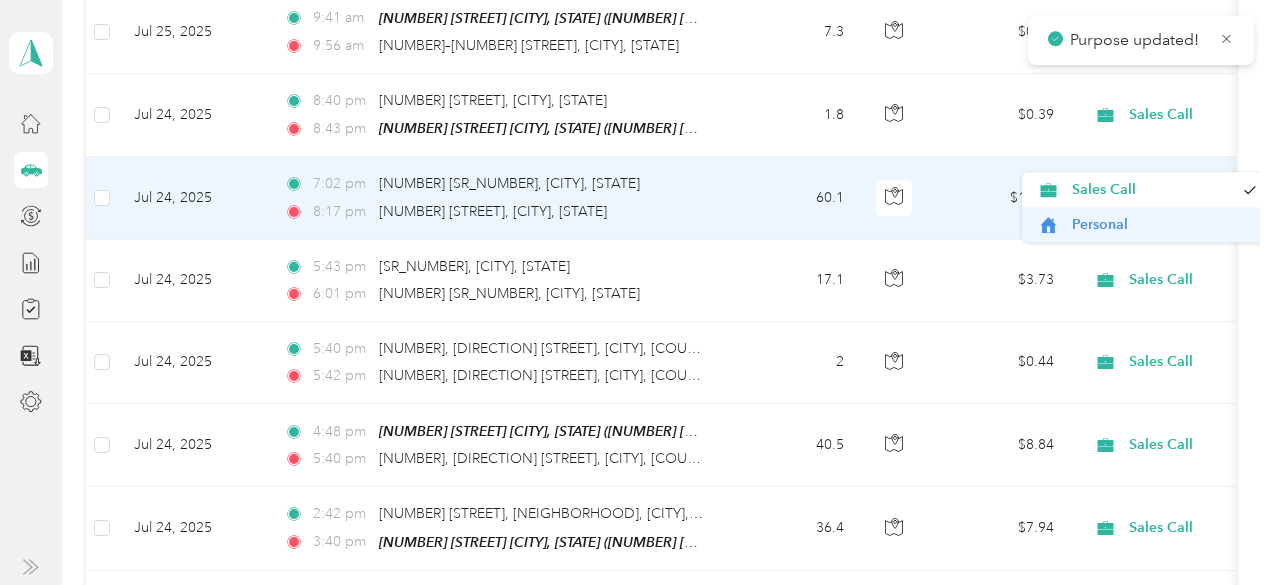 click on "Personal" at bounding box center (1146, 224) 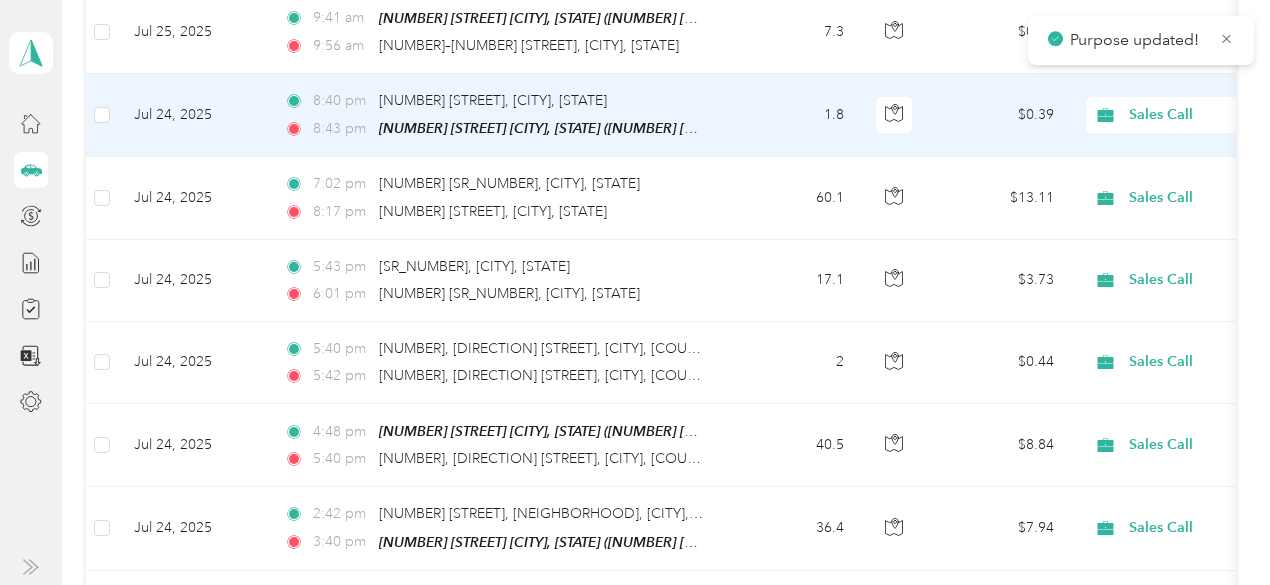 click on "Sales Call" at bounding box center (1220, 115) 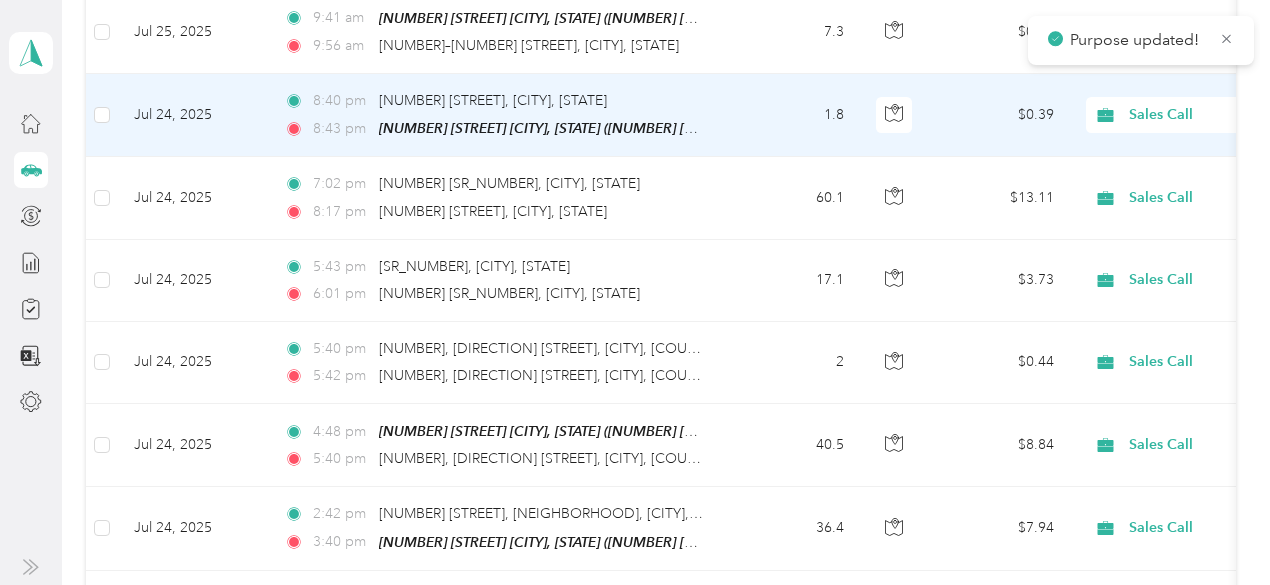 click on "Personal" at bounding box center [1164, 152] 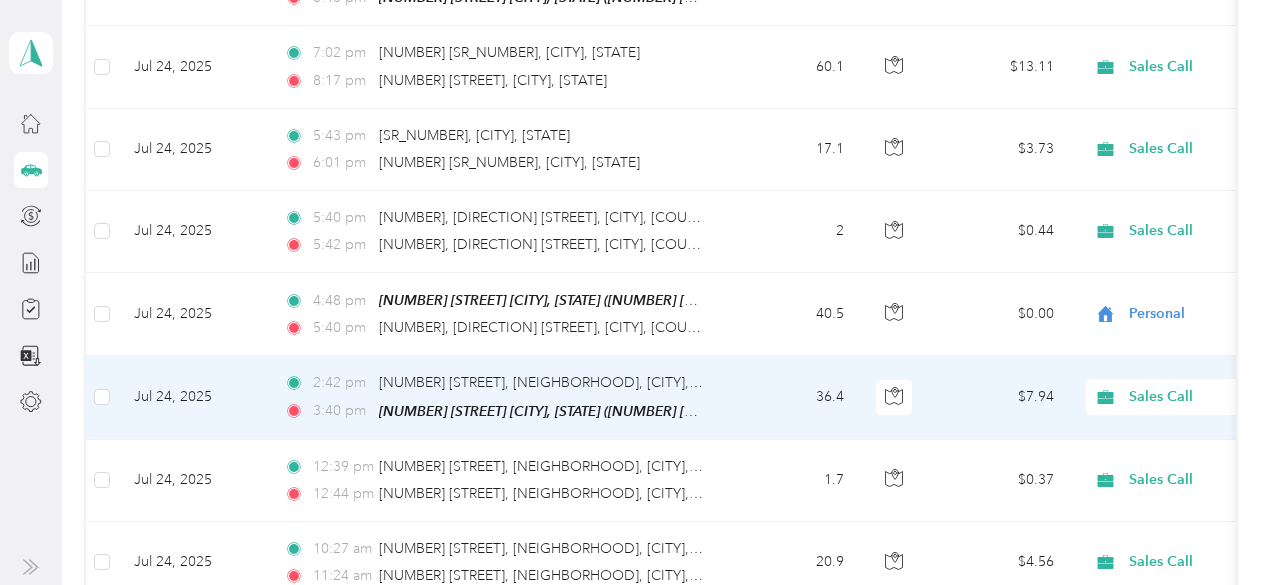 scroll, scrollTop: 3673, scrollLeft: 0, axis: vertical 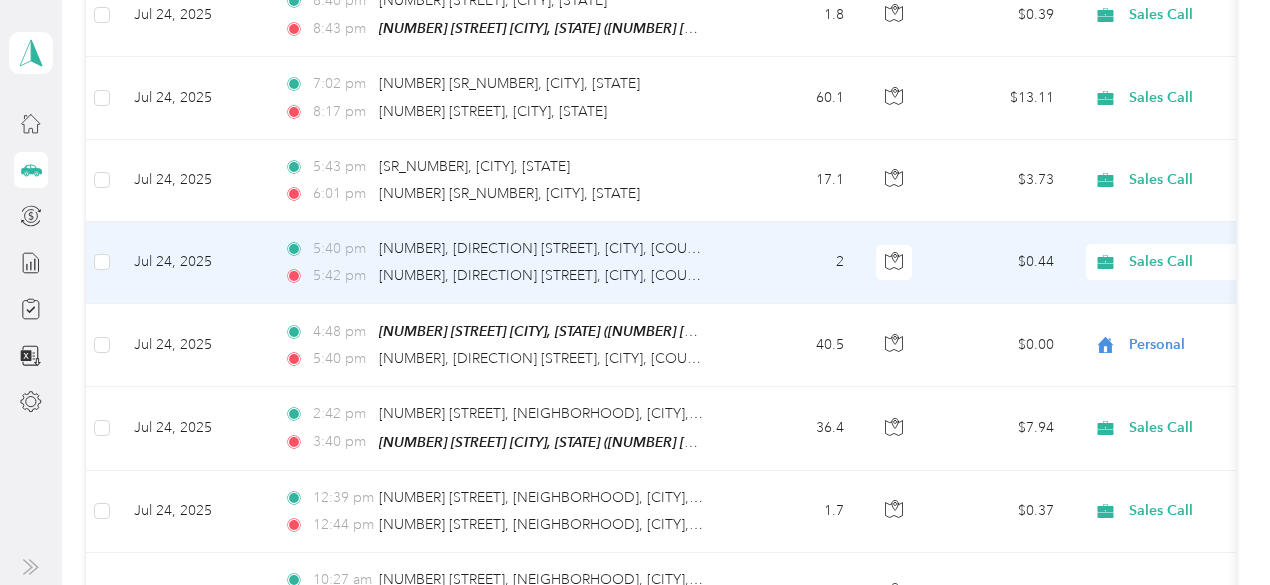 click on "Sales Call" at bounding box center [1220, 262] 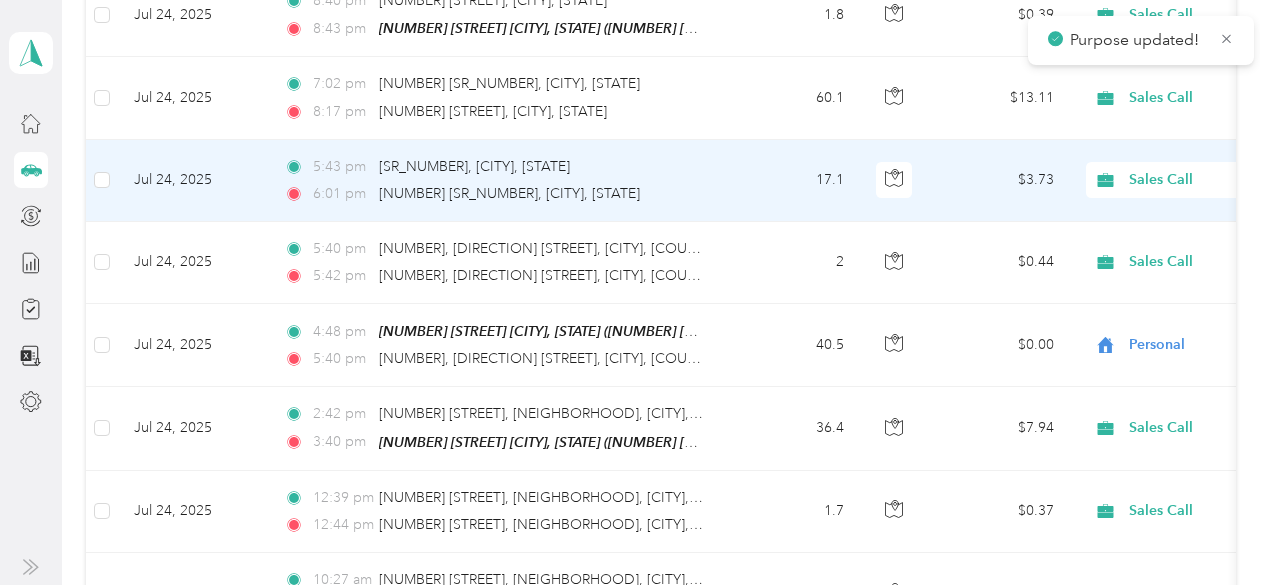 click on "Sales Call" at bounding box center (1220, 180) 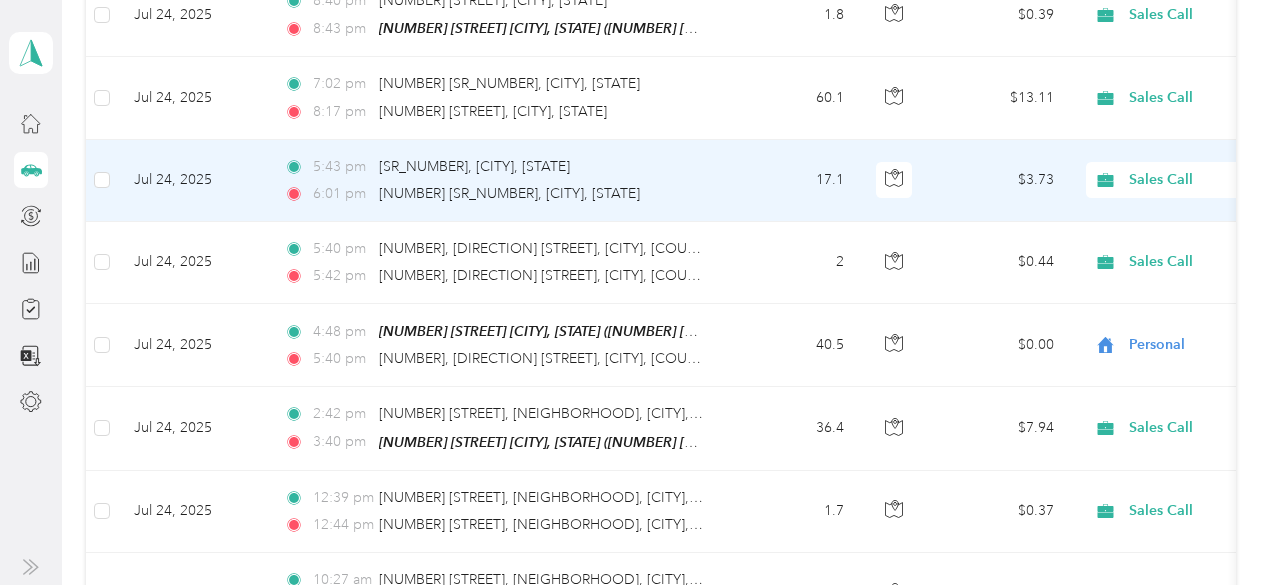 click on "Personal" at bounding box center [1146, 206] 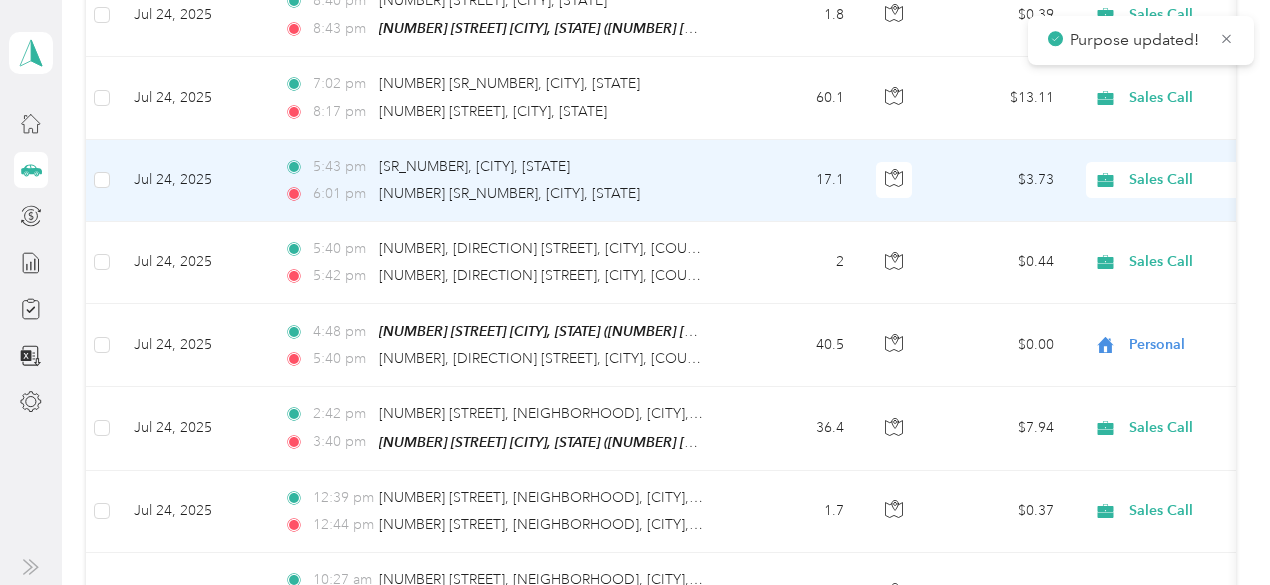 scroll, scrollTop: 3573, scrollLeft: 0, axis: vertical 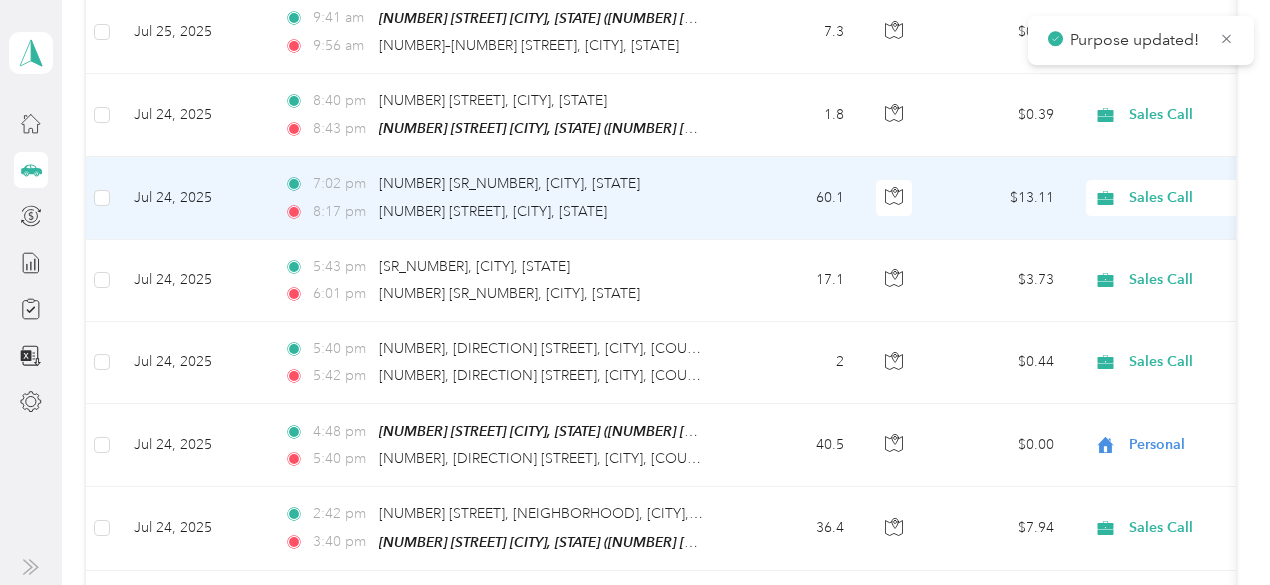 click 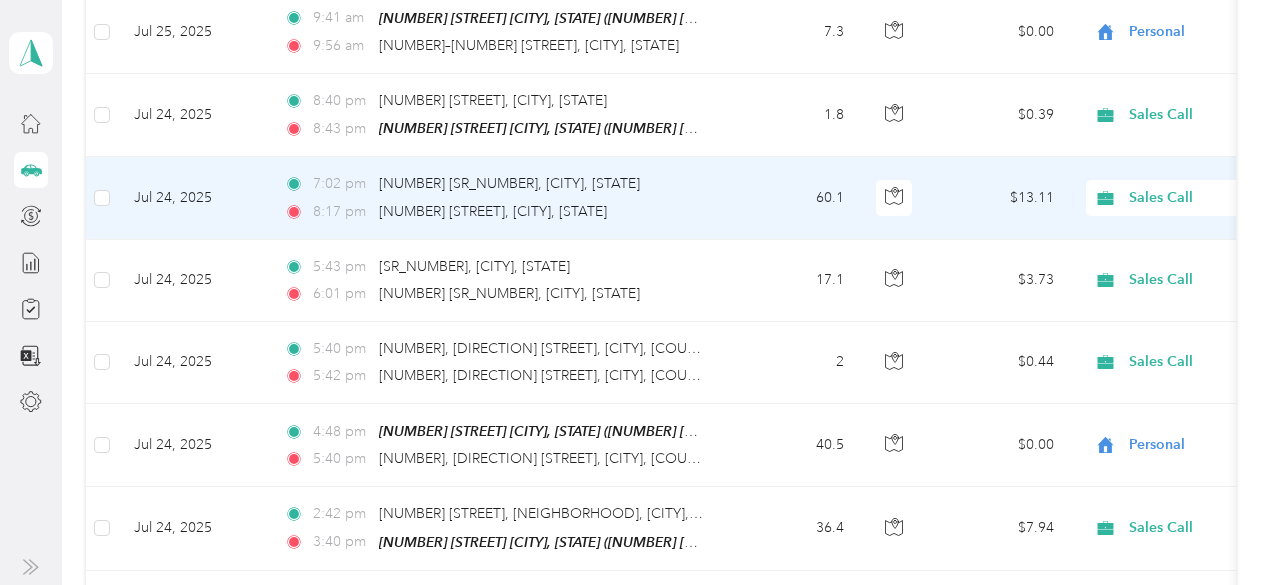 click on "Personal" at bounding box center [1146, 228] 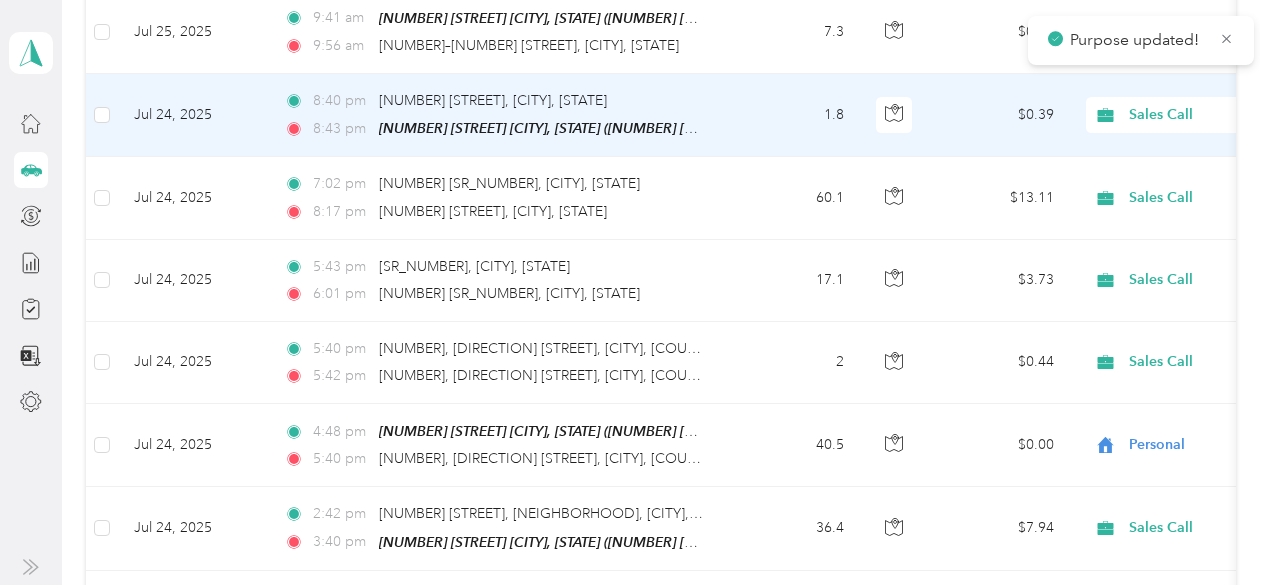click on "Sales Call" at bounding box center (1220, 115) 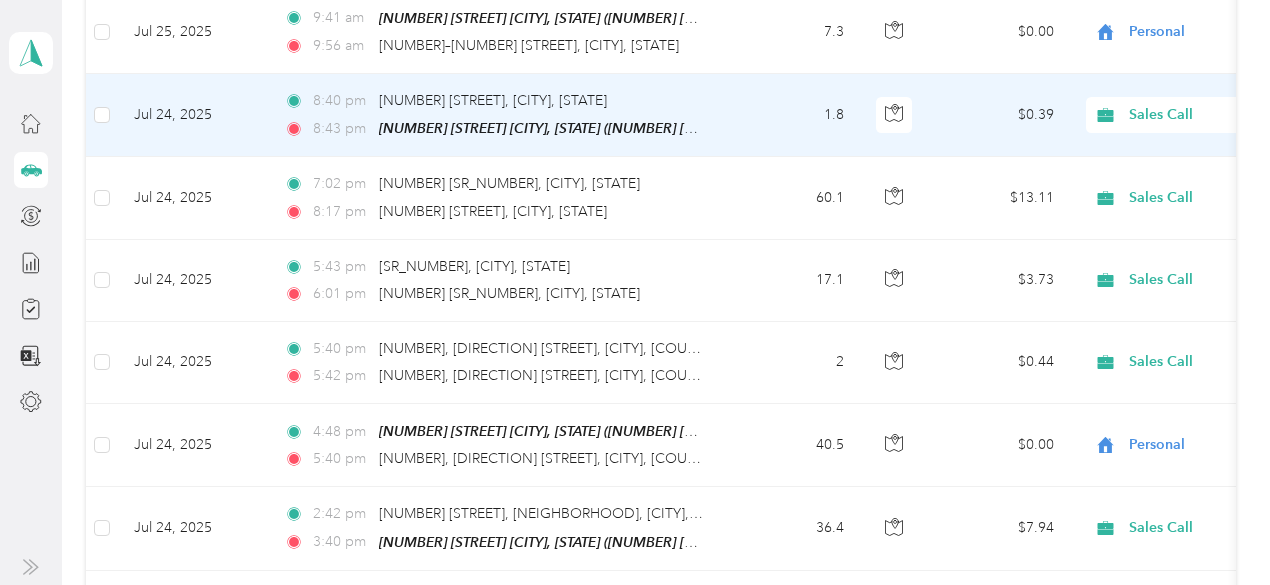 click on "Personal" at bounding box center [1164, 141] 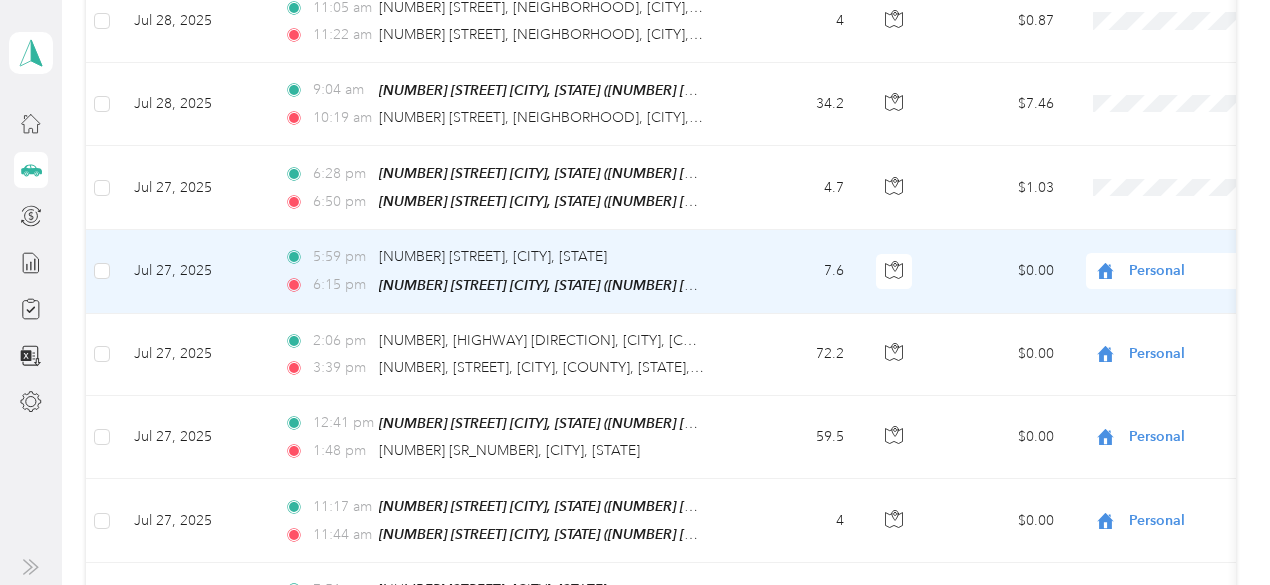 scroll, scrollTop: 2073, scrollLeft: 0, axis: vertical 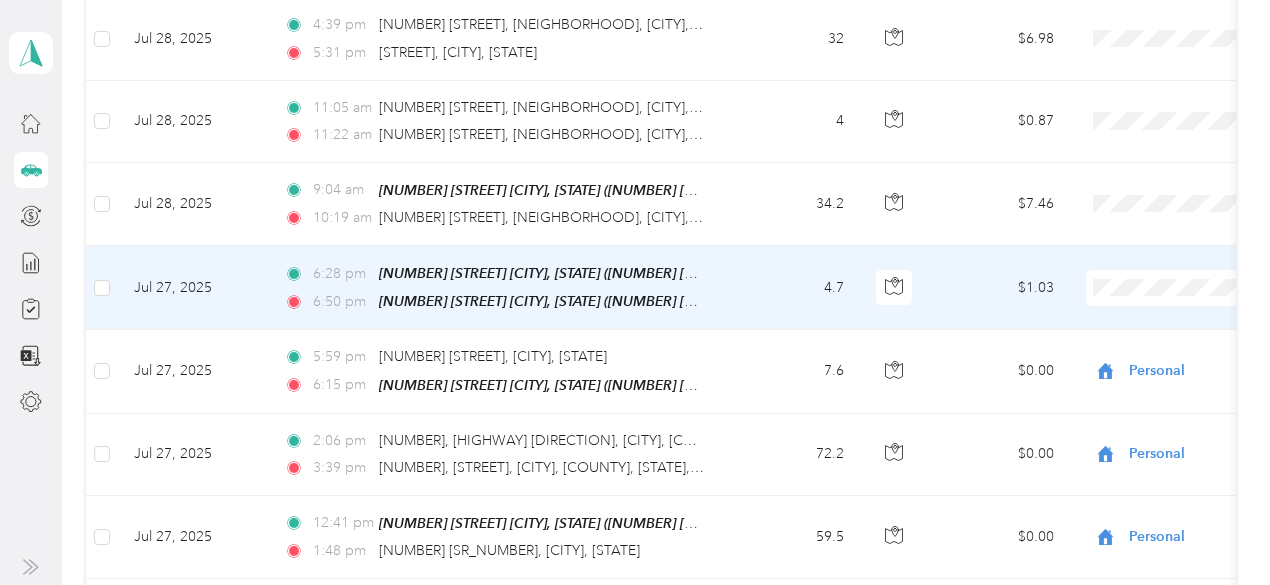 click on "Personal" at bounding box center (1146, 332) 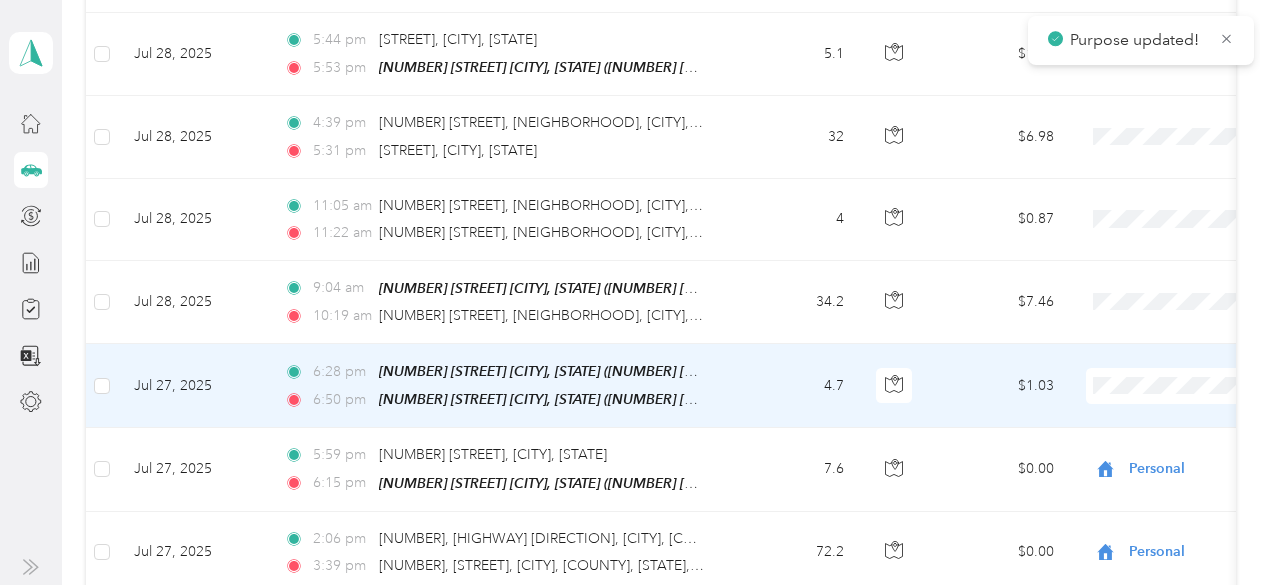 scroll, scrollTop: 1973, scrollLeft: 0, axis: vertical 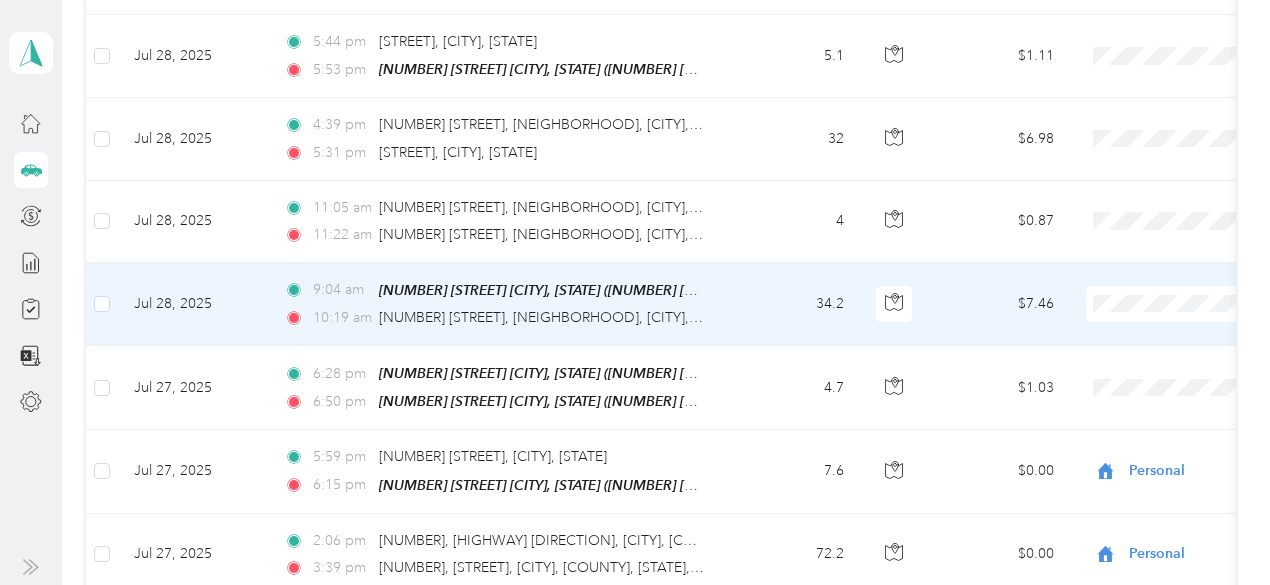 click on "Sales Call" at bounding box center [1164, 313] 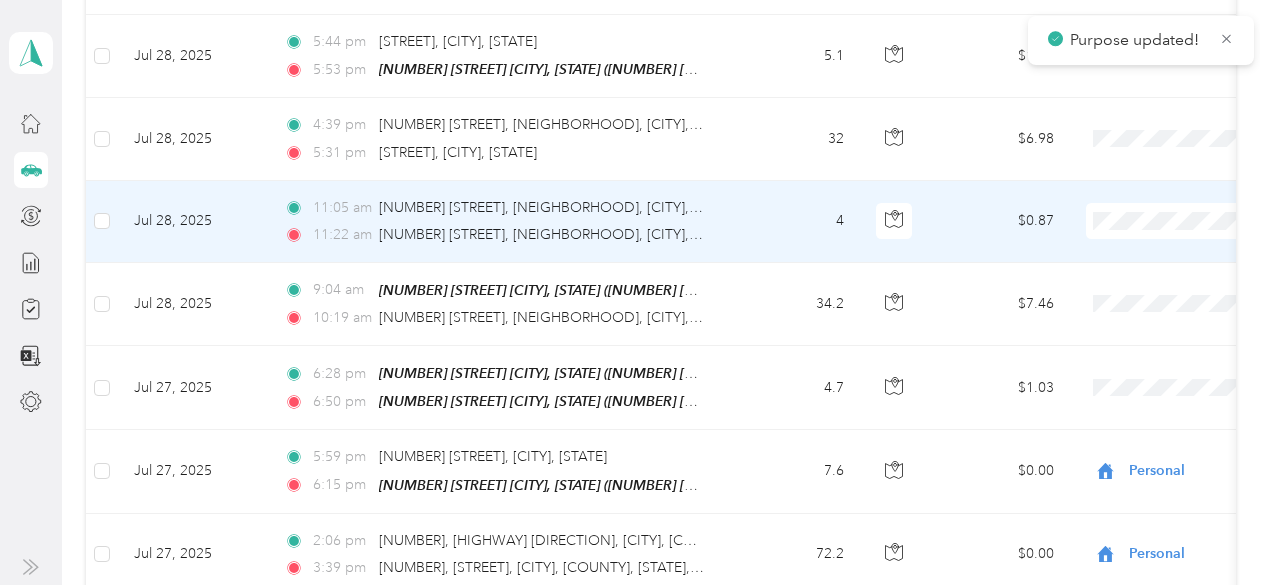 click on "Sales Call" at bounding box center [1164, 242] 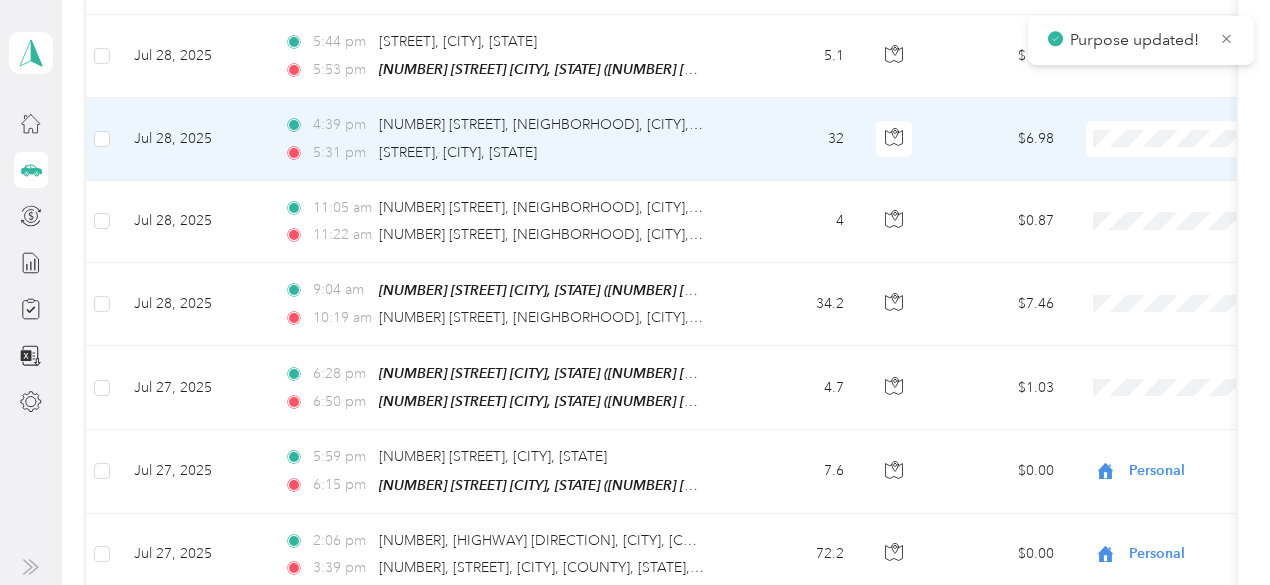 click on "Sales Call" at bounding box center [1146, 149] 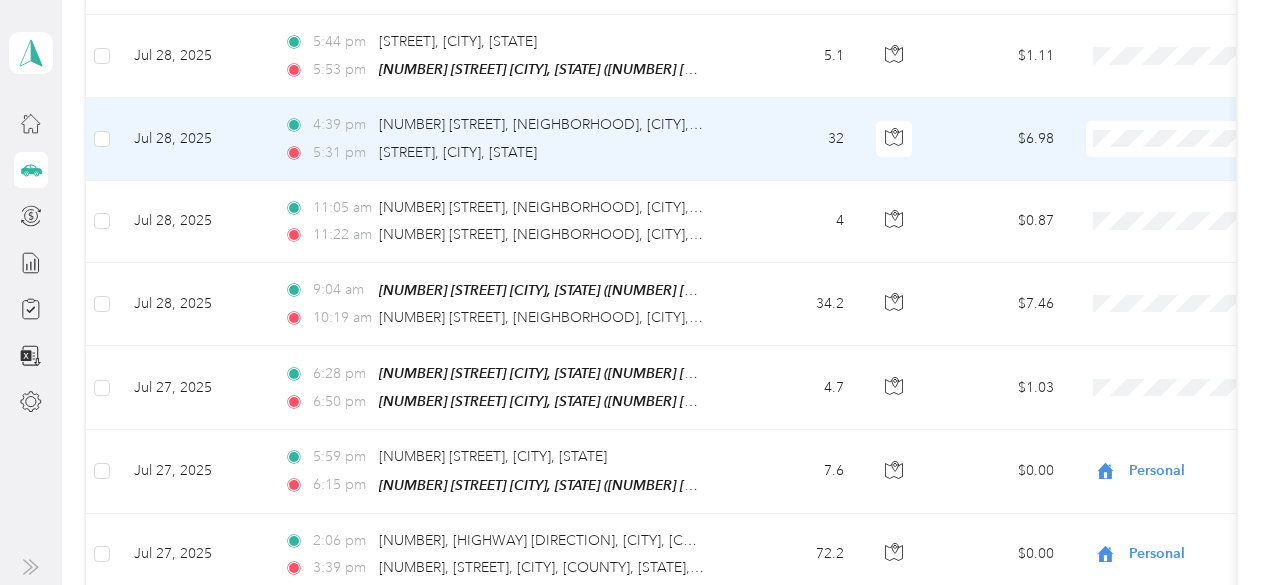 scroll, scrollTop: 1873, scrollLeft: 0, axis: vertical 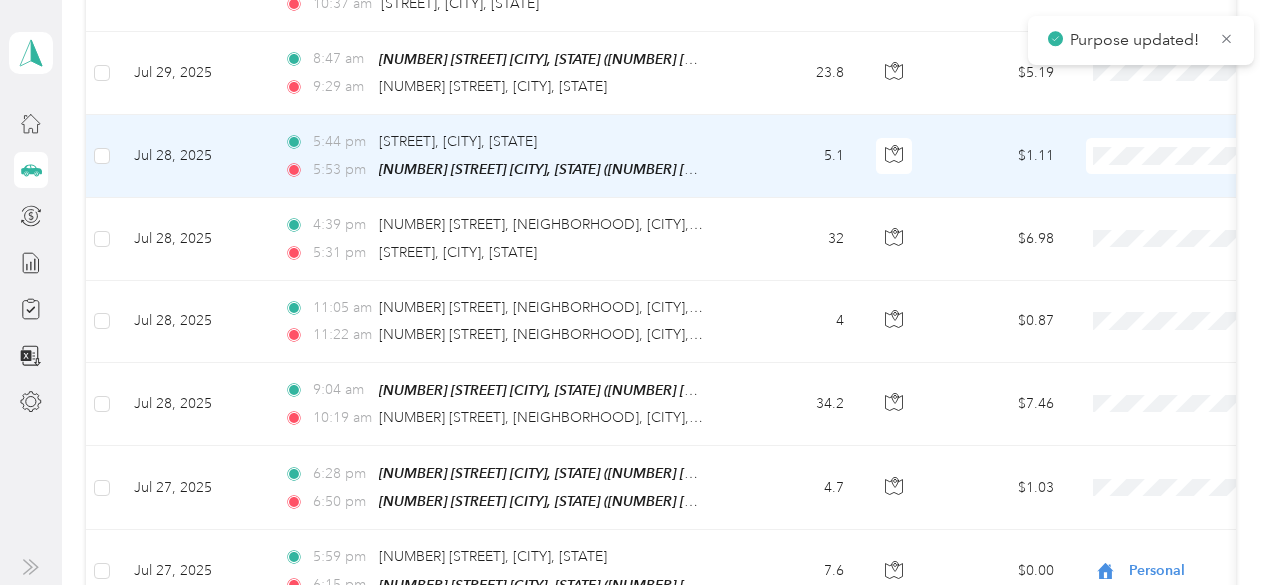 click on "Sales Call" at bounding box center [1146, 169] 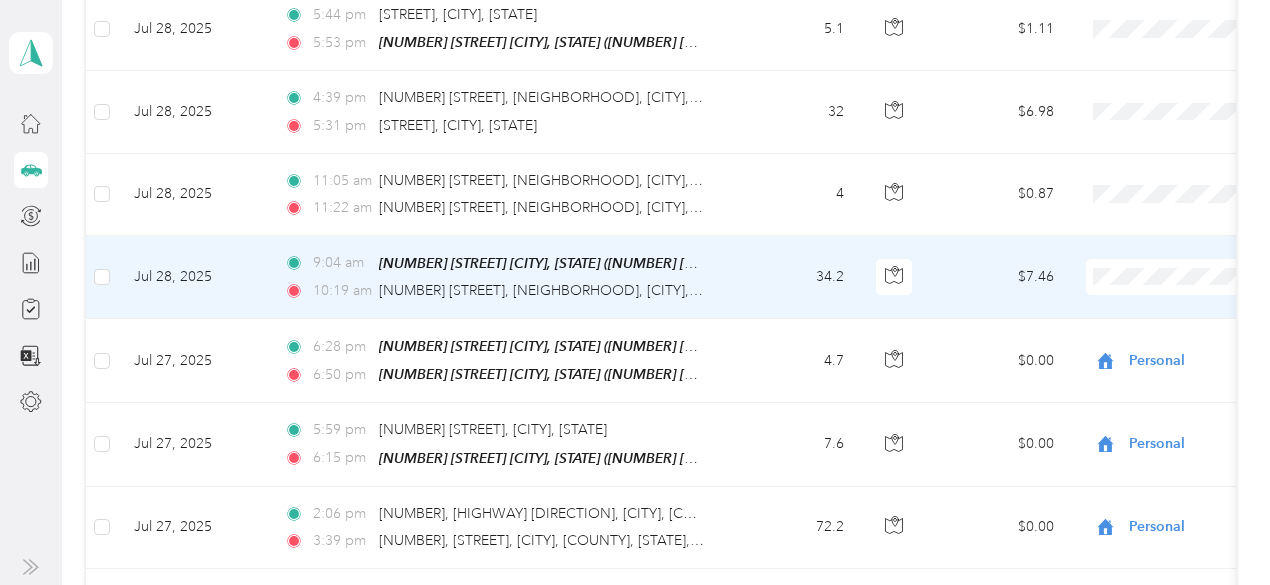 scroll, scrollTop: 1973, scrollLeft: 0, axis: vertical 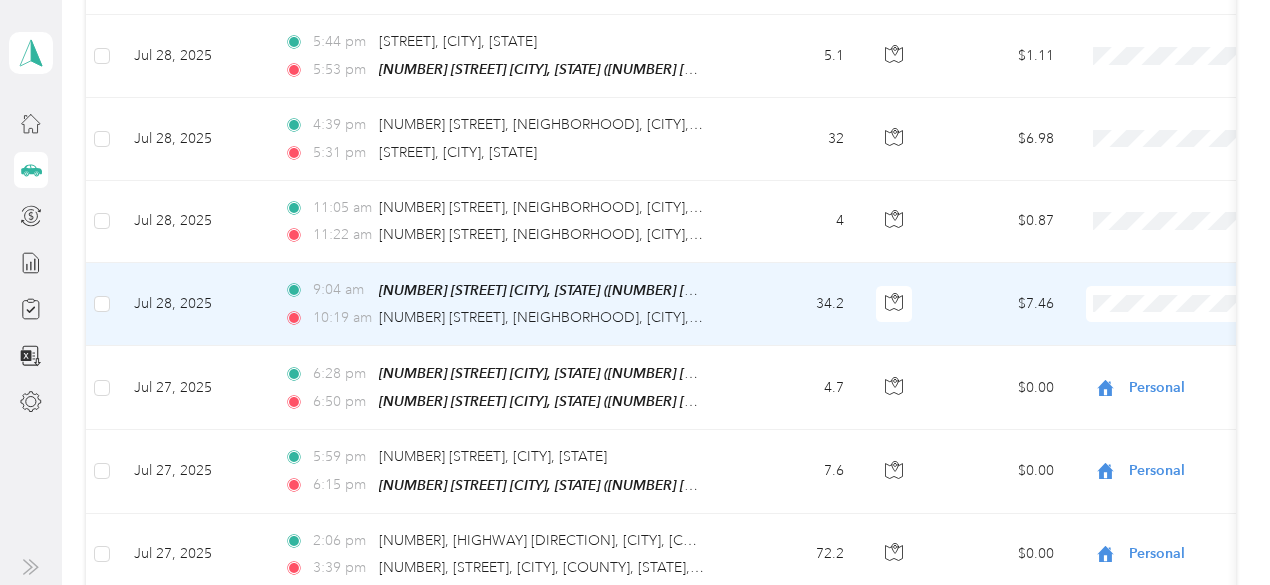 click on "Sales Call" at bounding box center (1164, 324) 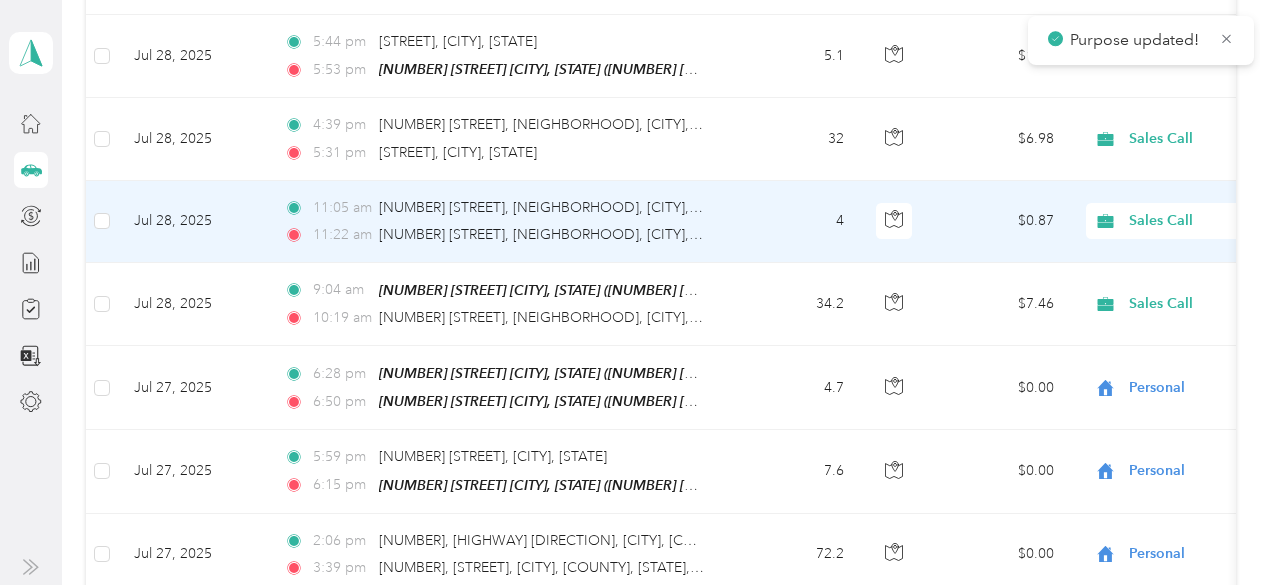 click on "Sales Call" at bounding box center (1153, 240) 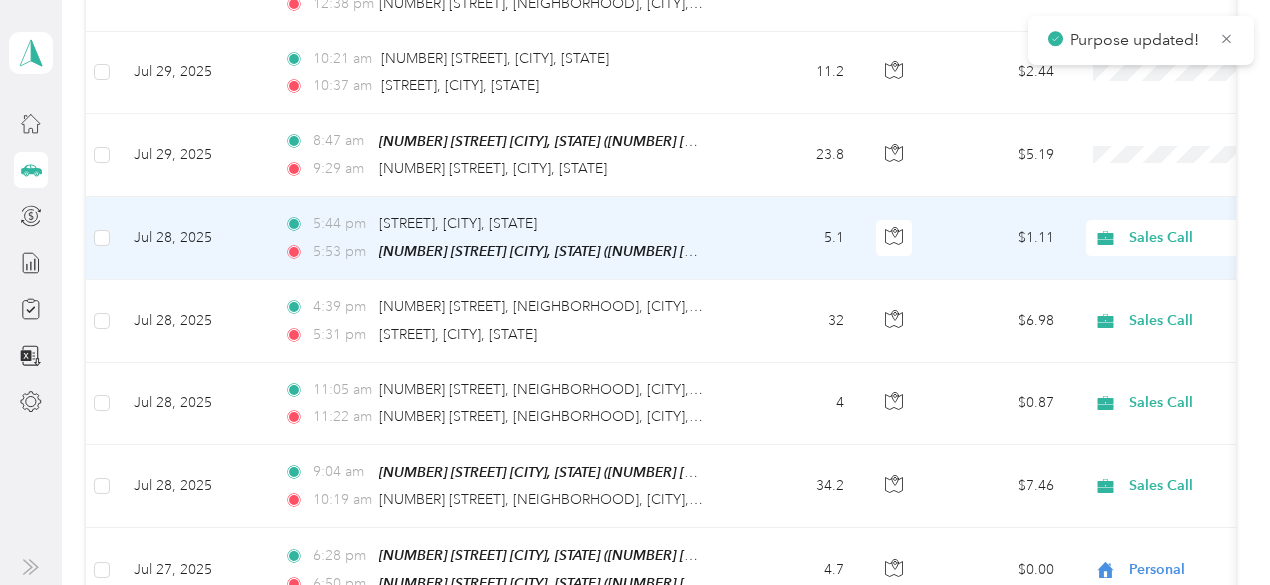 scroll, scrollTop: 1773, scrollLeft: 0, axis: vertical 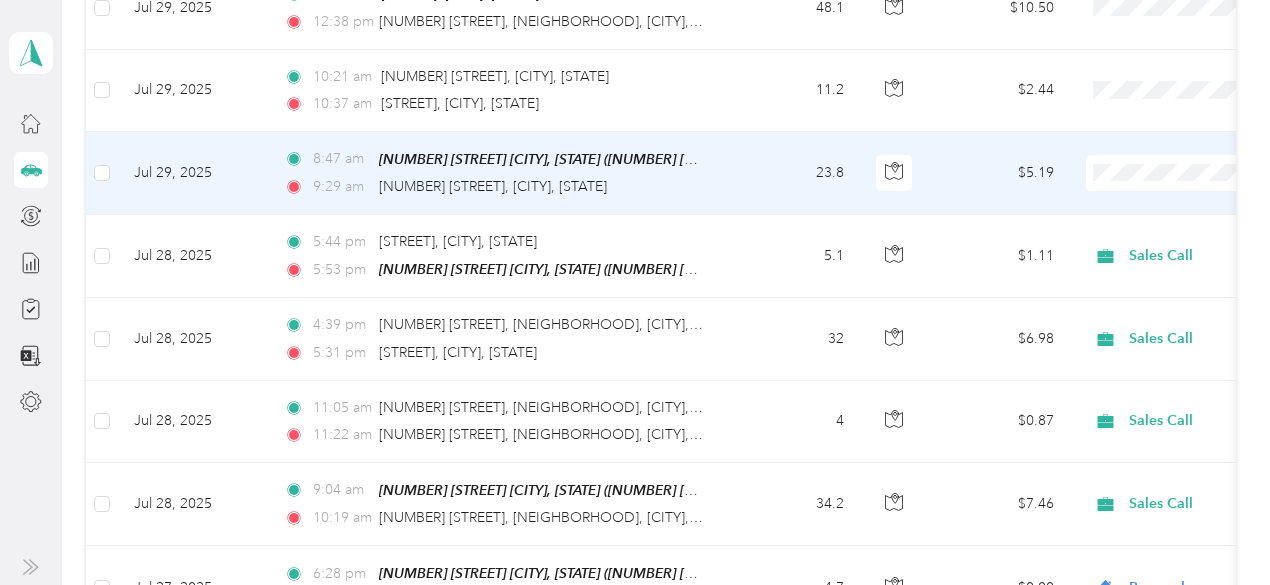 click on "Sales Call" at bounding box center [1164, 186] 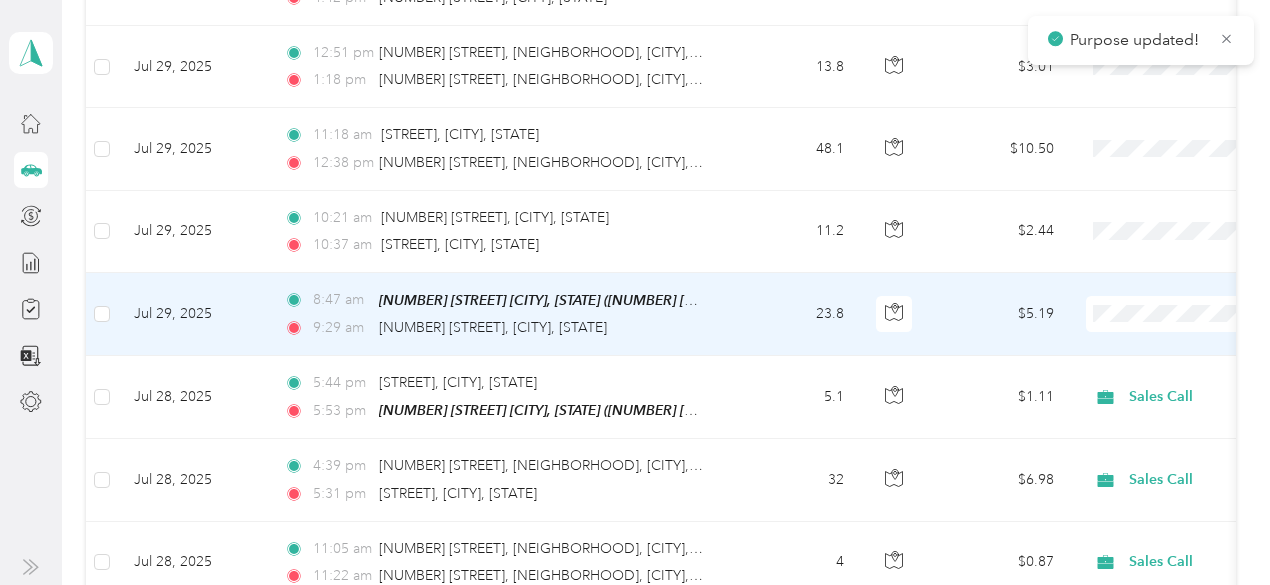 scroll, scrollTop: 1573, scrollLeft: 0, axis: vertical 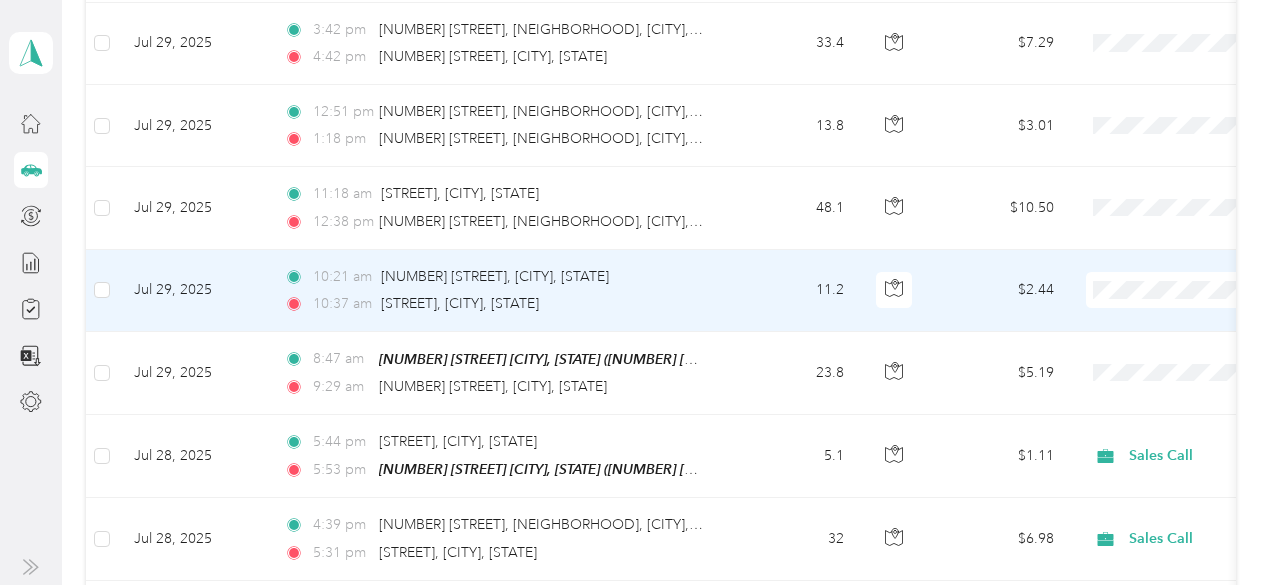 click on "Sales Call" at bounding box center (1146, 309) 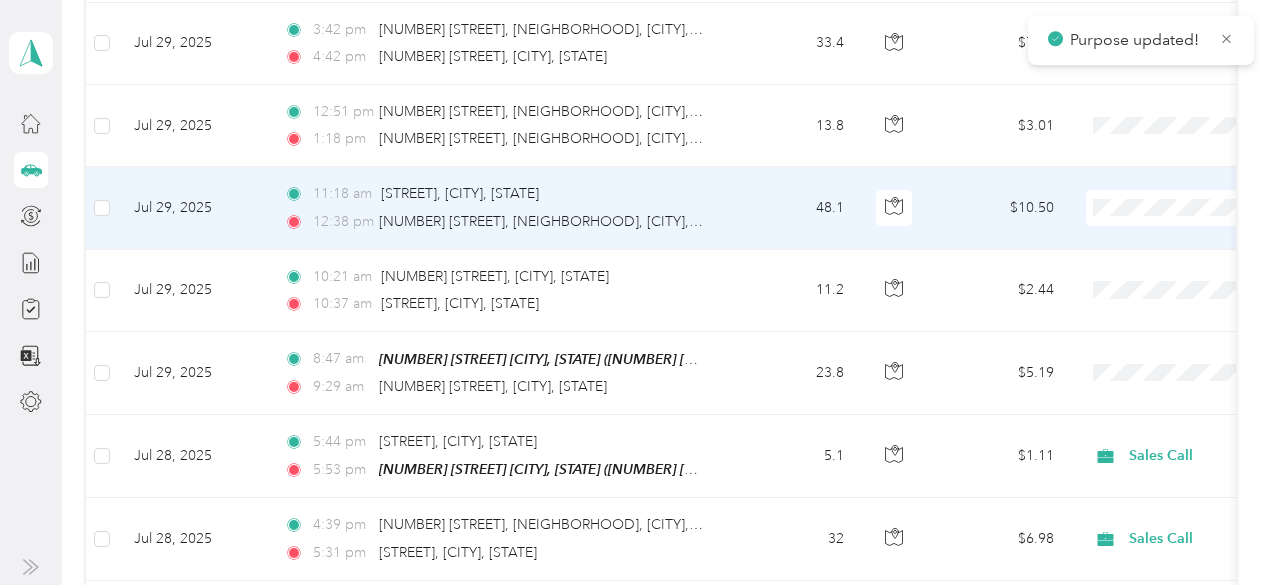 click on "Sales Call" at bounding box center (1164, 233) 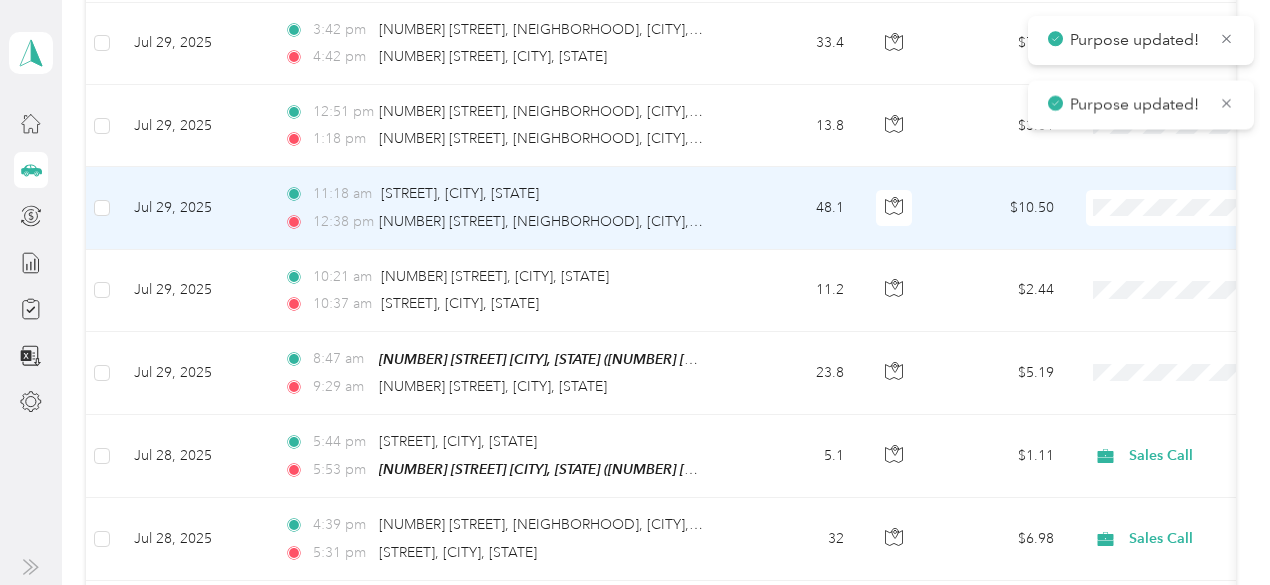 scroll, scrollTop: 1473, scrollLeft: 0, axis: vertical 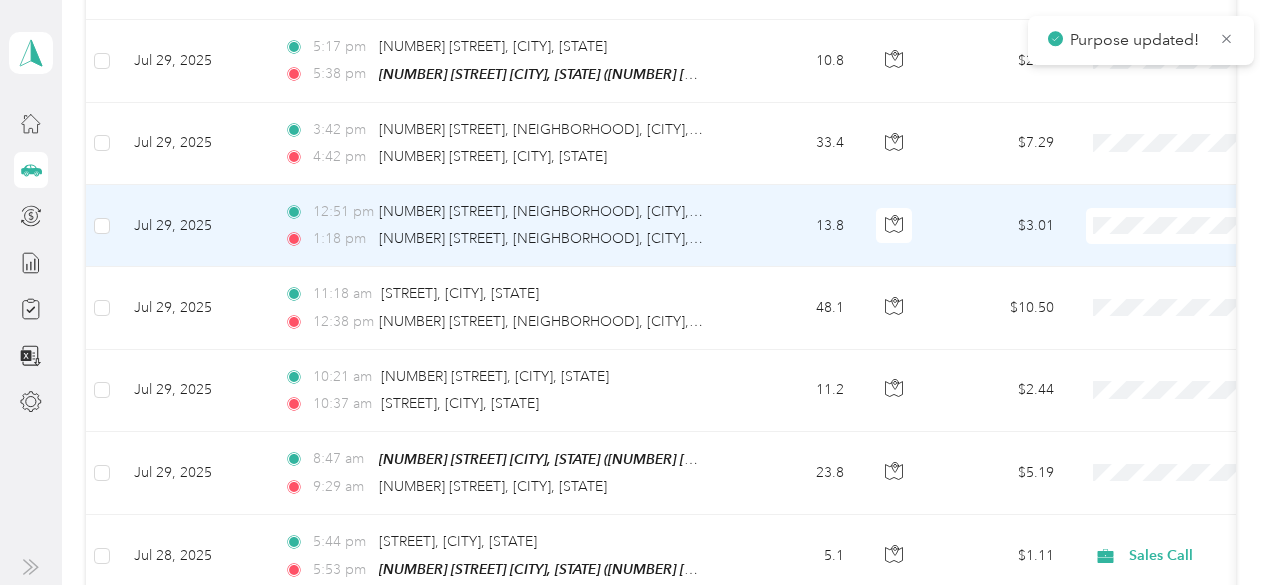 click at bounding box center (1210, 226) 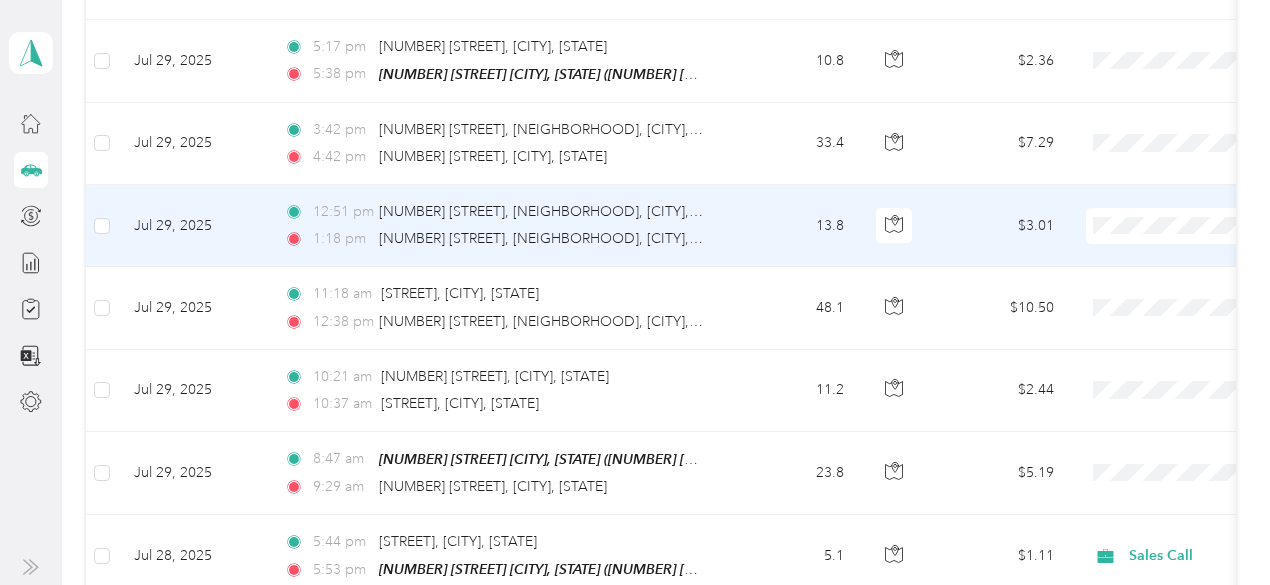 click on "Sales Call" at bounding box center [1164, 250] 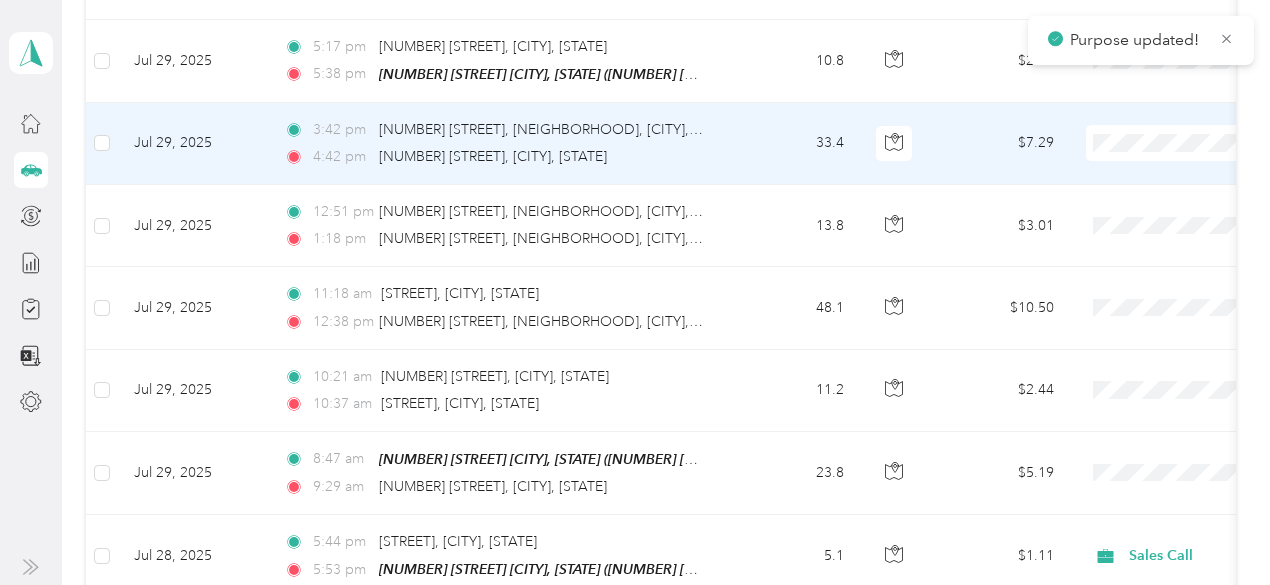 click on "Sales Call" at bounding box center (1164, 169) 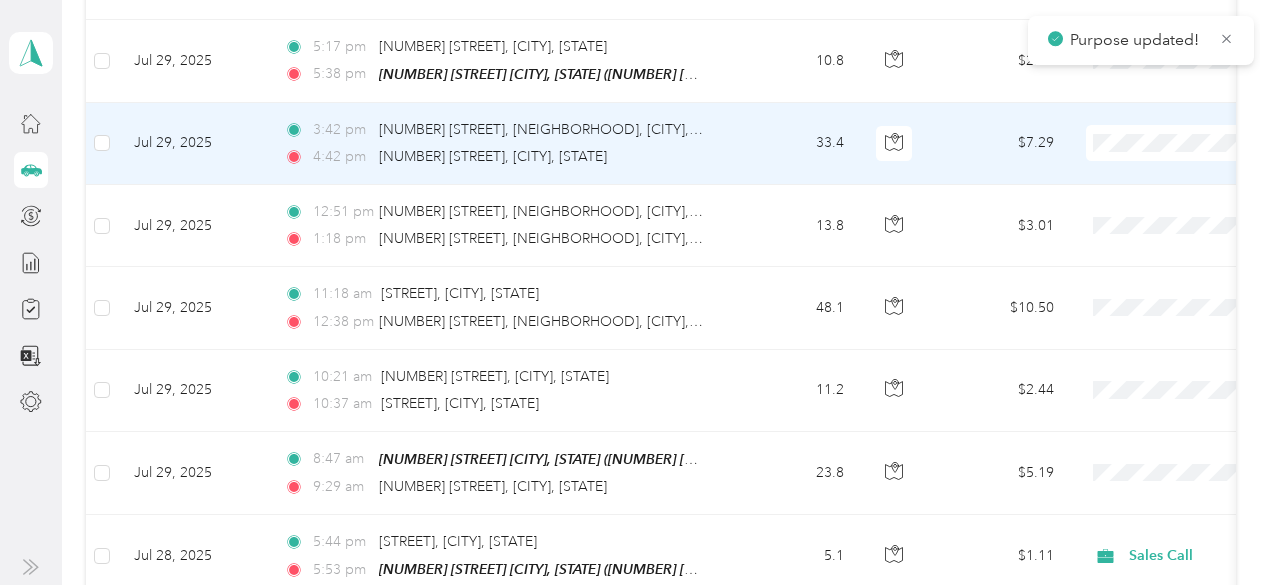 scroll, scrollTop: 1373, scrollLeft: 0, axis: vertical 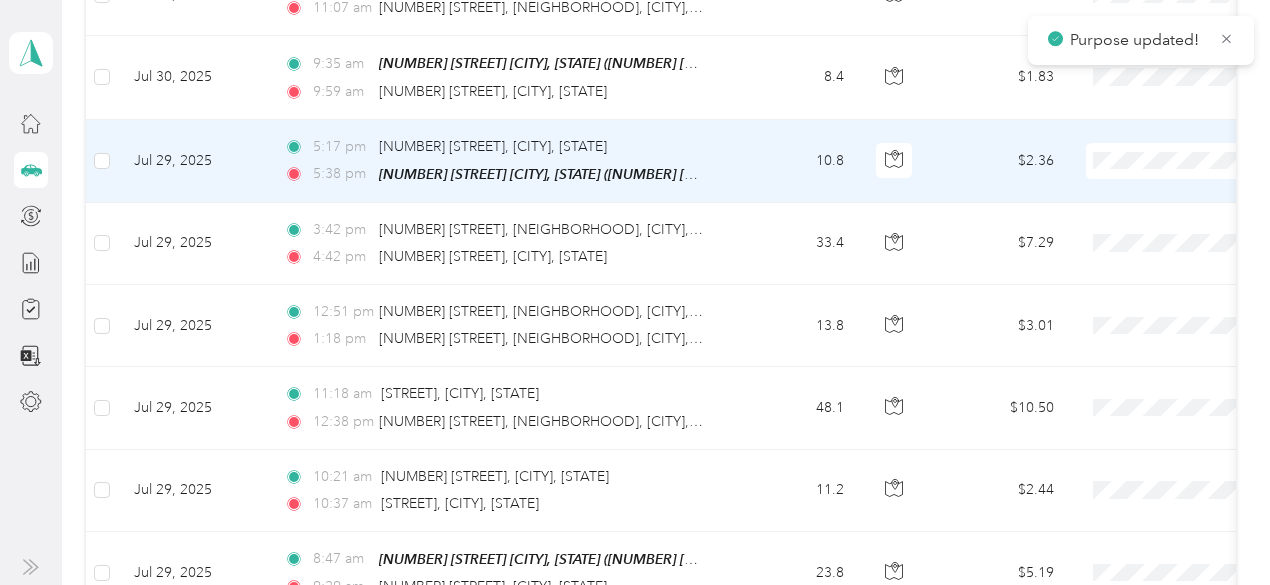 click on "Sales Call" at bounding box center [1164, 187] 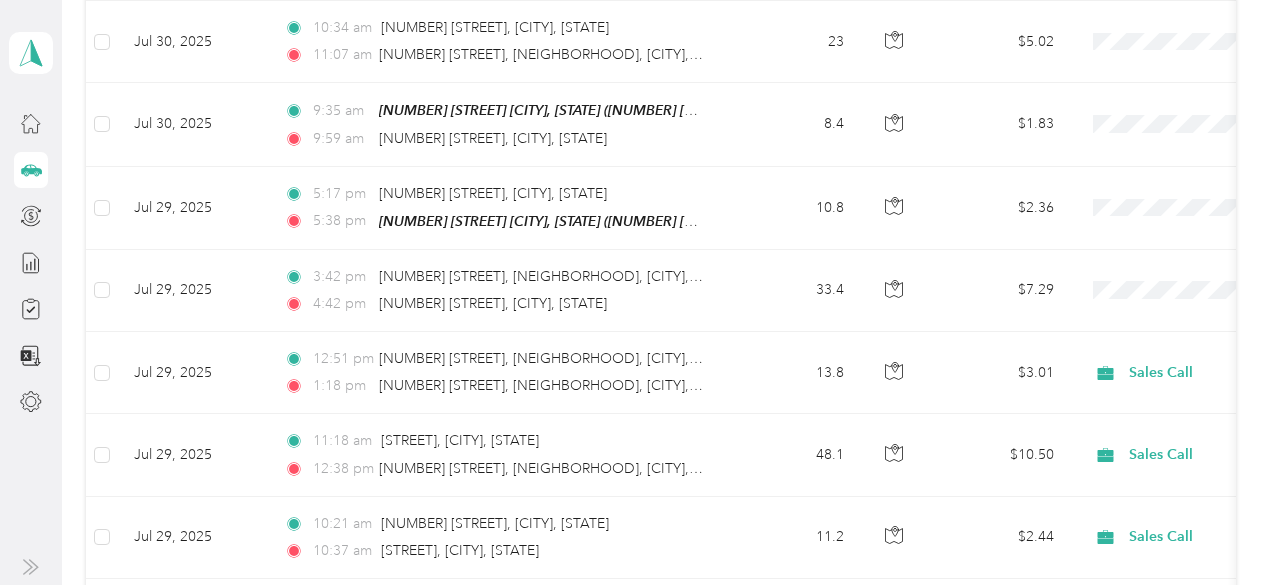 scroll, scrollTop: 1273, scrollLeft: 0, axis: vertical 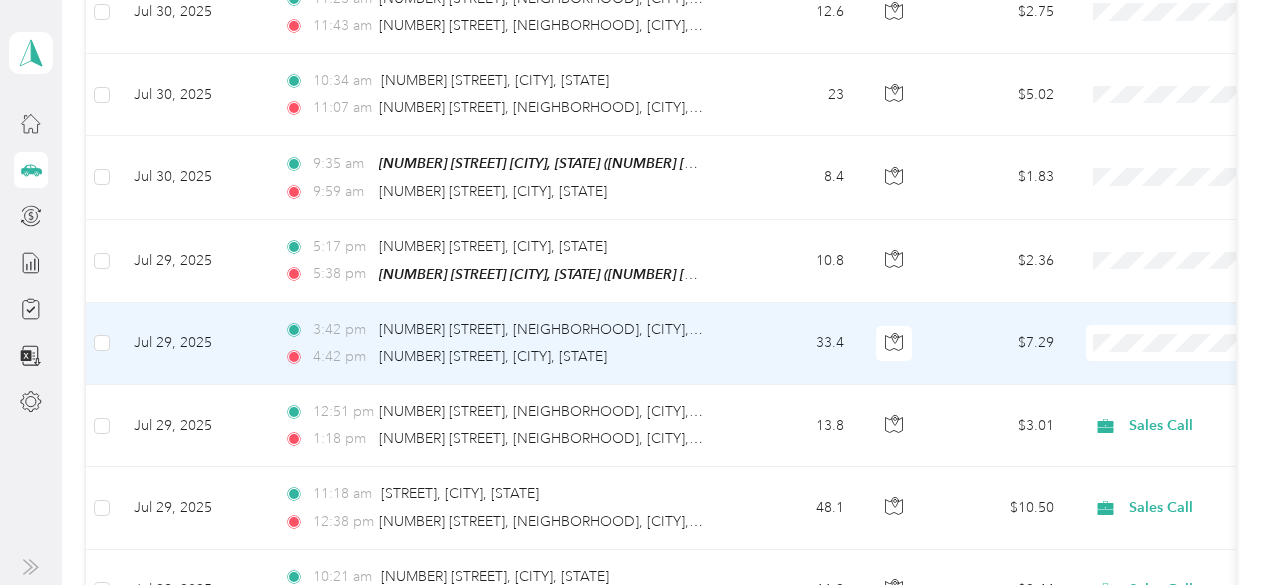click on "Sales Call" at bounding box center [1146, 358] 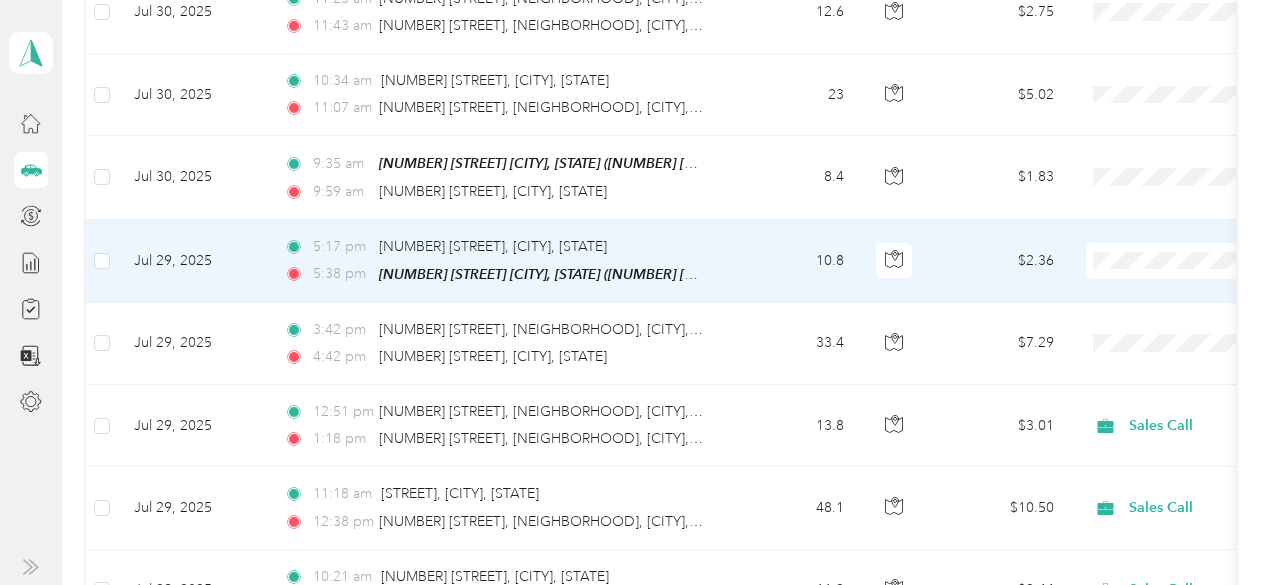click at bounding box center (1210, 261) 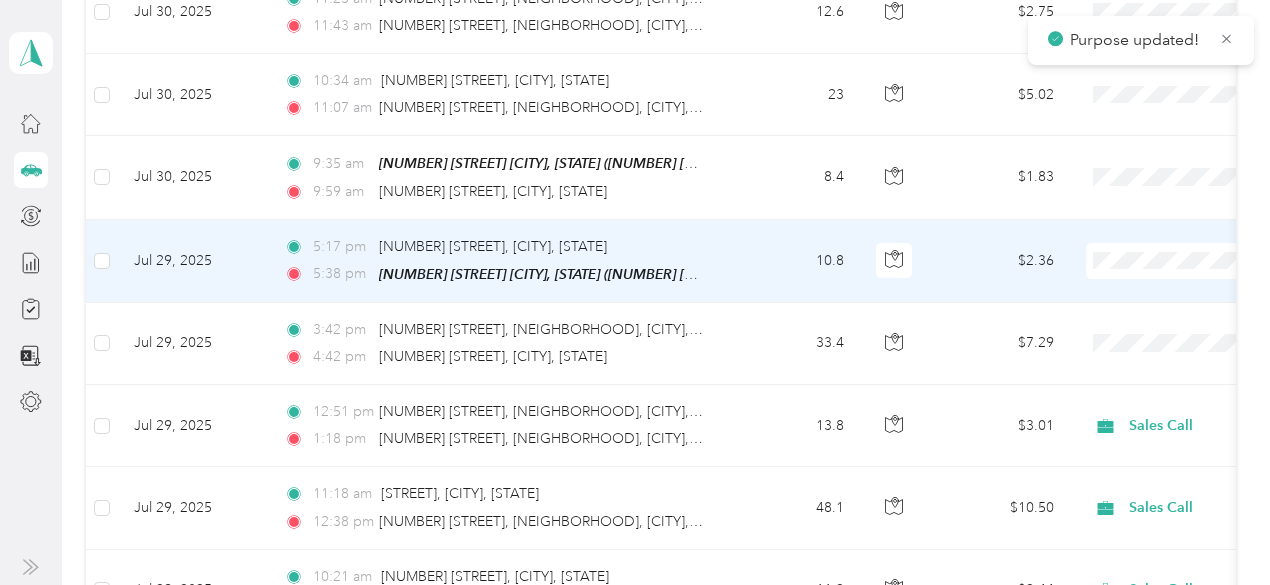 click on "Sales Call" at bounding box center (1164, 286) 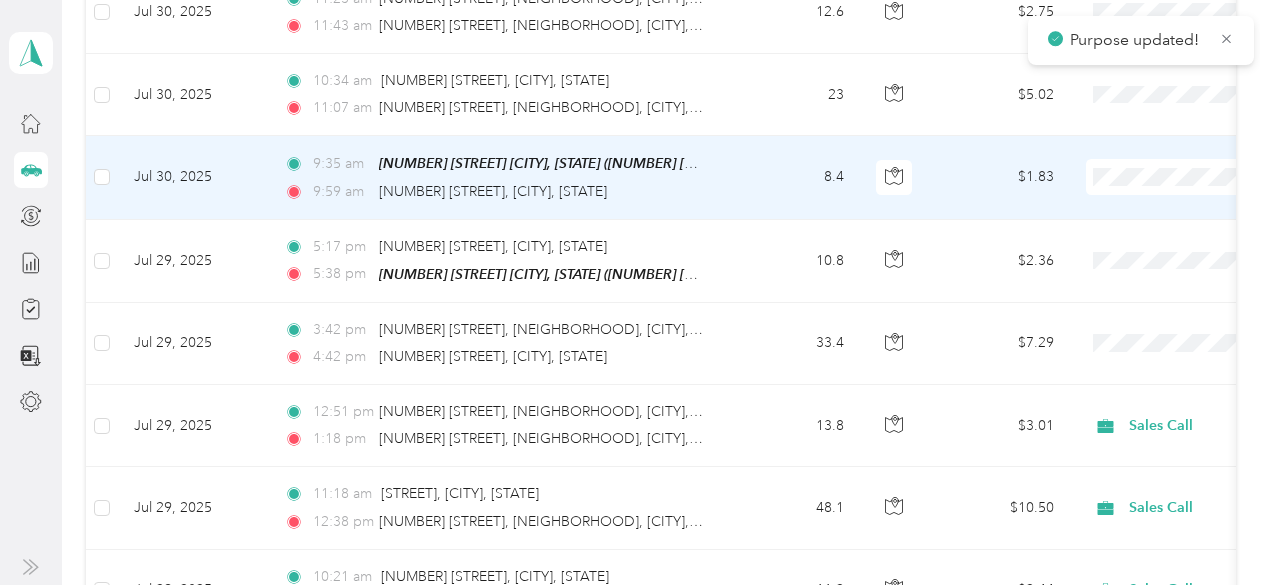 click on "Sales Call" at bounding box center (1164, 198) 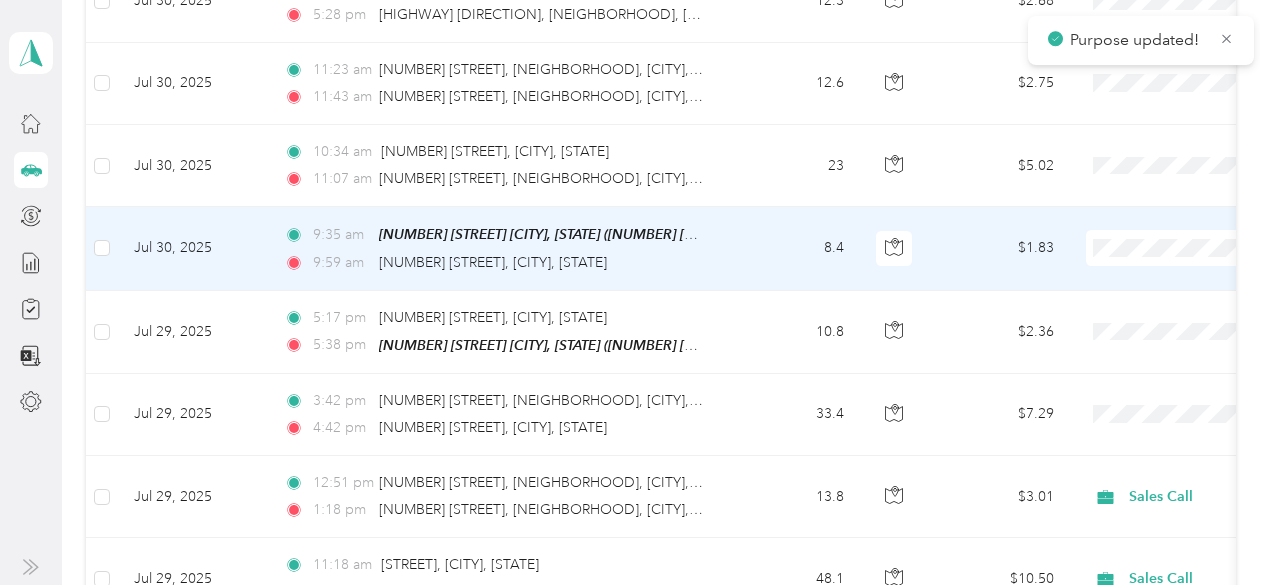 scroll, scrollTop: 1173, scrollLeft: 0, axis: vertical 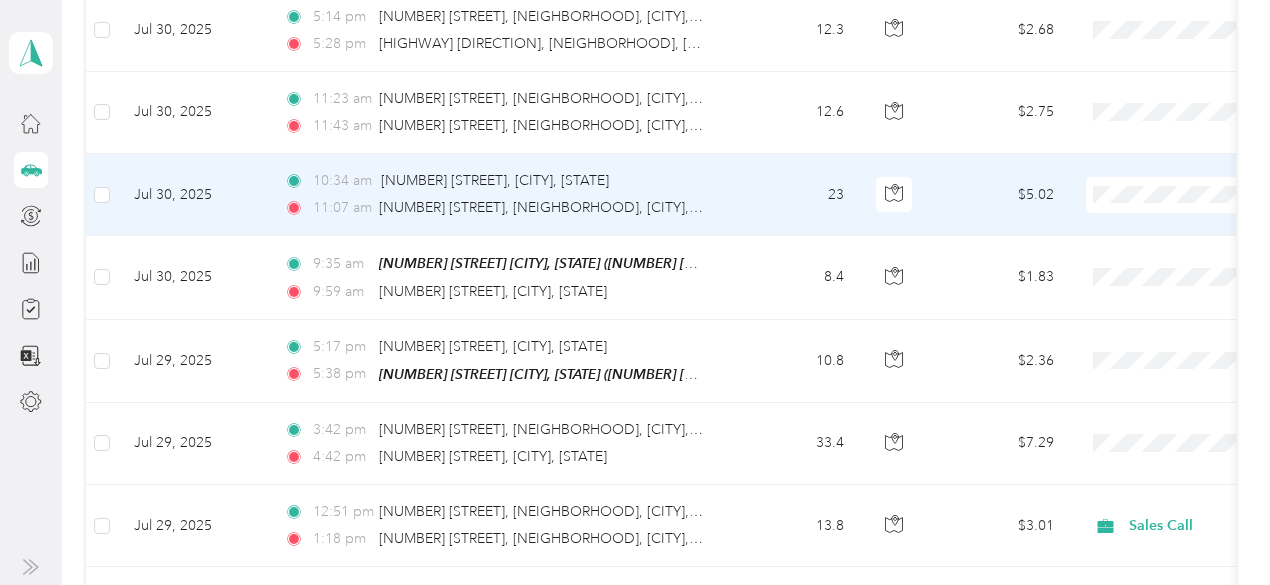 click on "Sales Call" at bounding box center (1146, 214) 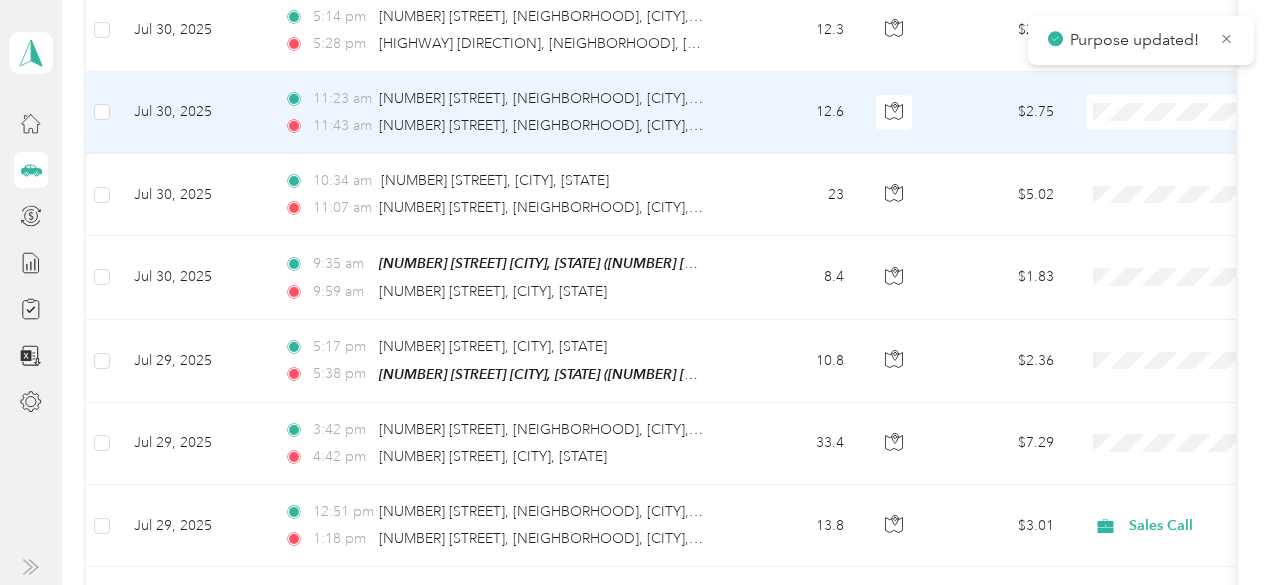 click on "Sales Call" at bounding box center [1164, 130] 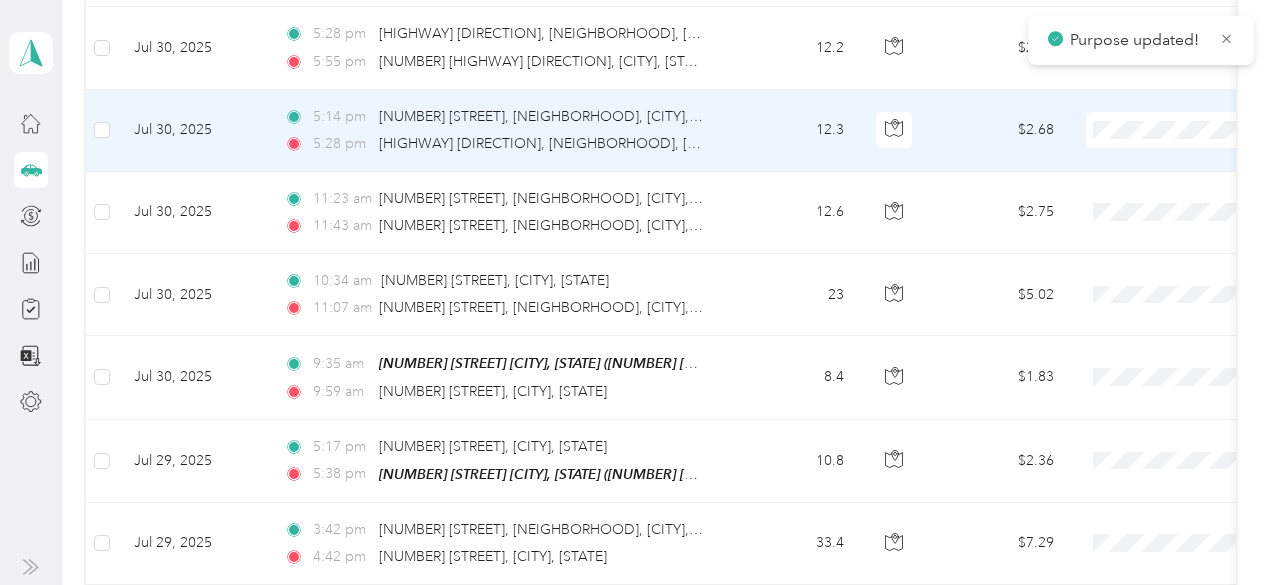 click on "Sales Call" at bounding box center [1164, 152] 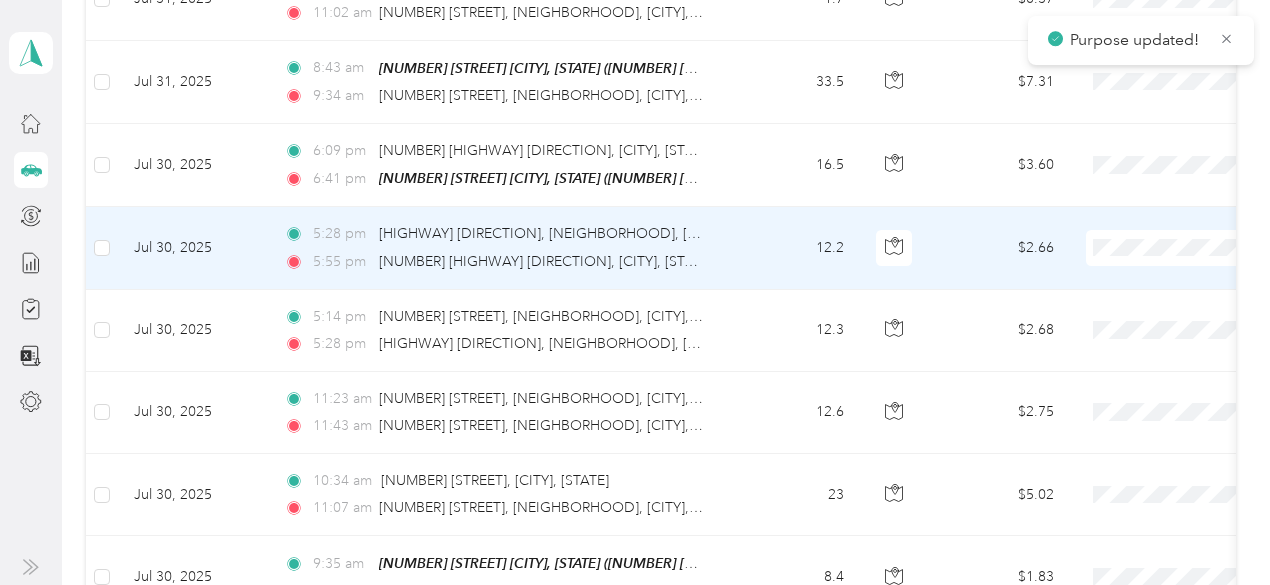 click on "Sales Call" at bounding box center (1164, 269) 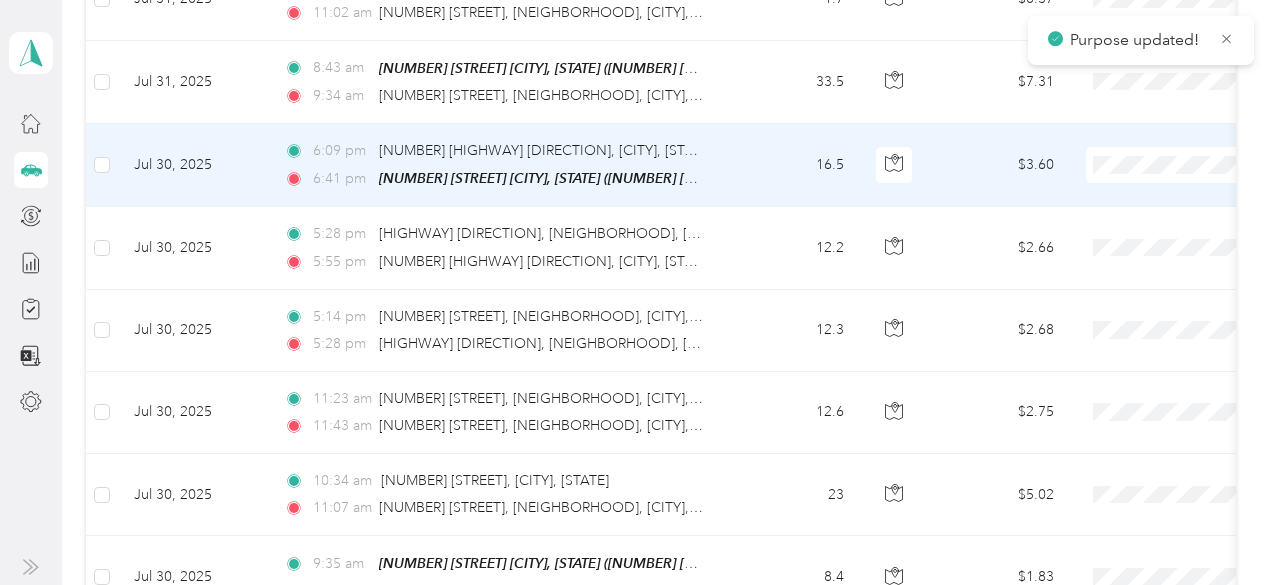 click on "Sales Call" at bounding box center (1146, 185) 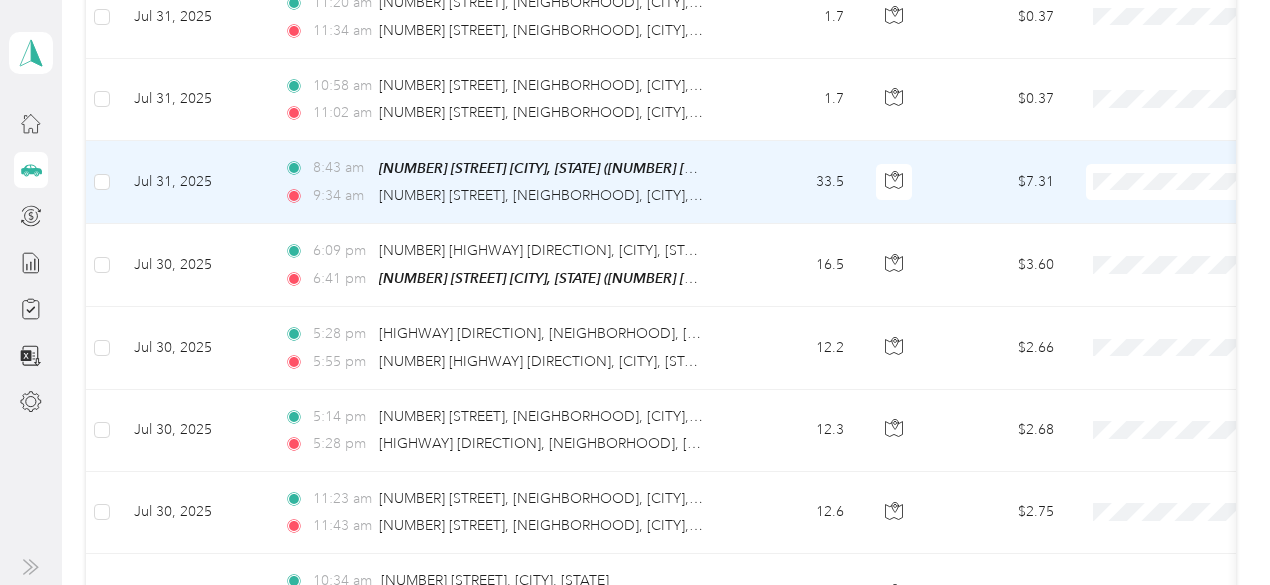 click on "Sales Call" at bounding box center (1164, 203) 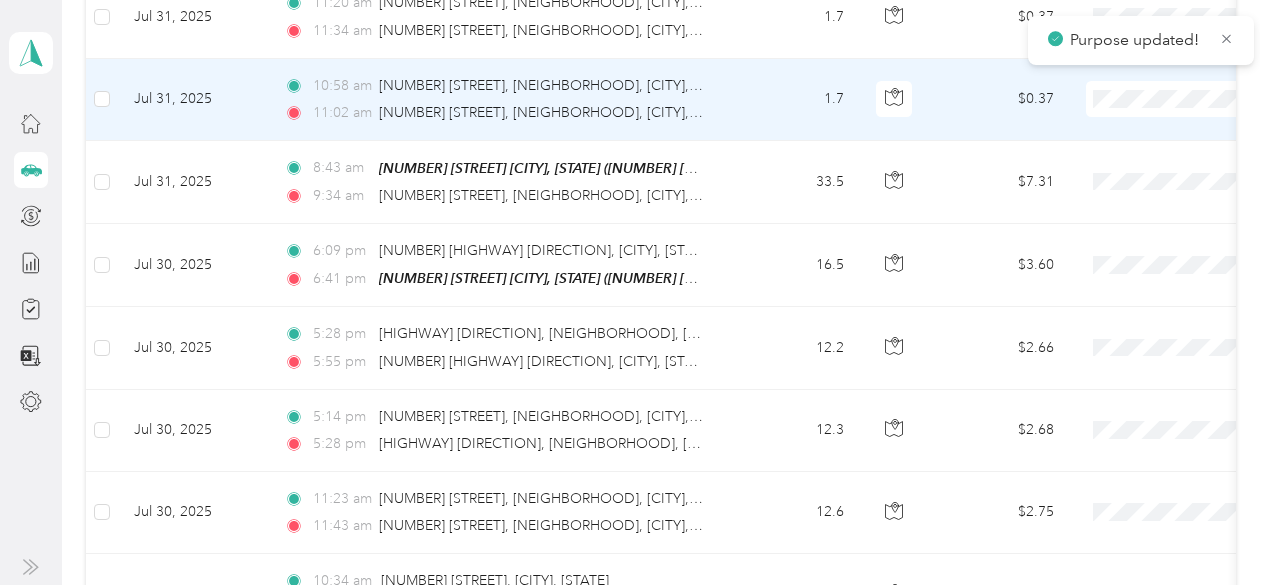 click on "Sales Call" at bounding box center [1164, 122] 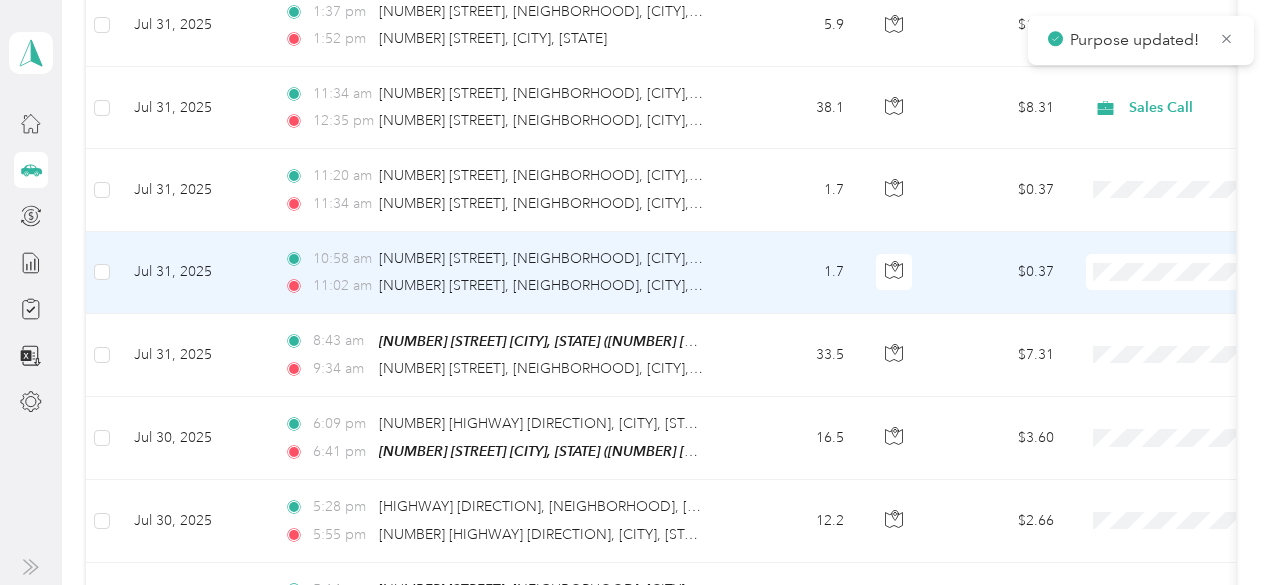 scroll, scrollTop: 573, scrollLeft: 0, axis: vertical 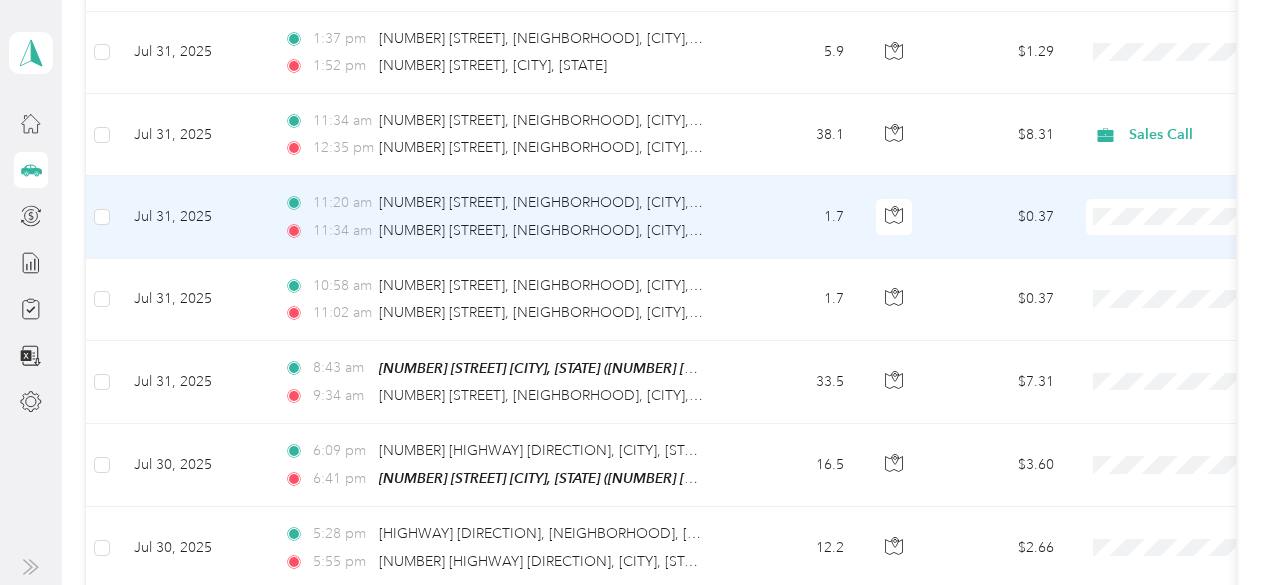 click on "Sales Call" at bounding box center (1164, 240) 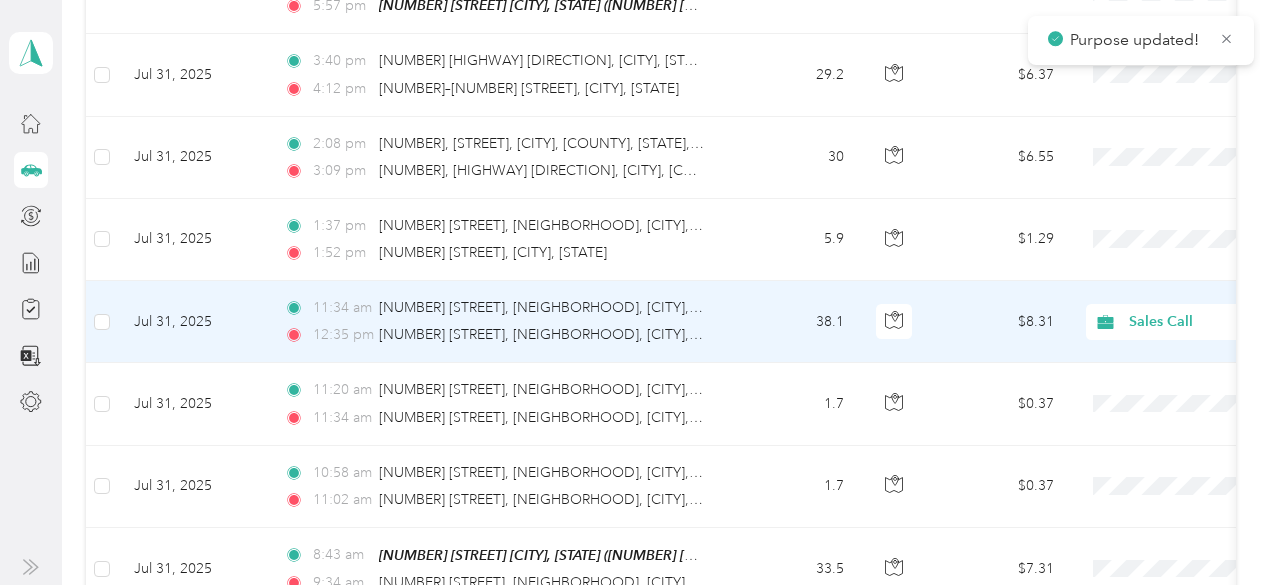 scroll, scrollTop: 373, scrollLeft: 0, axis: vertical 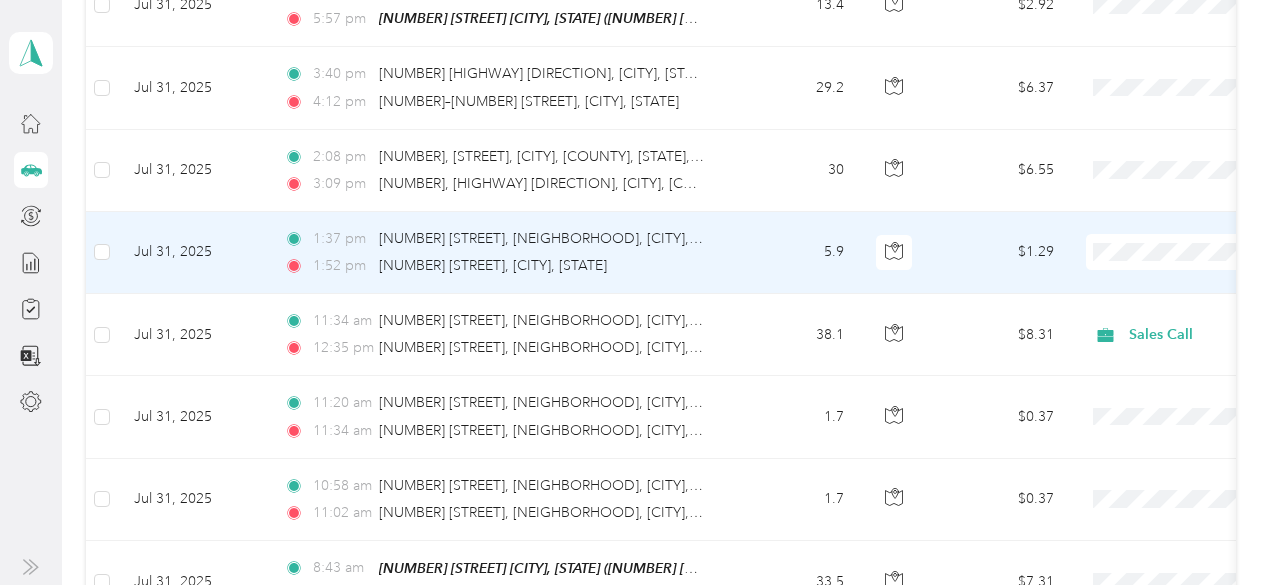 click on "Sales Call" at bounding box center [1164, 280] 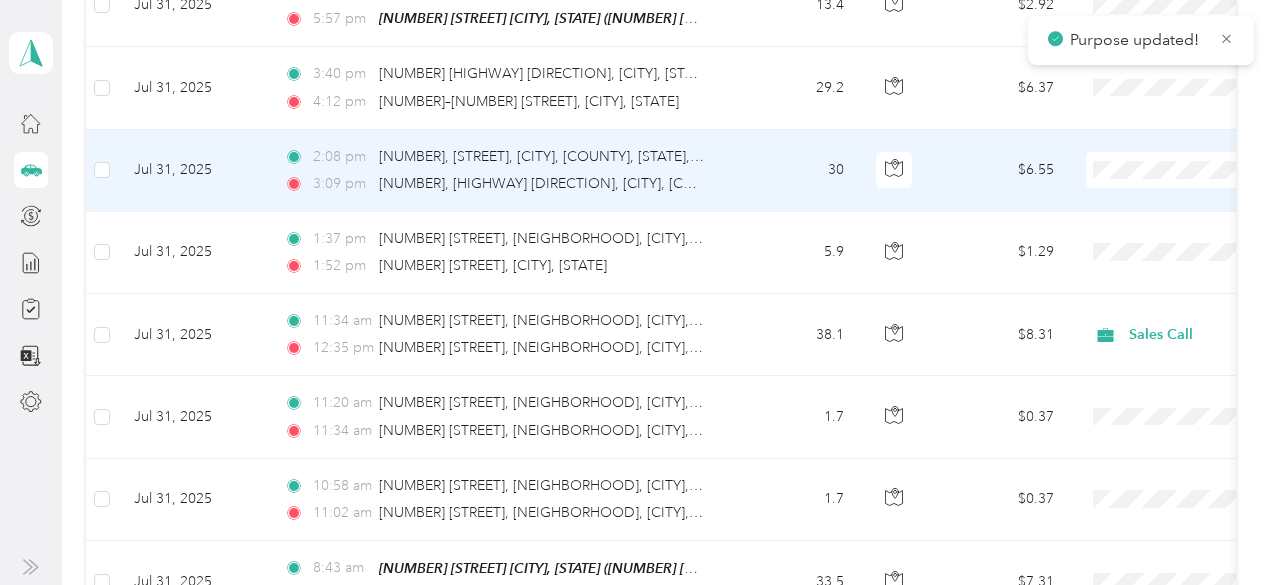 click at bounding box center [1210, 170] 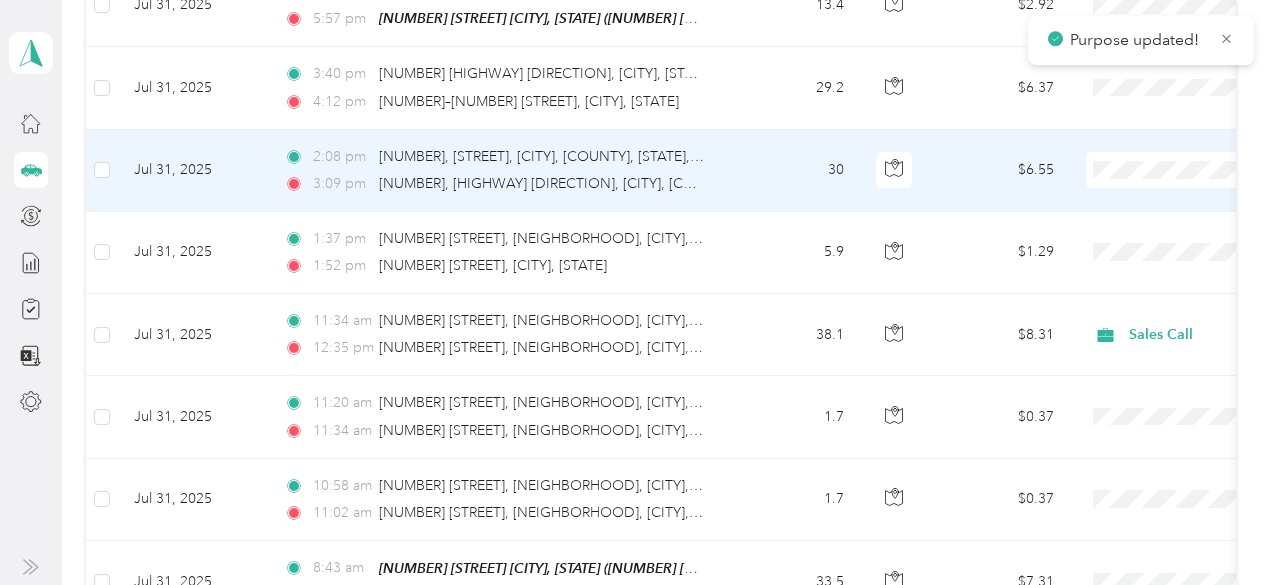 click on "Sales Call Personal" at bounding box center (1146, 216) 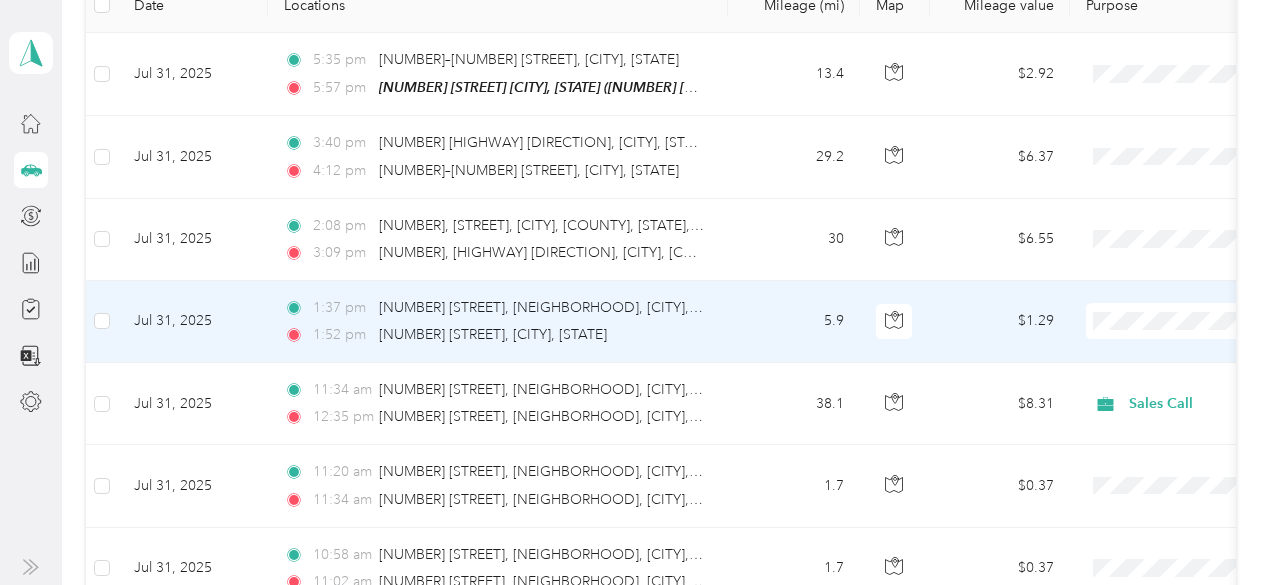 scroll, scrollTop: 273, scrollLeft: 0, axis: vertical 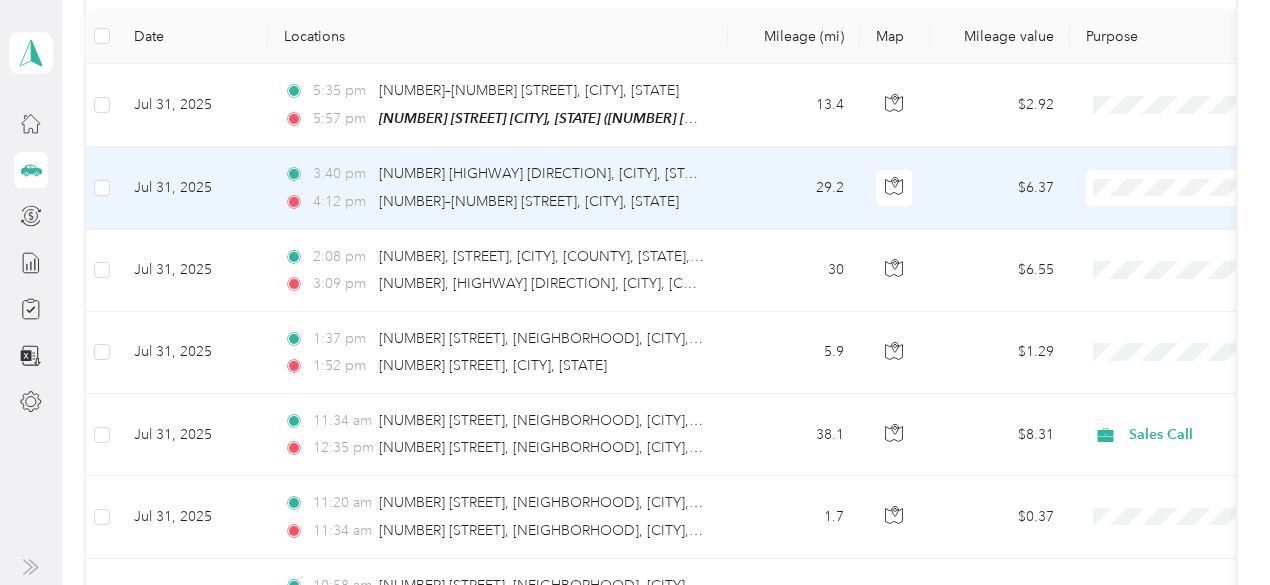 click on "Sales Call" at bounding box center (1164, 221) 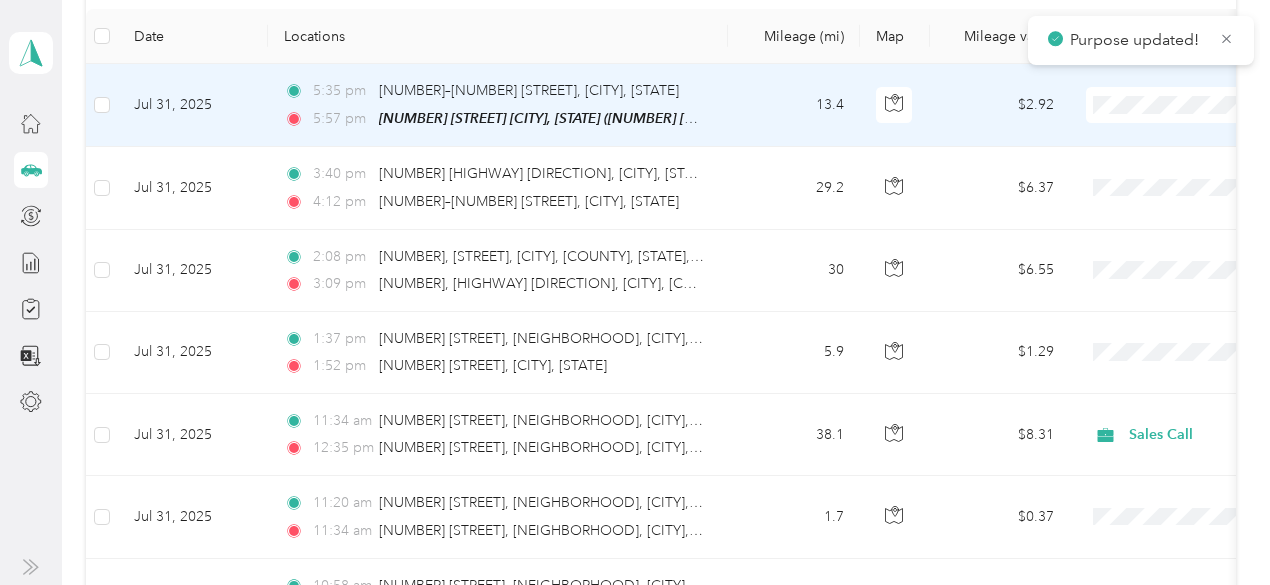 click on "Sales Call Personal" at bounding box center [1146, 157] 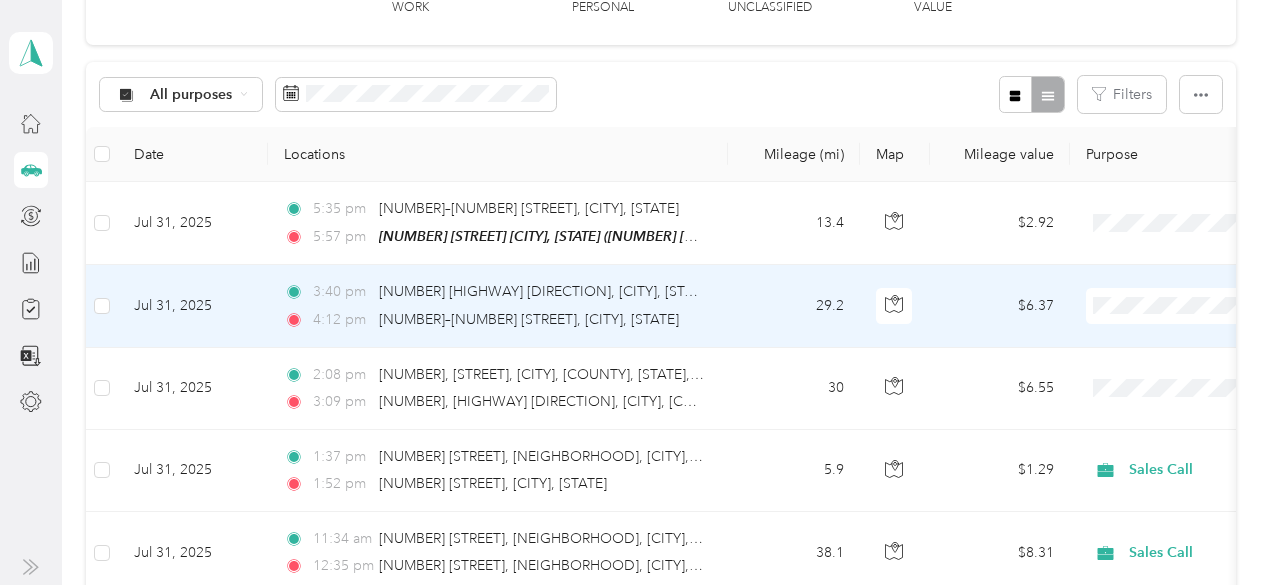 scroll, scrollTop: 173, scrollLeft: 0, axis: vertical 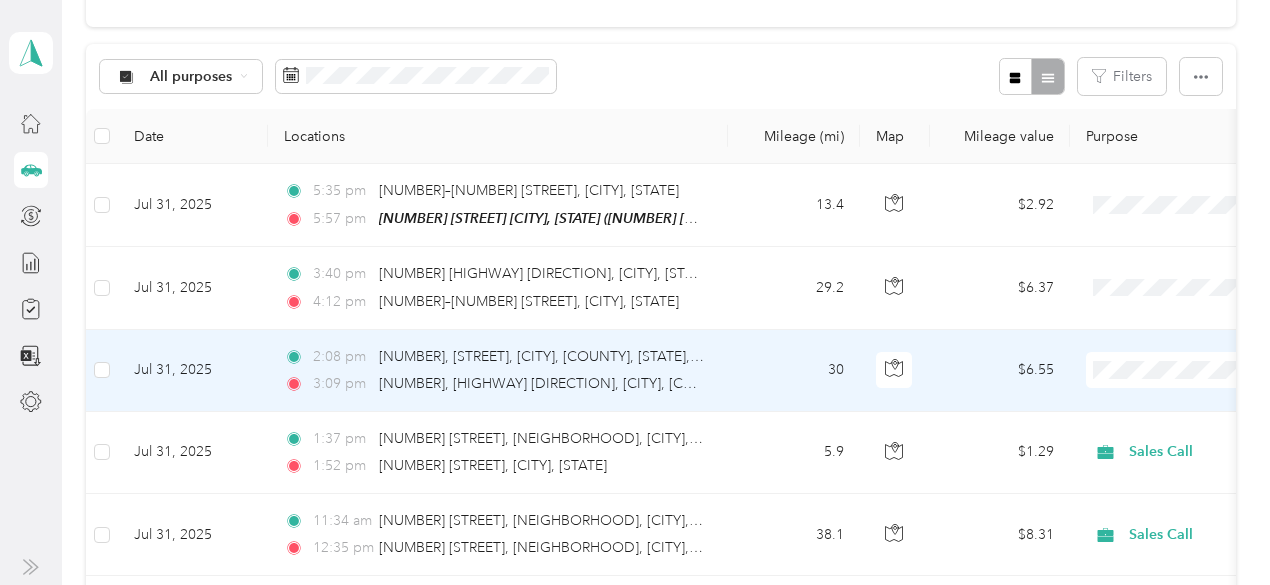 click on "Sales Call" at bounding box center (1164, 394) 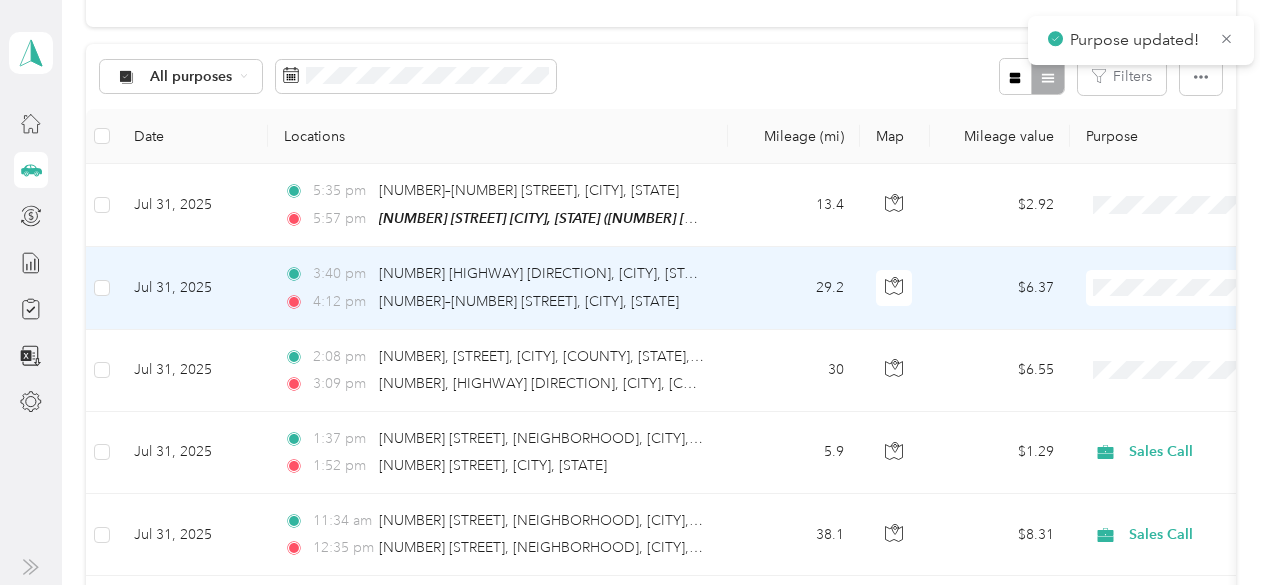 click on "Sales Call" at bounding box center [1164, 322] 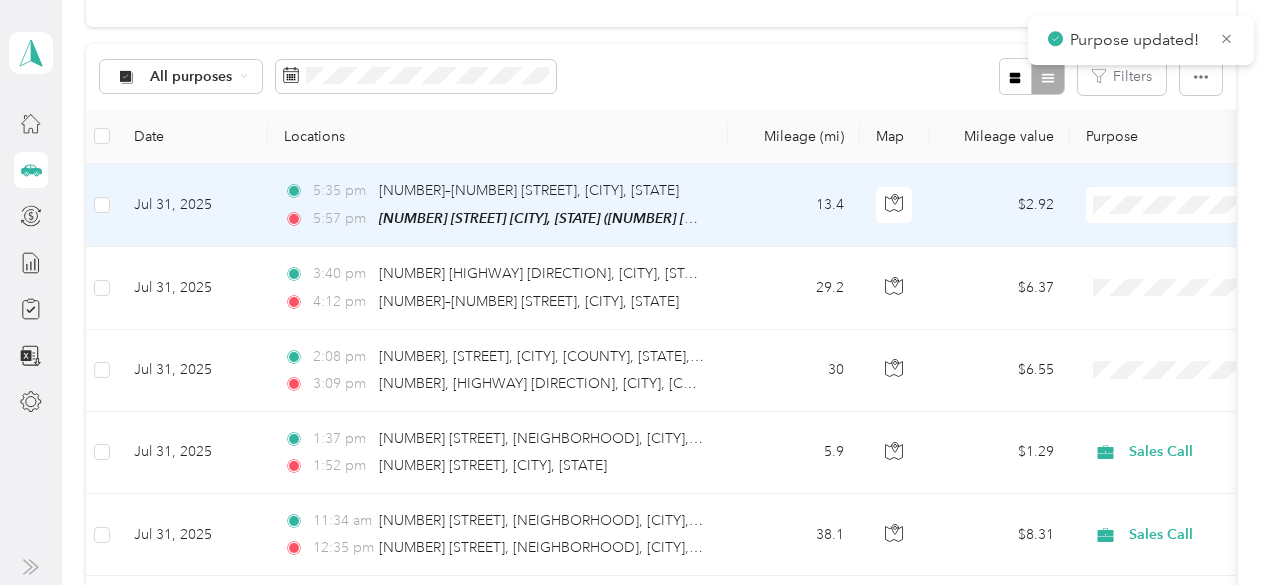 drag, startPoint x: 1076, startPoint y: 238, endPoint x: 899, endPoint y: 263, distance: 178.75682 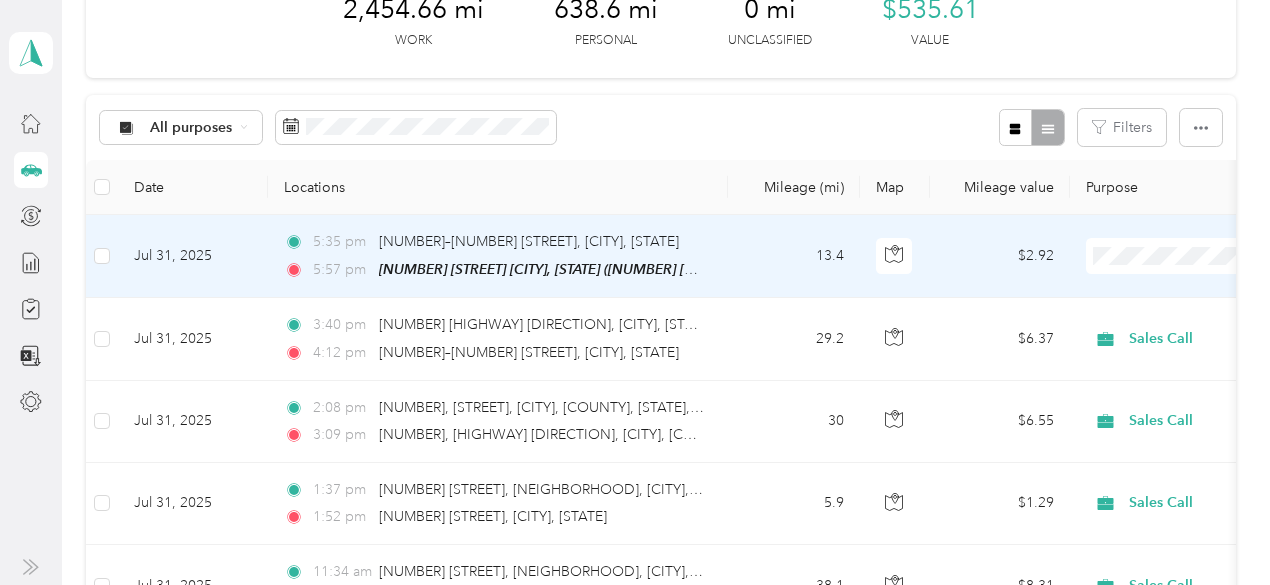 scroll, scrollTop: 0, scrollLeft: 0, axis: both 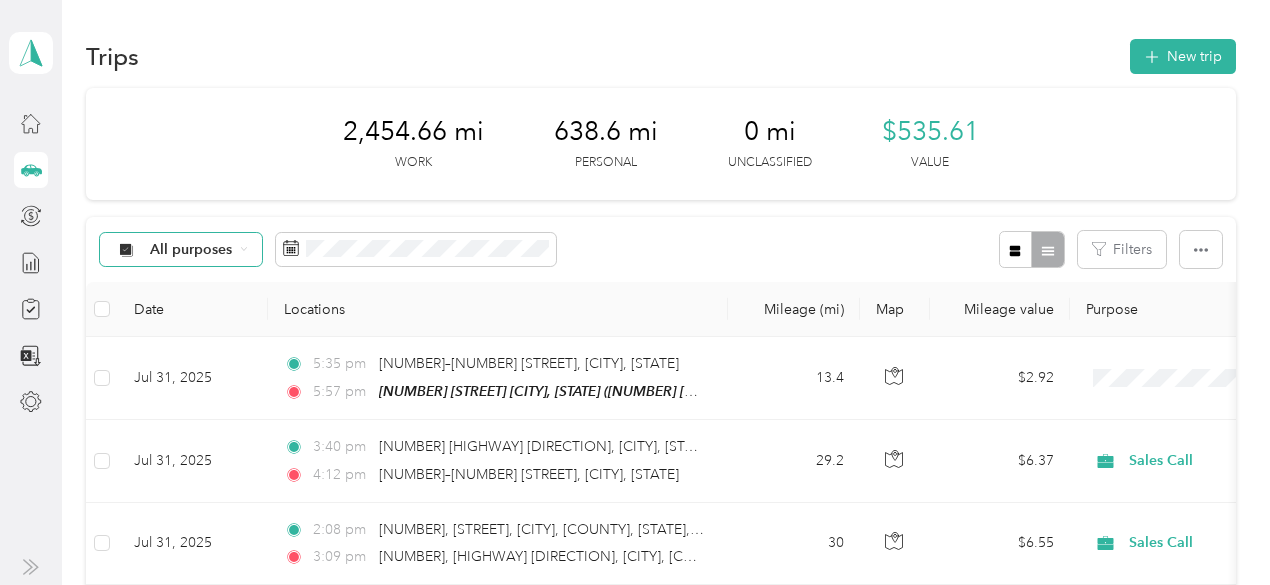 click on "All purposes" at bounding box center [191, 250] 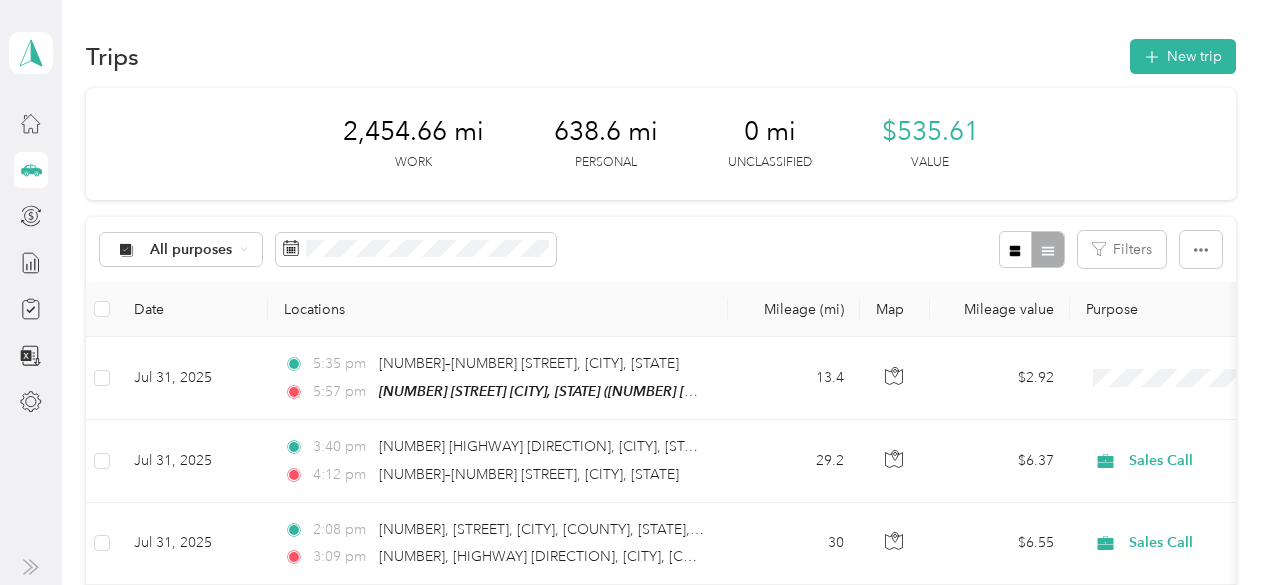 click on "Unclassified" at bounding box center (198, 309) 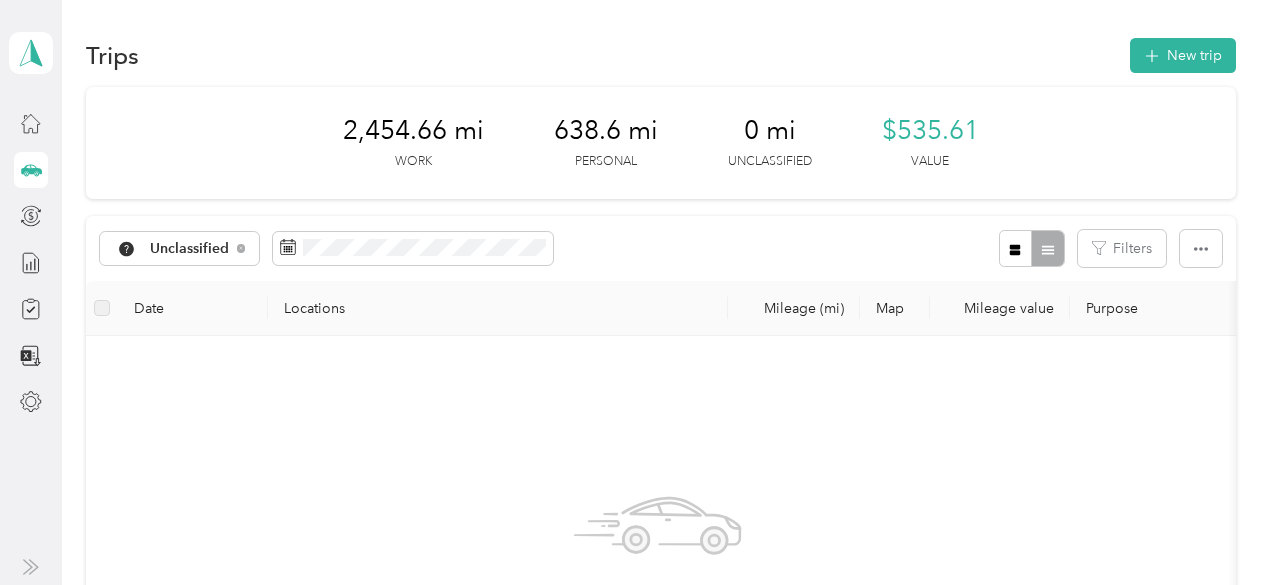 scroll, scrollTop: 0, scrollLeft: 0, axis: both 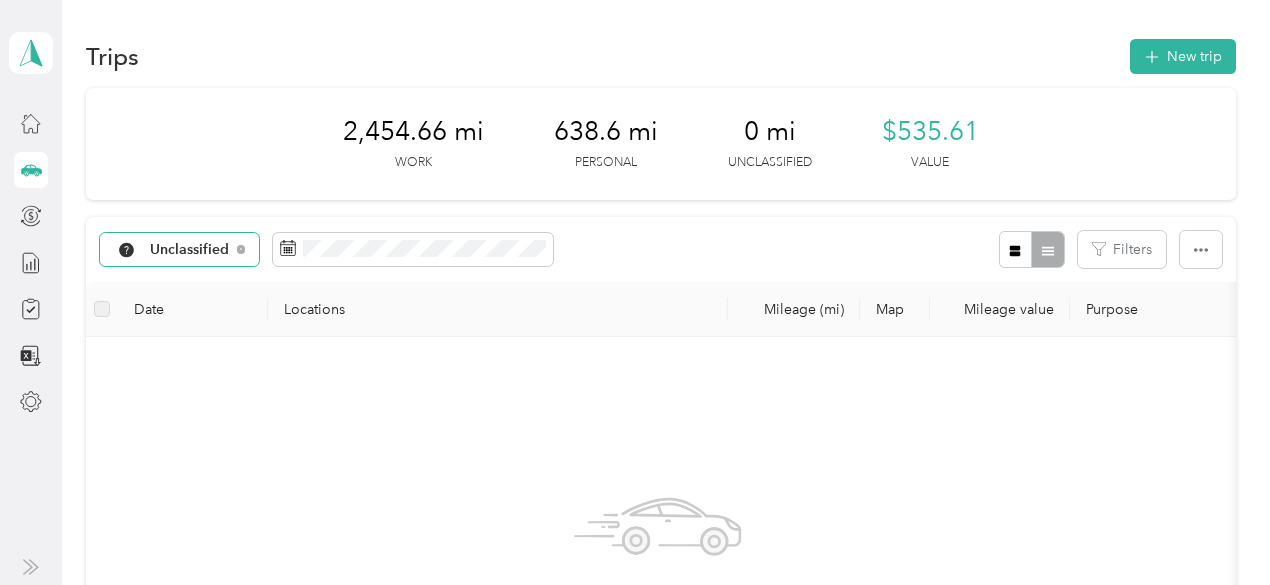click on "Unclassified" at bounding box center (179, 250) 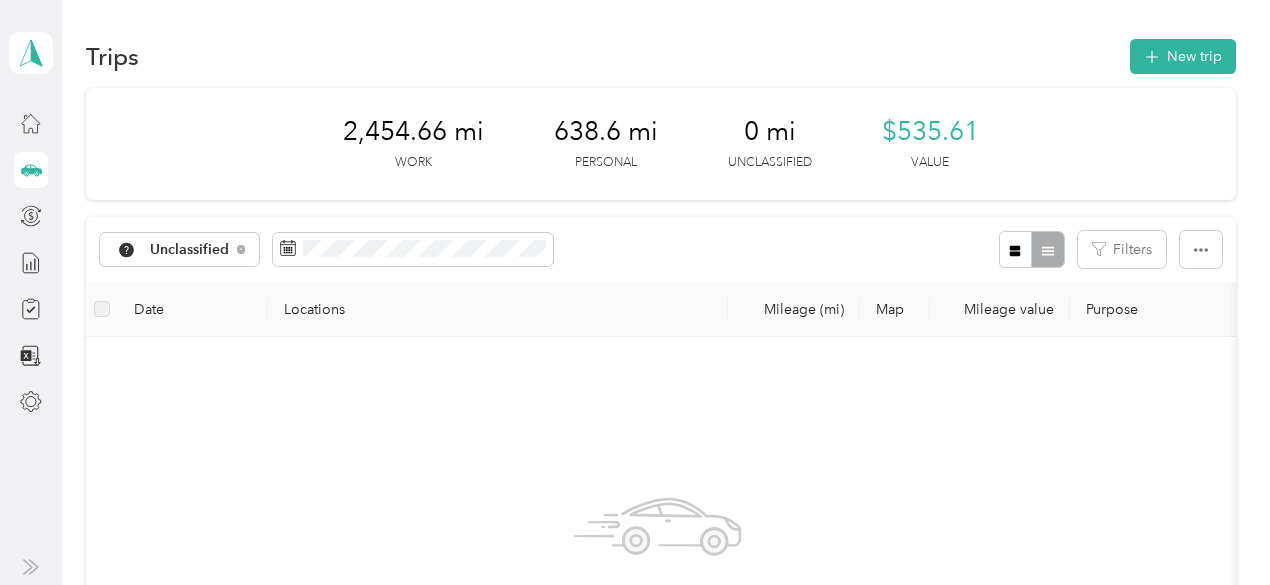 click on "All purposes" at bounding box center [183, 285] 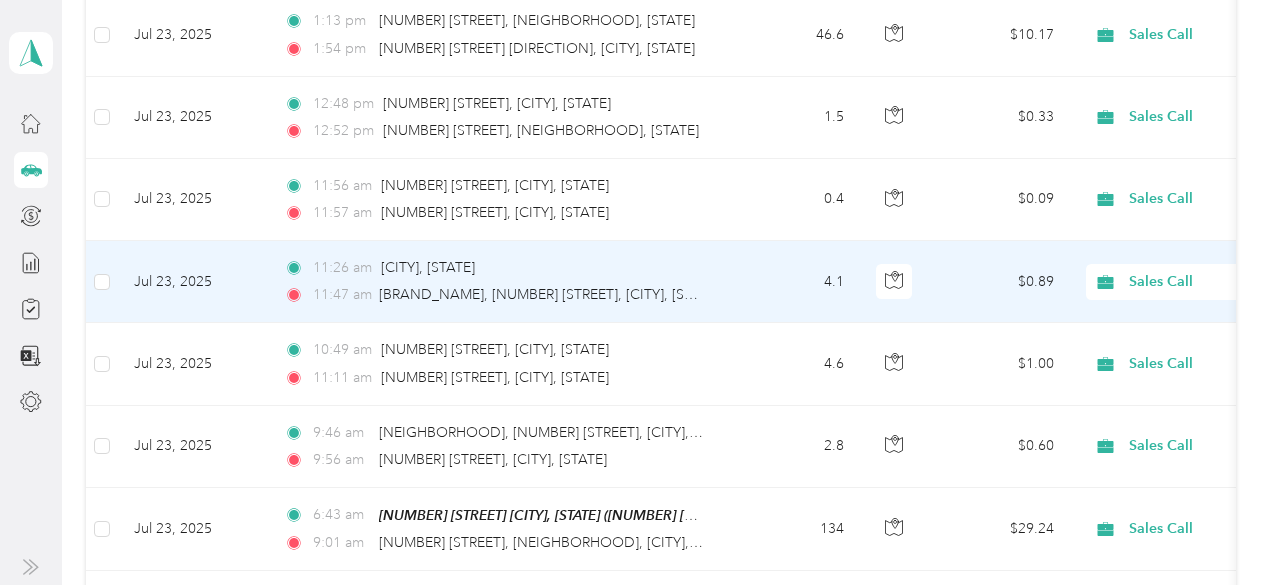 scroll, scrollTop: 4700, scrollLeft: 0, axis: vertical 